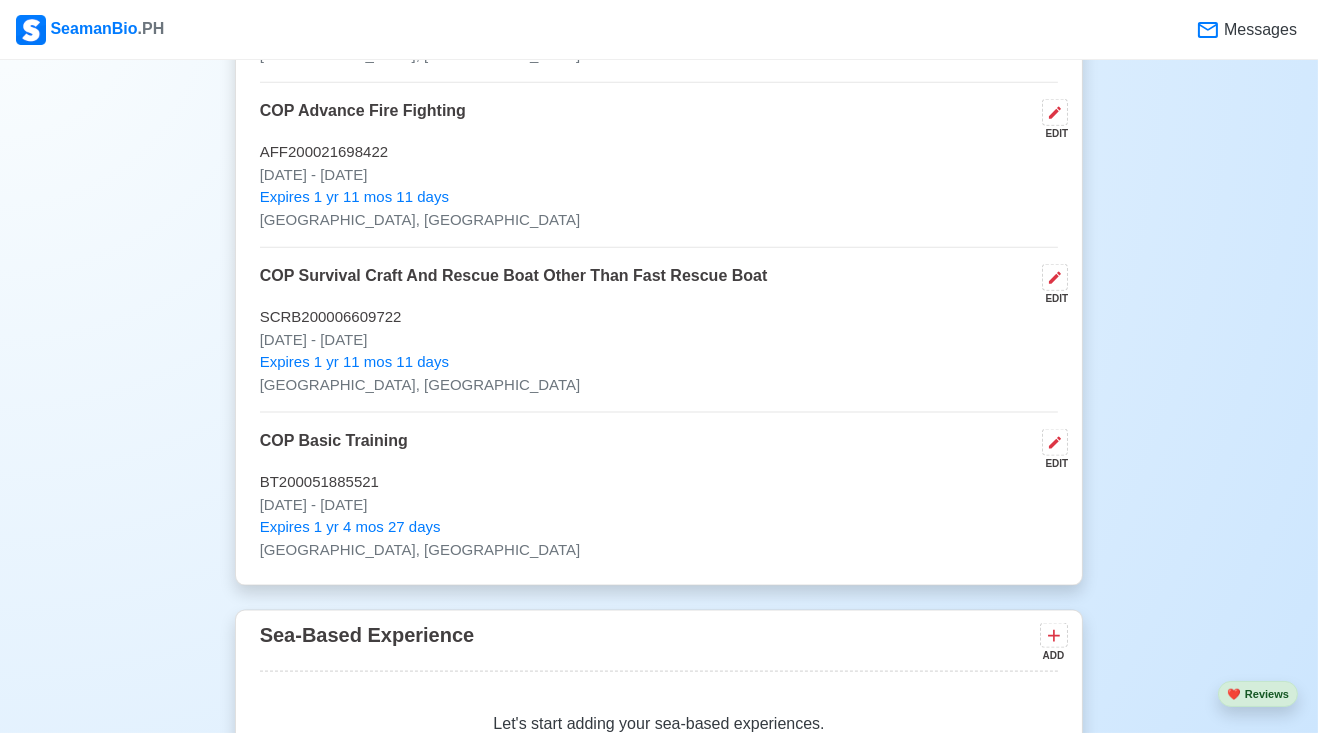 scroll, scrollTop: 4292, scrollLeft: 0, axis: vertical 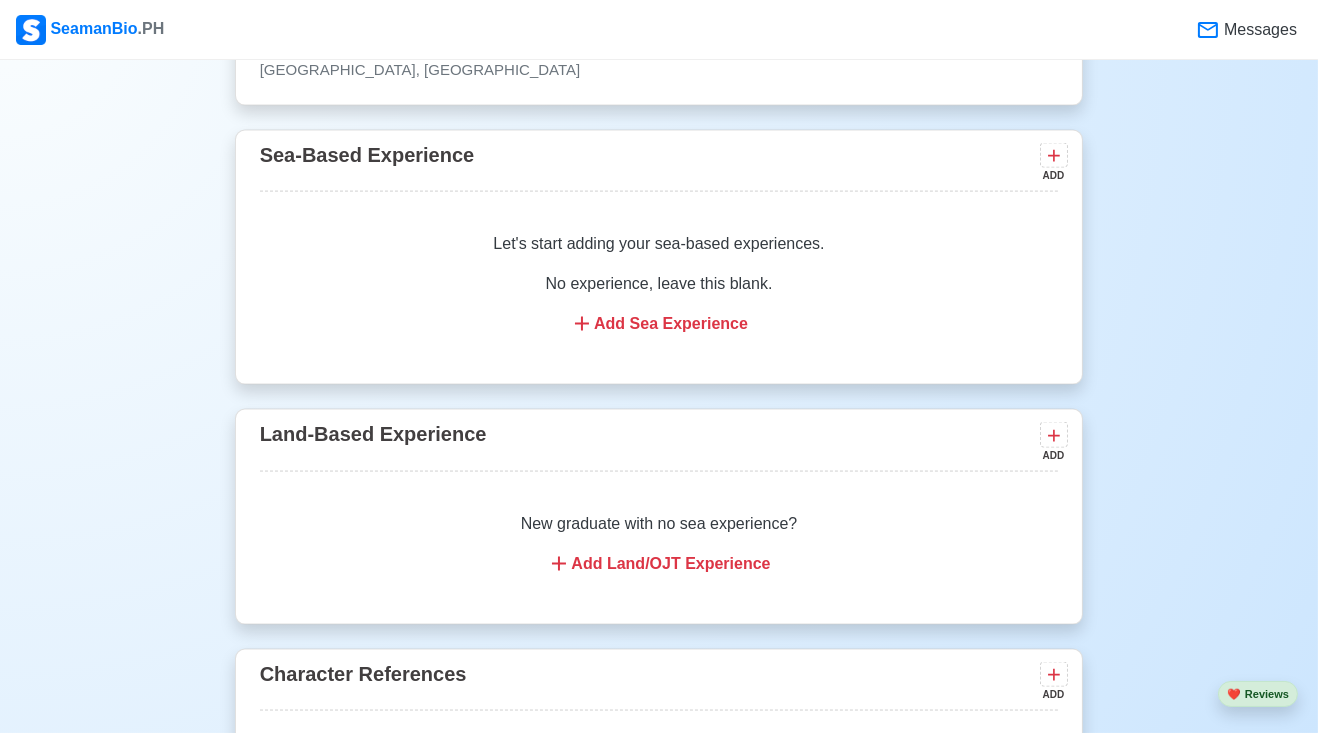 drag, startPoint x: 646, startPoint y: 505, endPoint x: 650, endPoint y: 313, distance: 192.04166 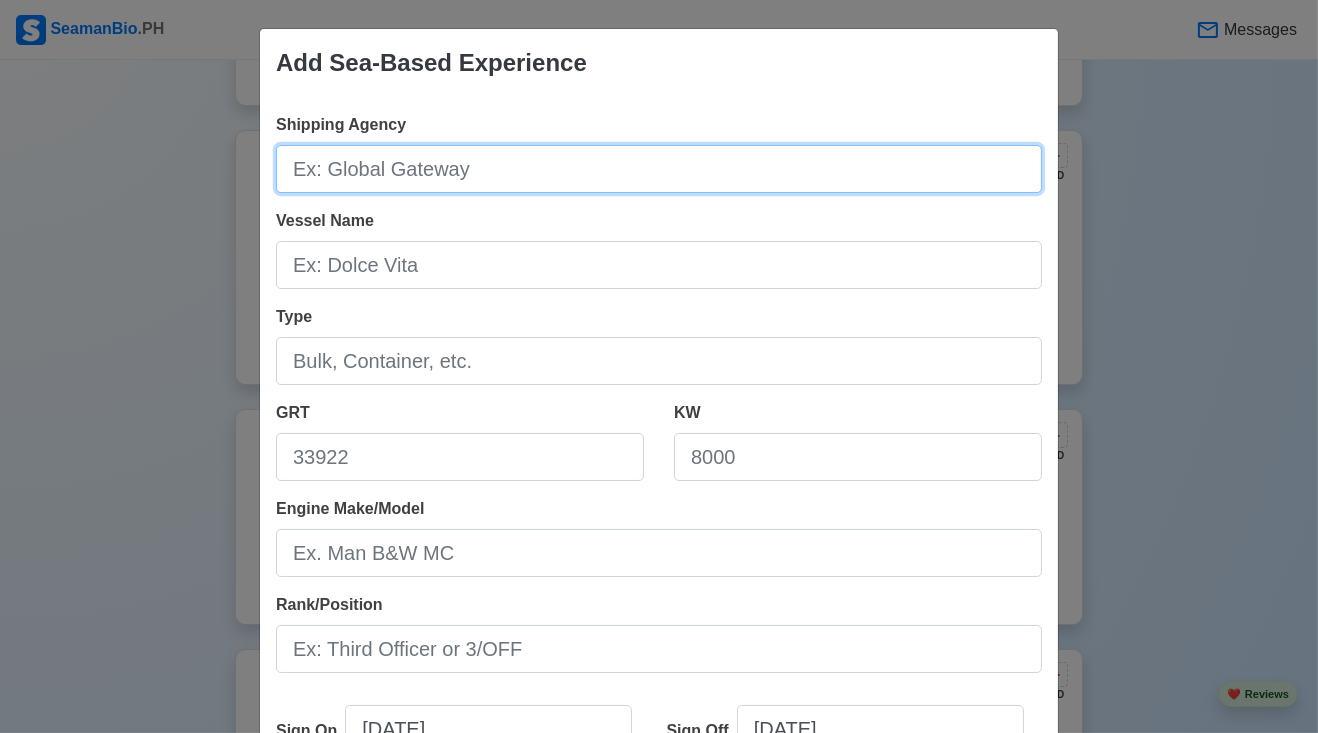 click on "Shipping Agency" at bounding box center (659, 169) 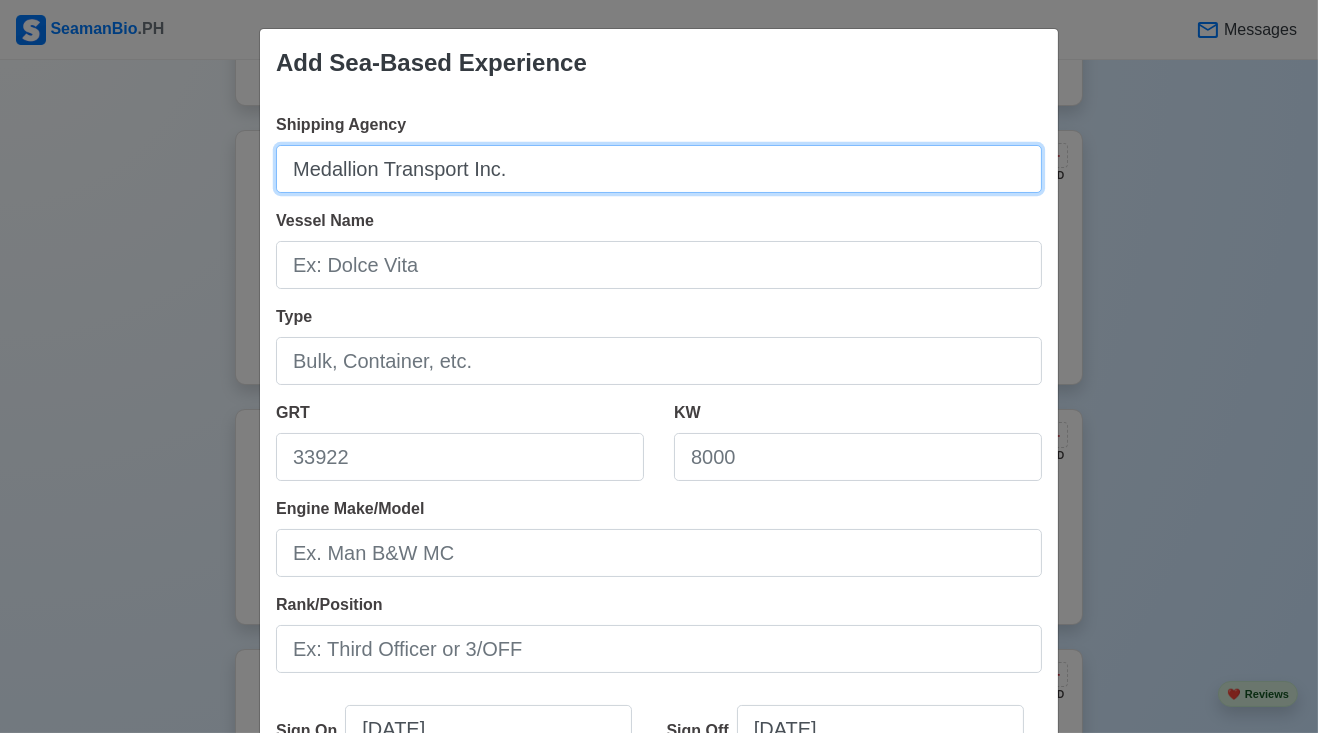 type on "Medallion Transport Inc." 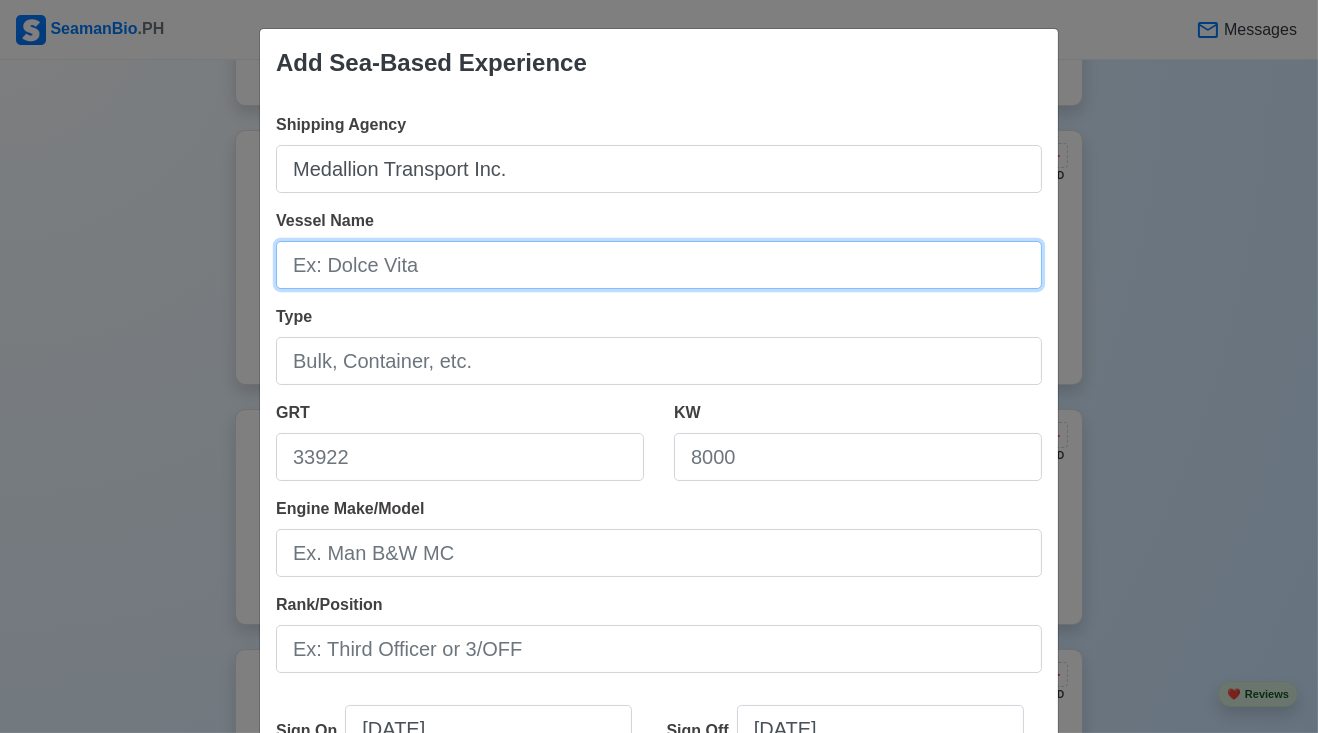click on "Vessel Name" at bounding box center (659, 265) 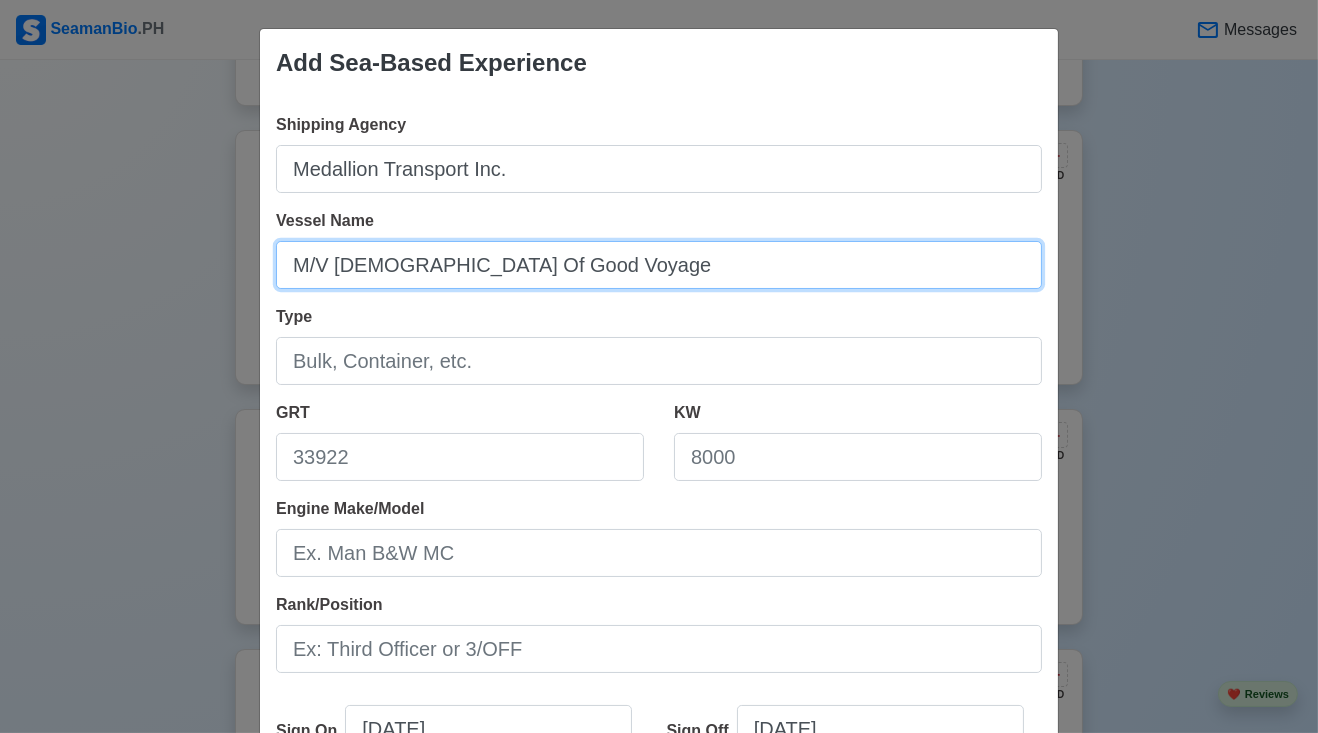 type on "M/V [DEMOGRAPHIC_DATA] Of Good Voyage" 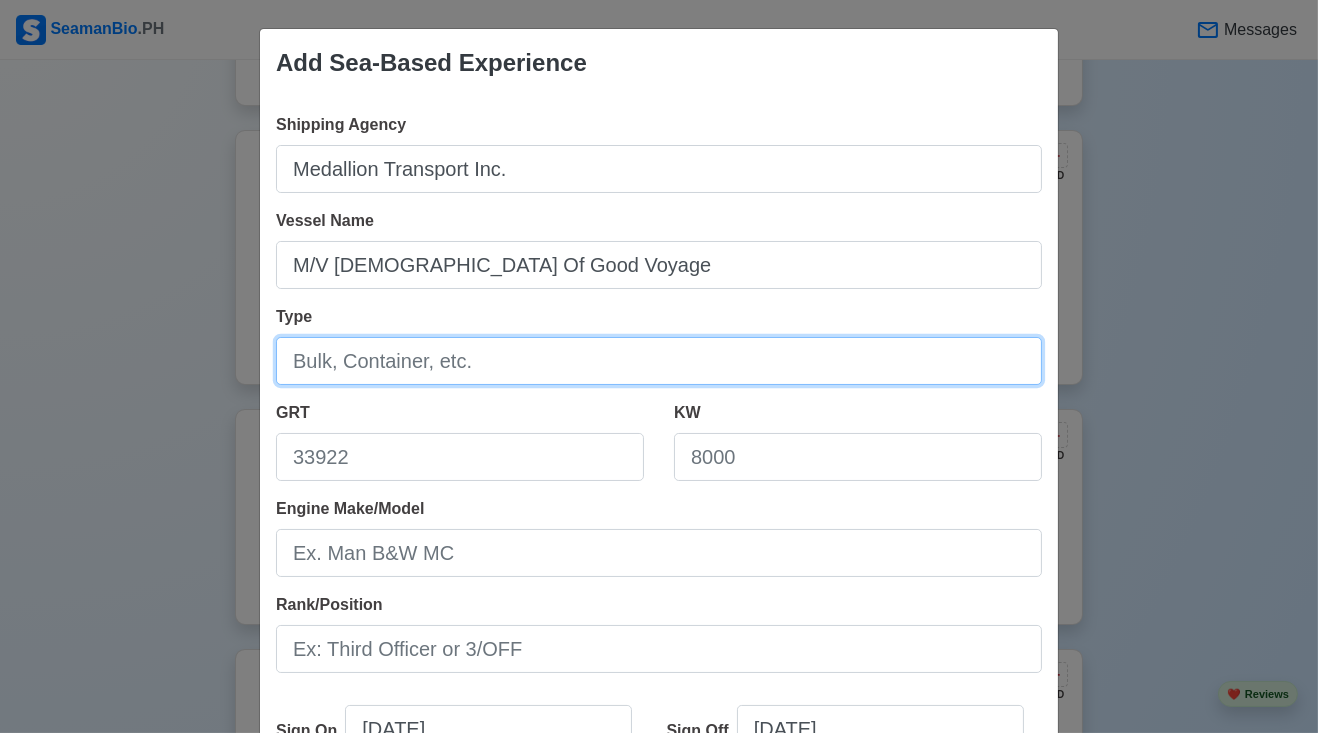 click on "Type" at bounding box center (659, 361) 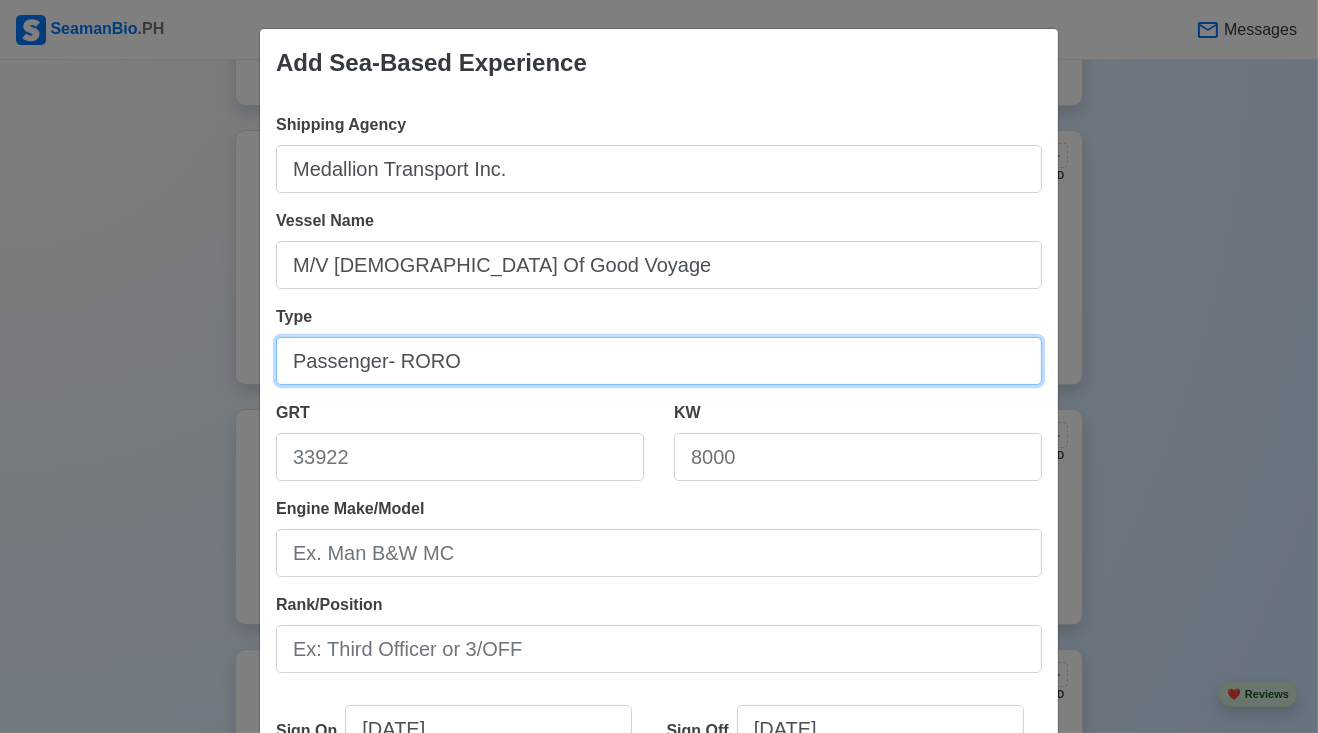 type on "Passenger- RORO" 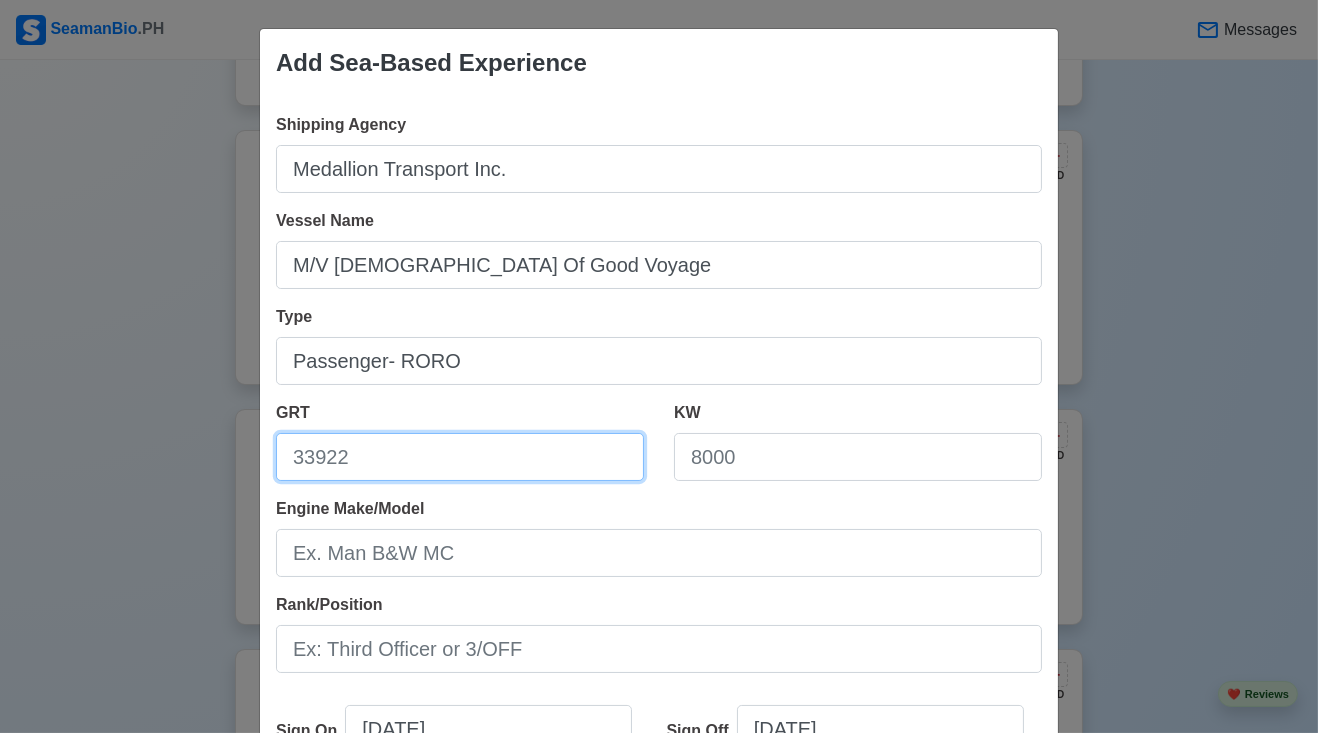 click on "GRT" at bounding box center (460, 457) 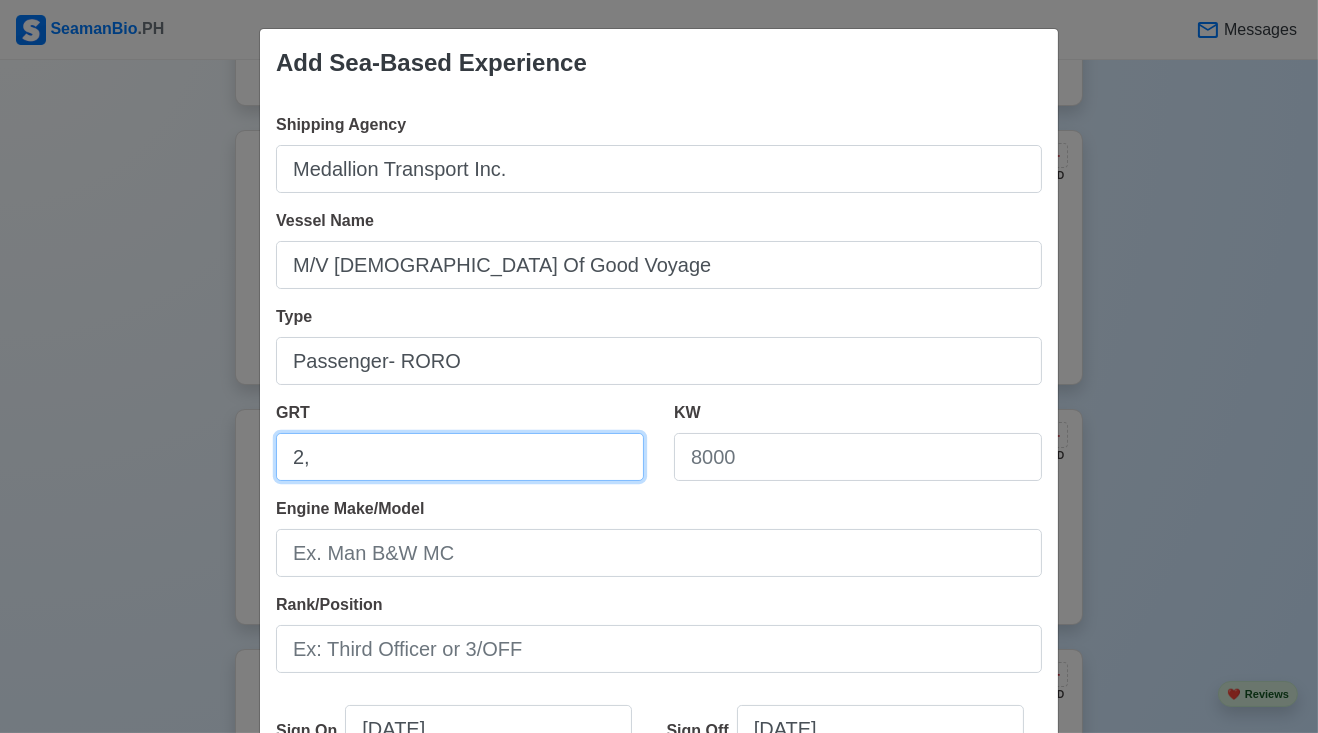 type on "2" 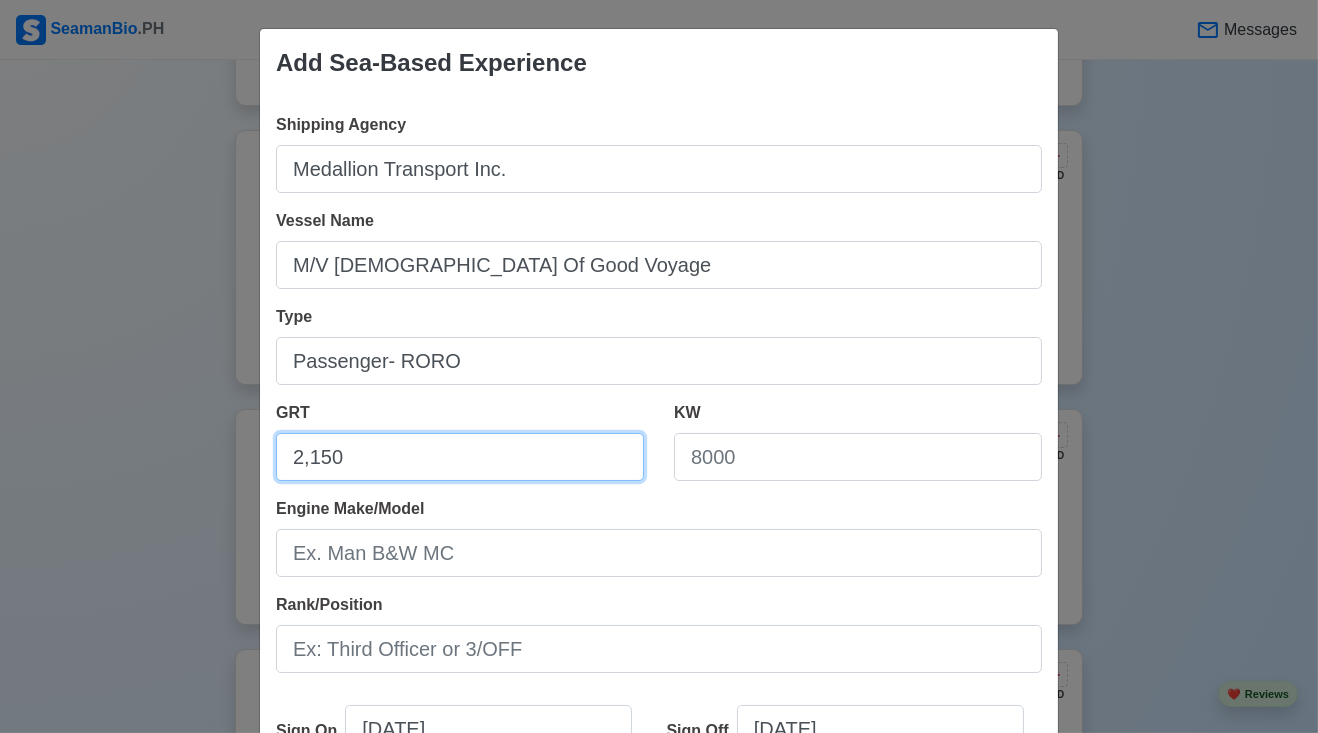 type on "2,150" 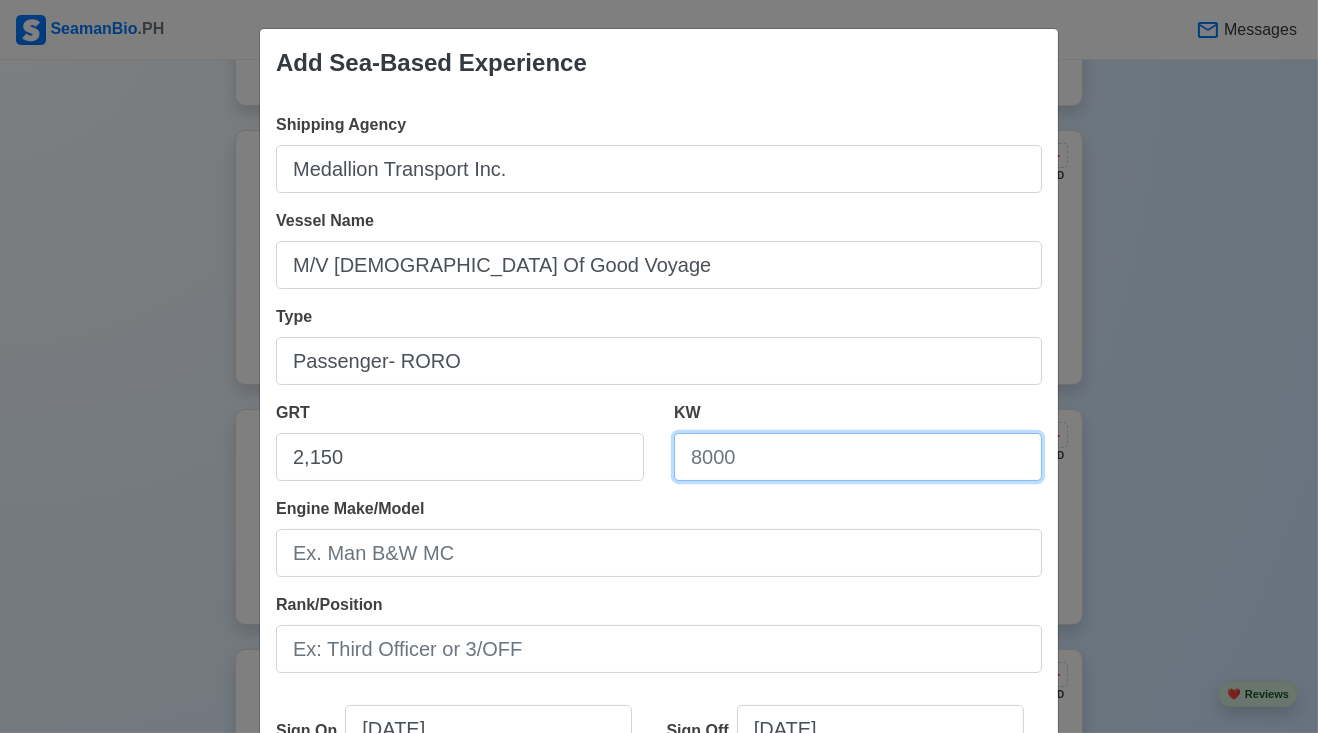 drag, startPoint x: 650, startPoint y: 313, endPoint x: 741, endPoint y: 466, distance: 178.01685 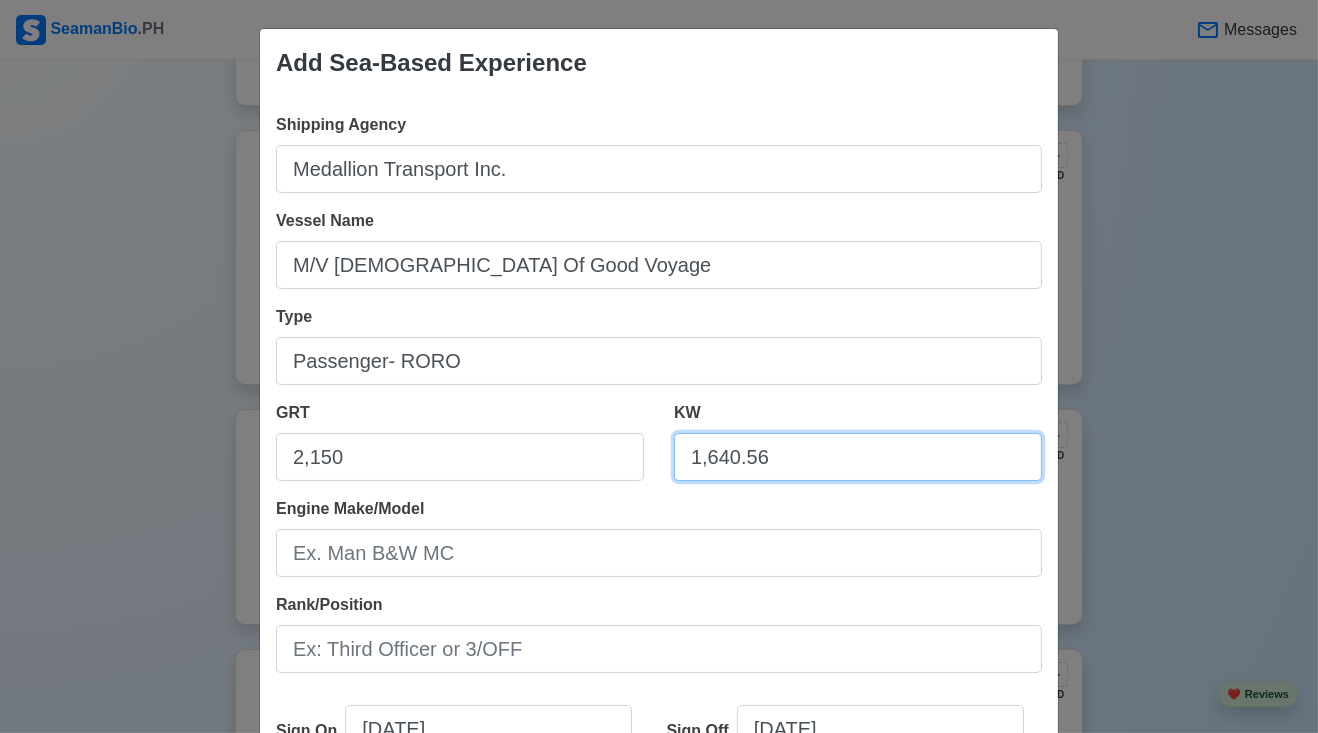 type on "1,640.56" 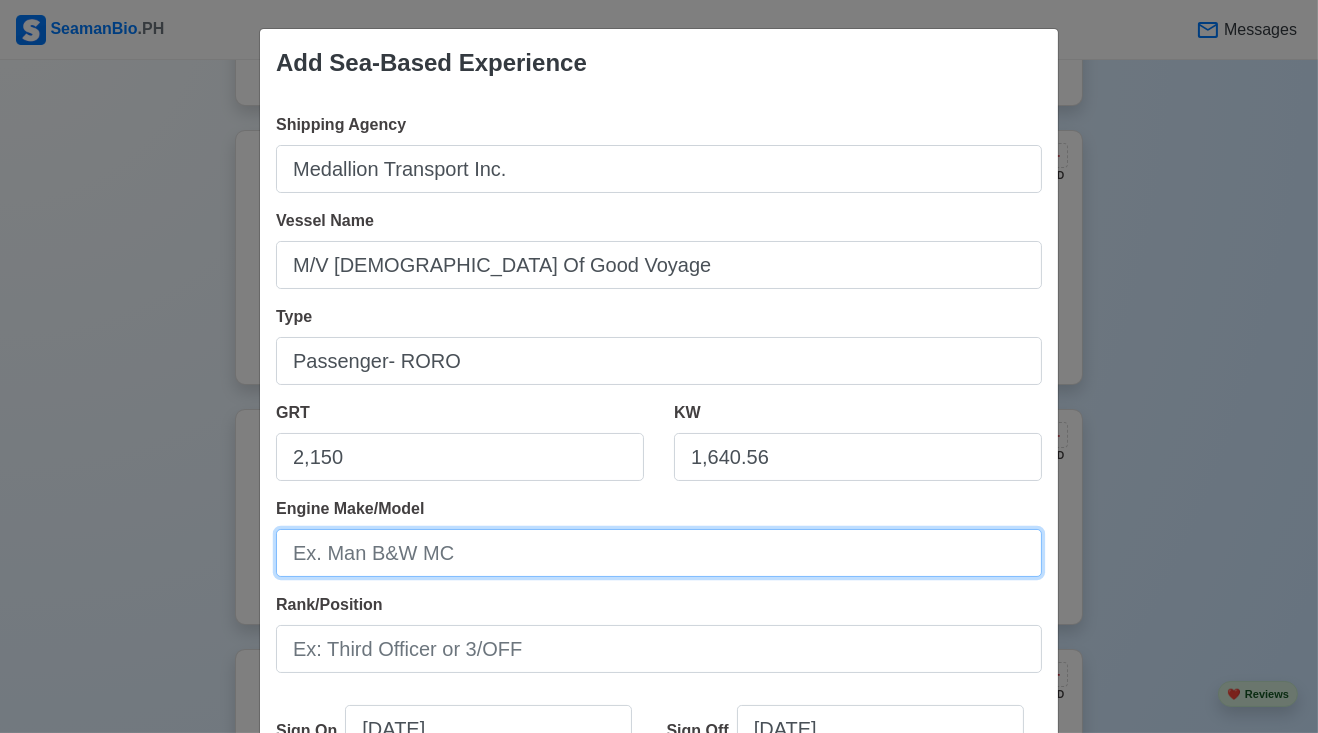 click on "Engine Make/Model" at bounding box center (659, 553) 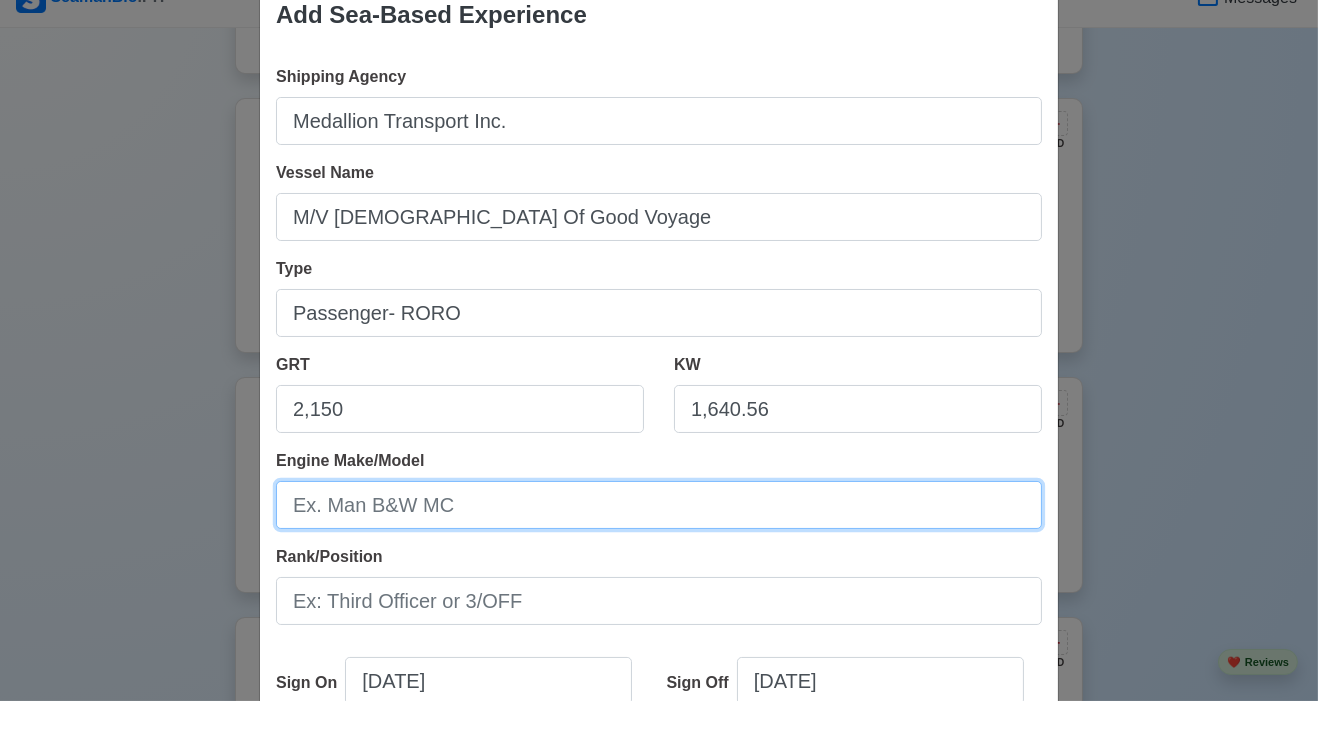 scroll, scrollTop: 4292, scrollLeft: 0, axis: vertical 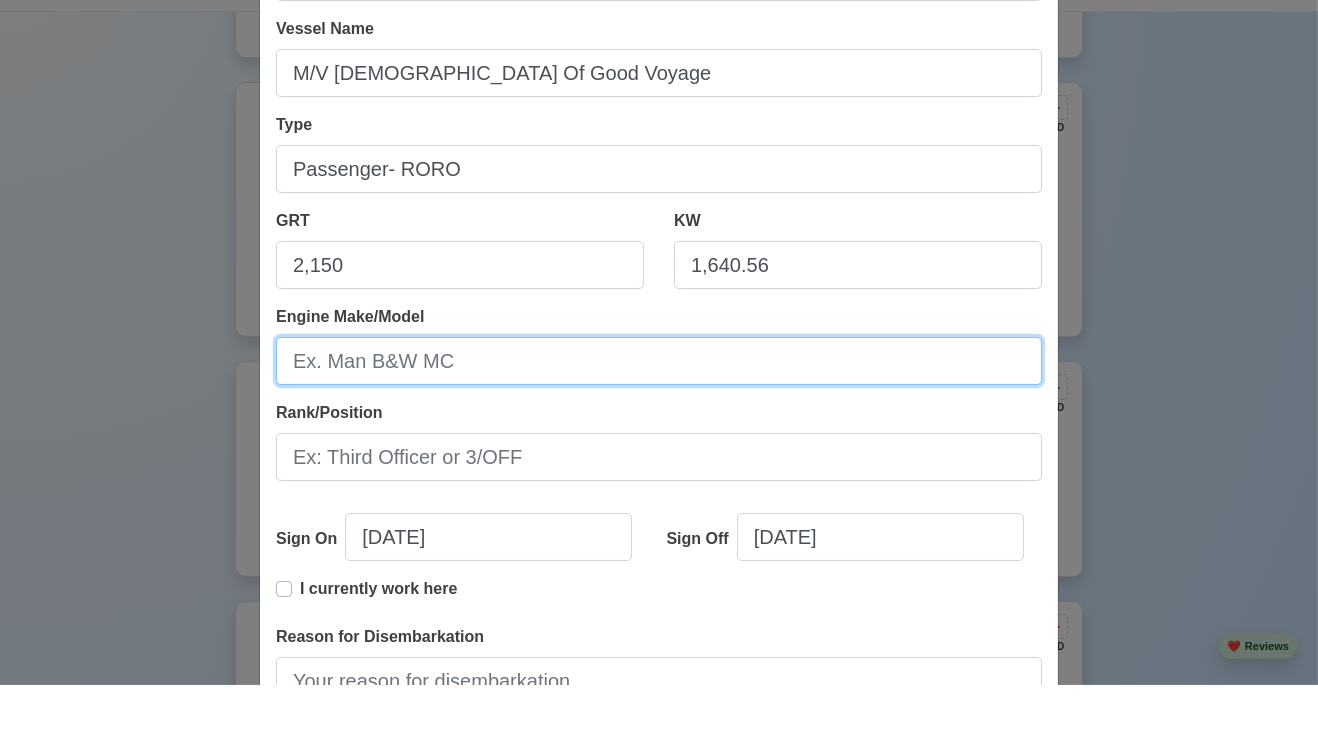 click on "Engine Make/Model" at bounding box center [659, 409] 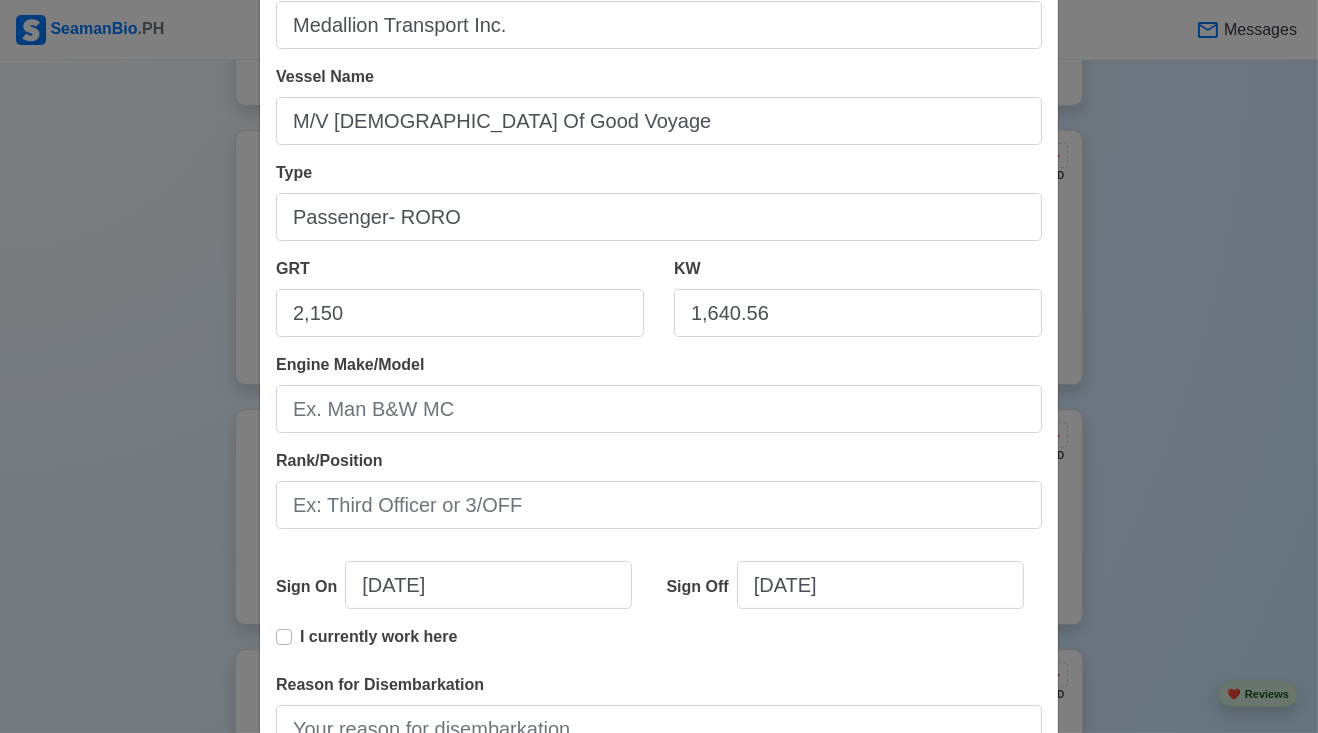 click on "SeamanBio .PH Messages 👋   New Here ? Click How to Apply New 🧑🏻‍💻   Practice Interview 🏬   Apply to Agencies 🔥 Apply Jobs 🚢   Log My Travels Your Action Items   🎯 Photo Education Training 4 Exp Missing experience.  Upload Existing CV Change Upload [PERSON_NAME] PALAC Edit ORDINARY [PERSON_NAME] Onboard (2 yrs 6 mos experience in rank) SRN  9608280040 [EMAIL_ADDRESS][DOMAIN_NAME] +639274773074 [DATE]   •  [DEMOGRAPHIC_DATA] [DEMOGRAPHIC_DATA]  •  Single 157  cm •  65  kg BASECO PORT AREA [GEOGRAPHIC_DATA]   🇵🇭 Availability Immediate Download & Convert to PDF 🎨 Choose Other CV Design ✍️ Add My Signature Objective To secure an Ordinary [PERSON_NAME] position where I can contribute my passion for seafaring, eagerness to learn, and commitment to safety and effiency on board vessels. EDIT Statutory Info EDIT SSS: 1012400655 PhilHealth: 14-250082805-5 Education 1 Auto sort by Start Date. ADD [PERSON_NAME][GEOGRAPHIC_DATA] EDIT BS Marine Transportation [DATE] - [DATE] Travel Documents 2 ADD EDIT 4" at bounding box center (659, -3926) 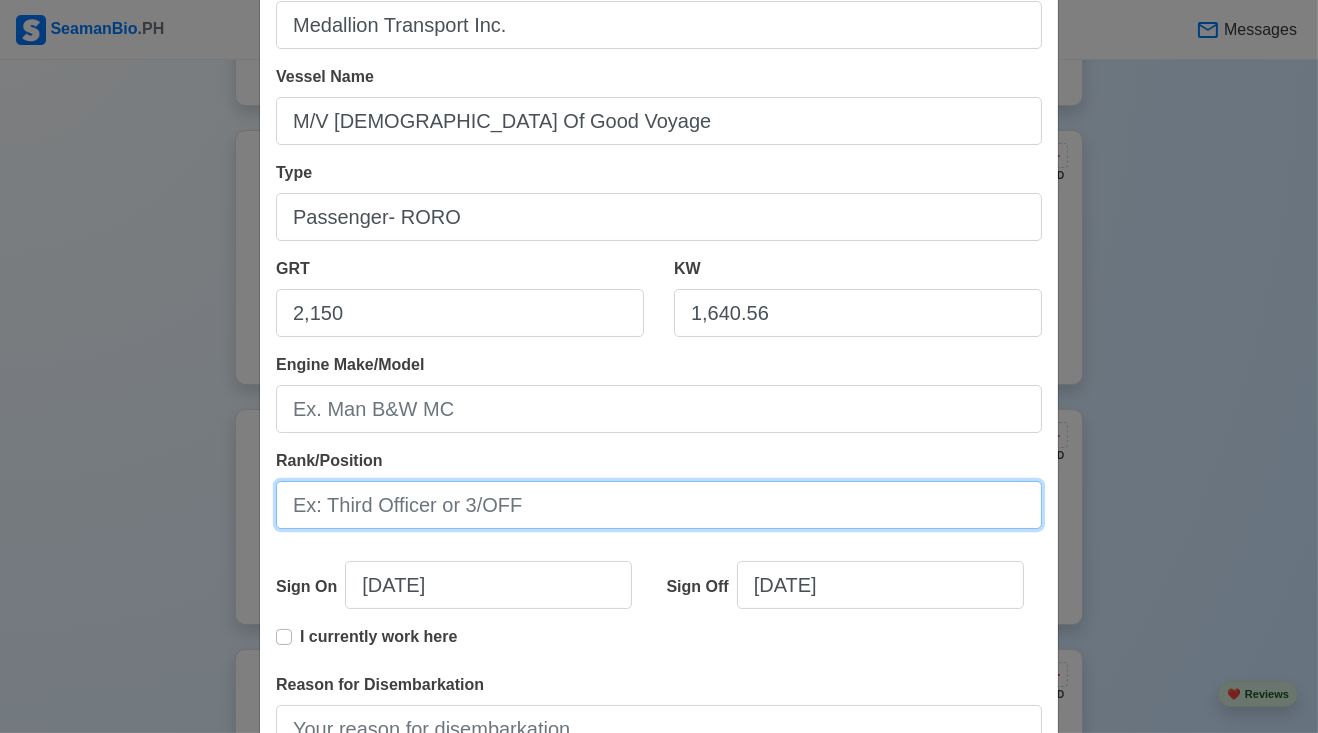 click on "Rank/Position" at bounding box center (659, 505) 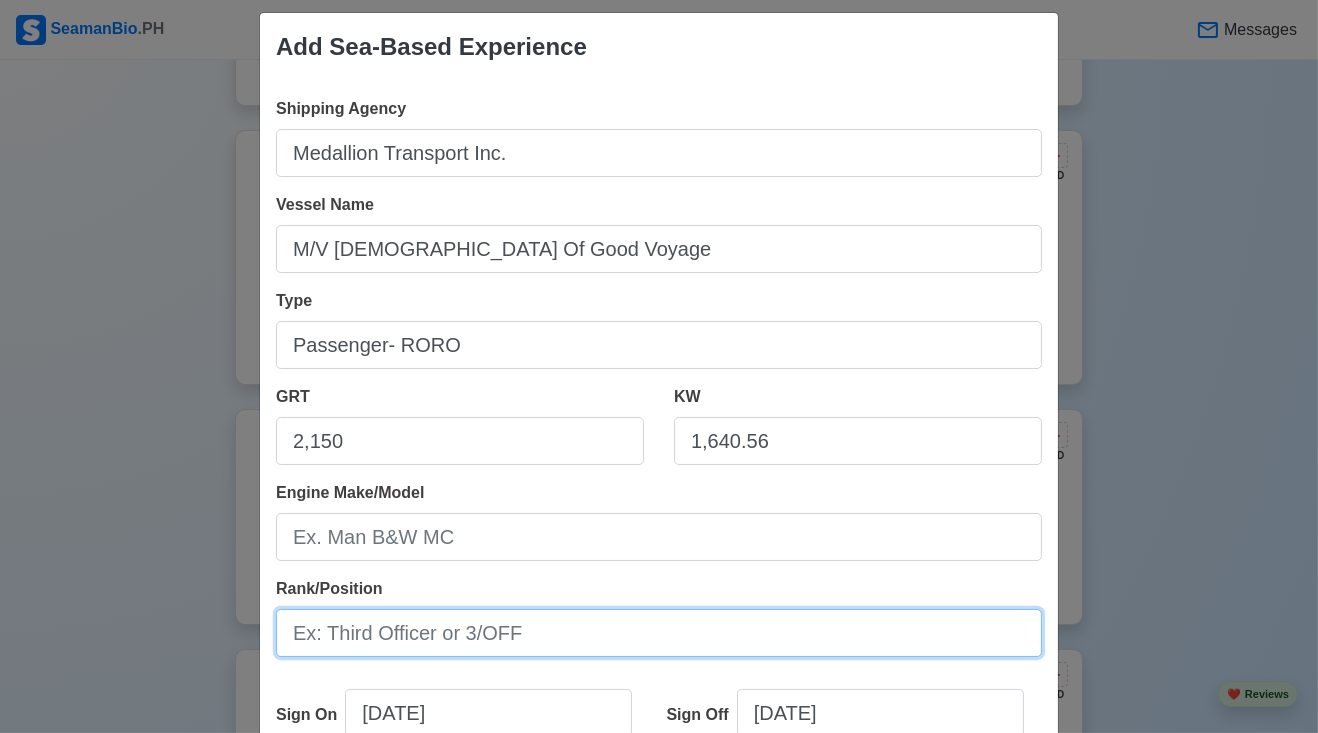 scroll, scrollTop: 32, scrollLeft: 0, axis: vertical 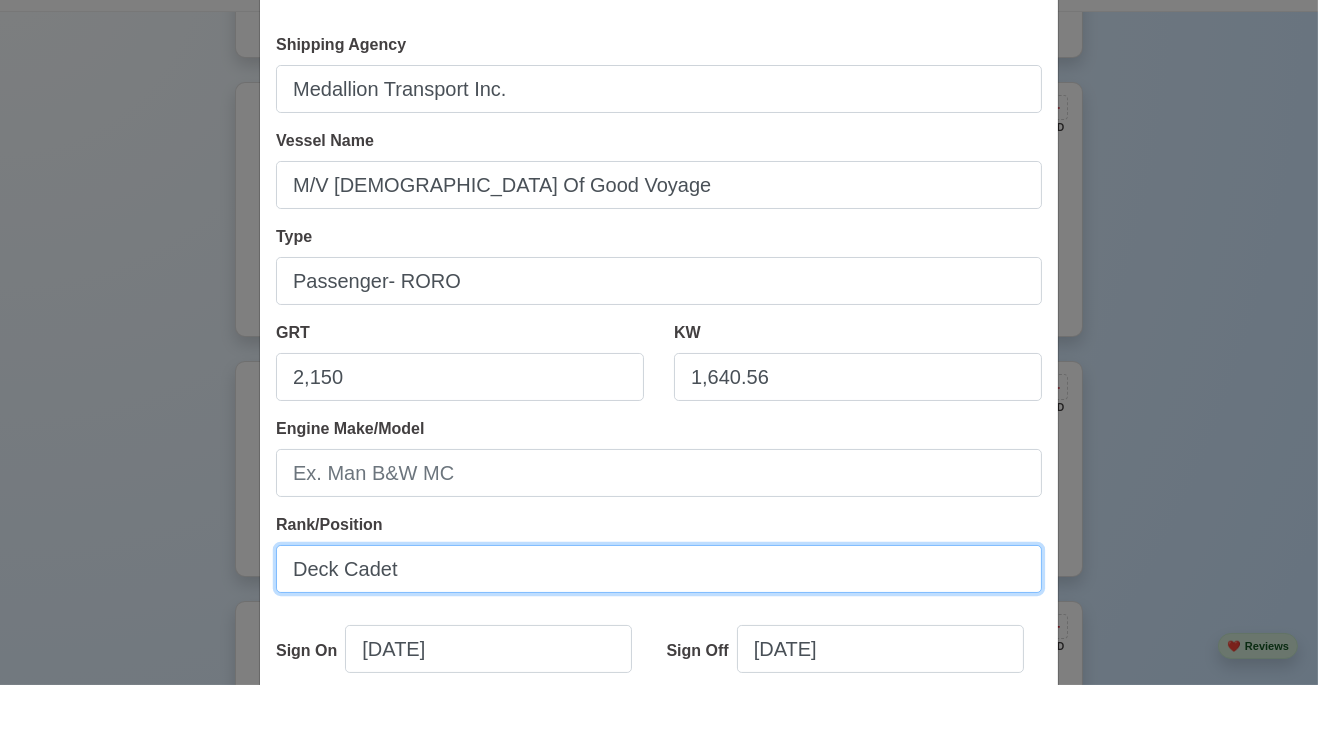 type on "Deck Cadet" 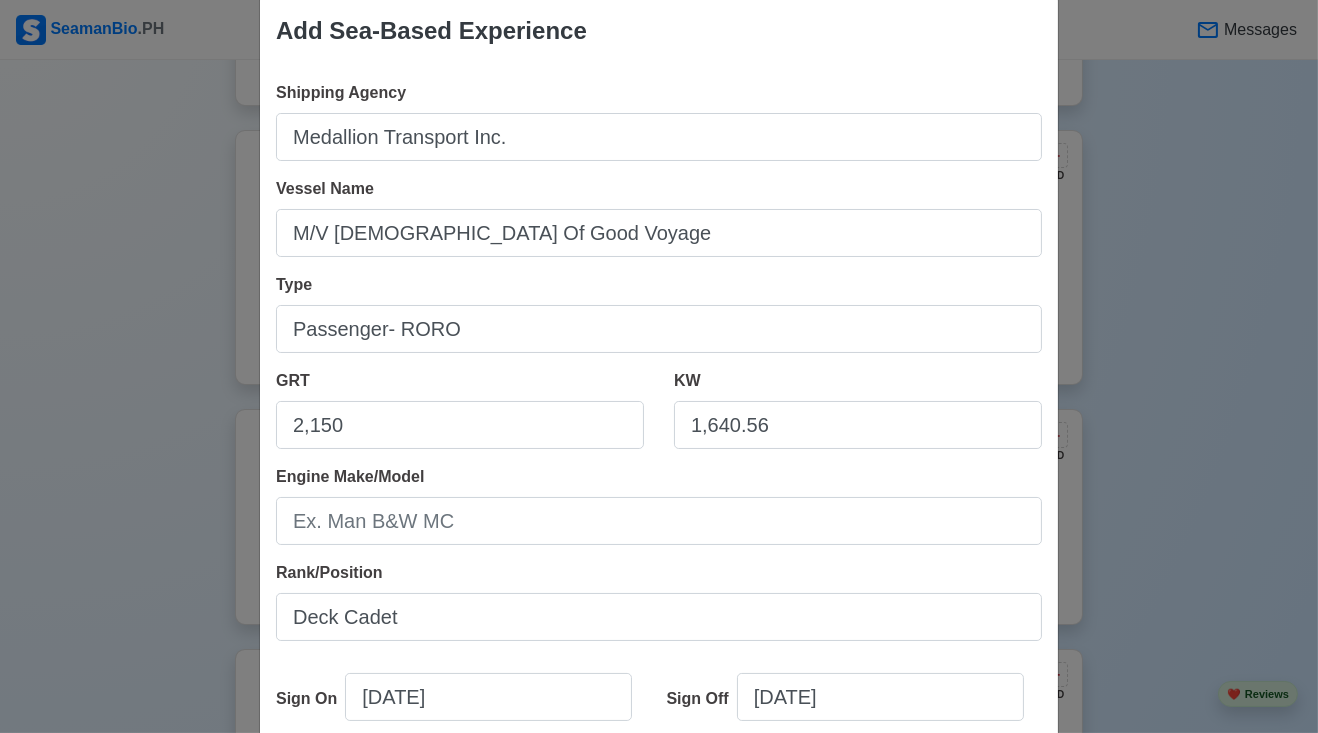 click on "Shipping Agency Medallion Transport Inc. Vessel Name M/V [DEMOGRAPHIC_DATA] Of Good Voyage Type Passenger- RORO GRT 2,150 KW 1,640.56 Engine Make/Model Rank/Position Deck Cadet Sign On [DATE] Sign Off [DATE] I currently work here Reason for Disembarkation 🔒 Salary (USD)" at bounding box center (659, 529) 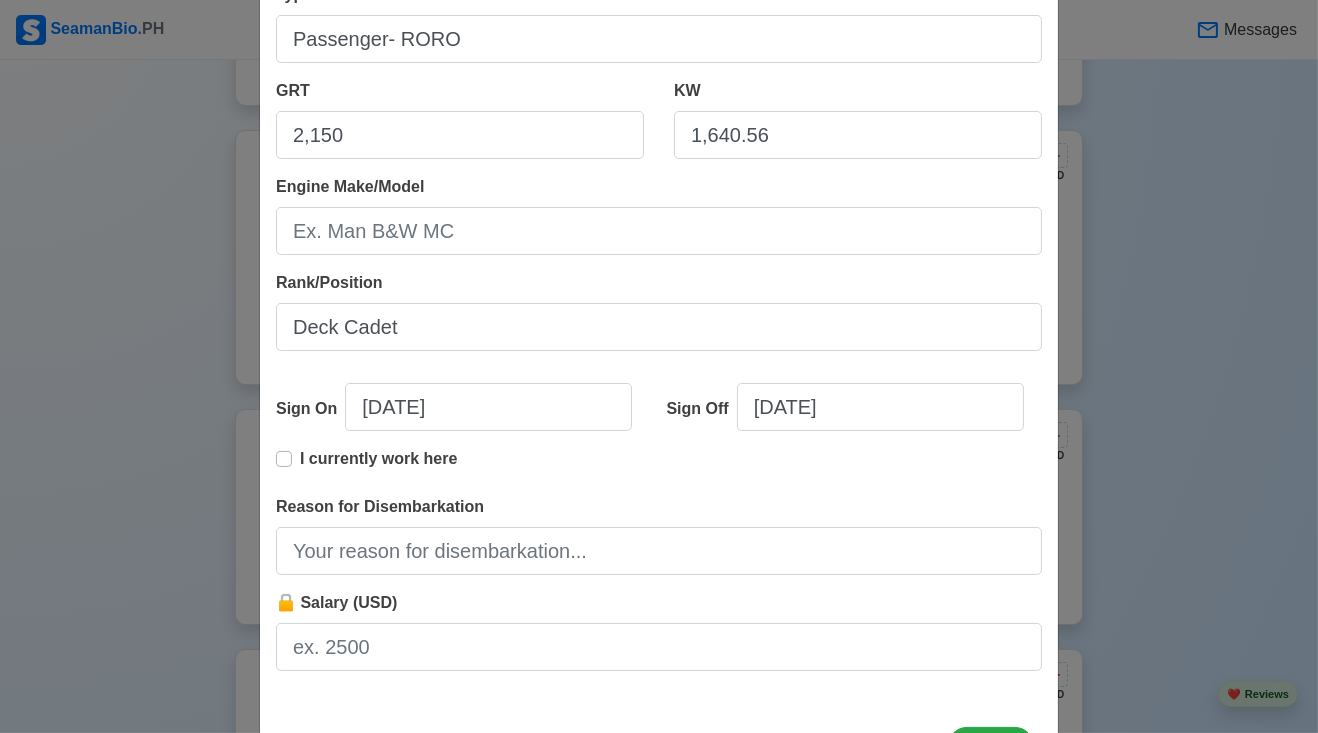 scroll, scrollTop: 325, scrollLeft: 0, axis: vertical 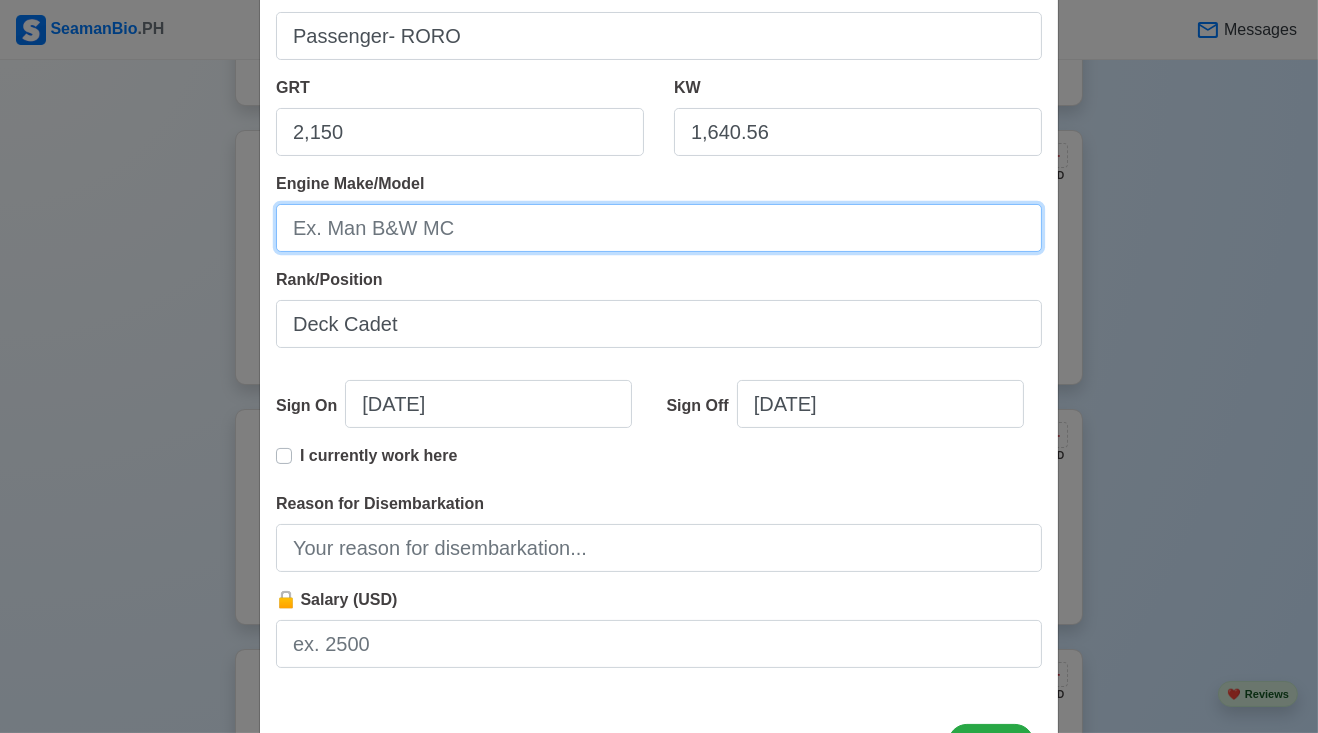 drag, startPoint x: 741, startPoint y: 466, endPoint x: 417, endPoint y: 208, distance: 414.1739 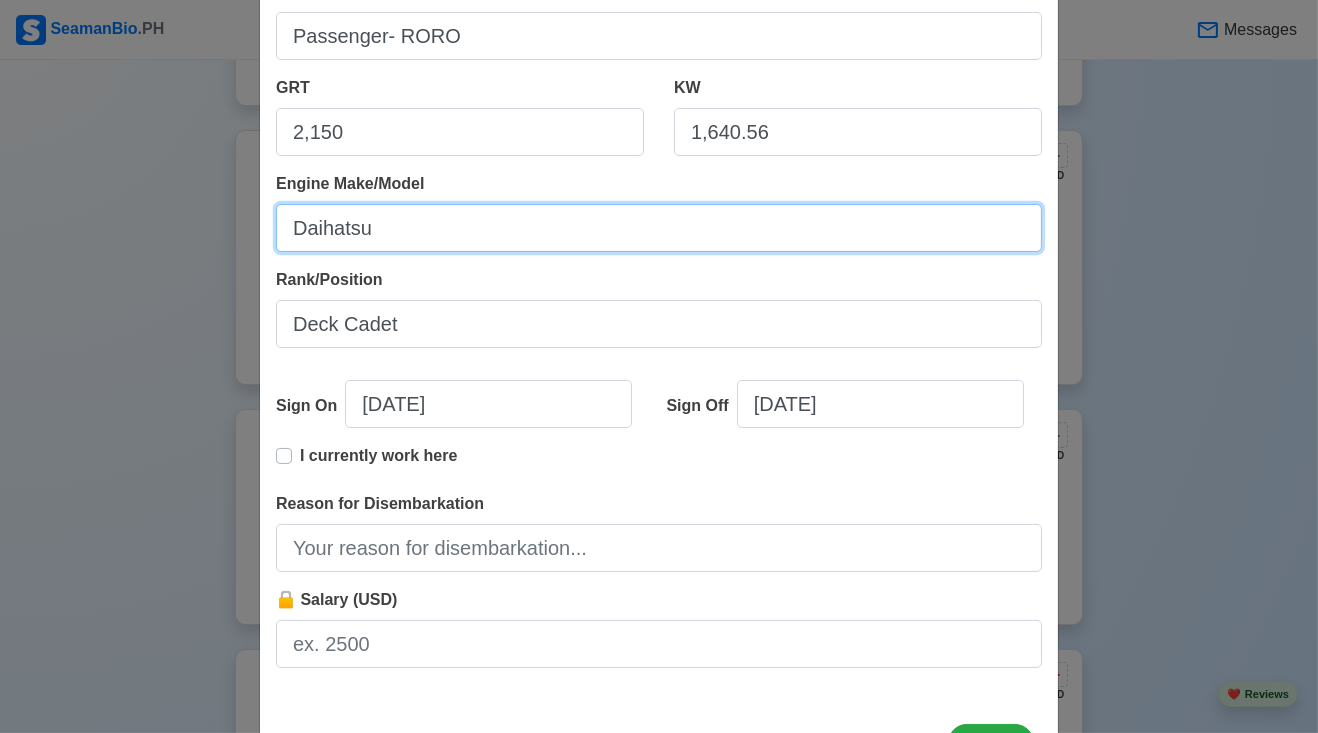 type on "Daihatsu" 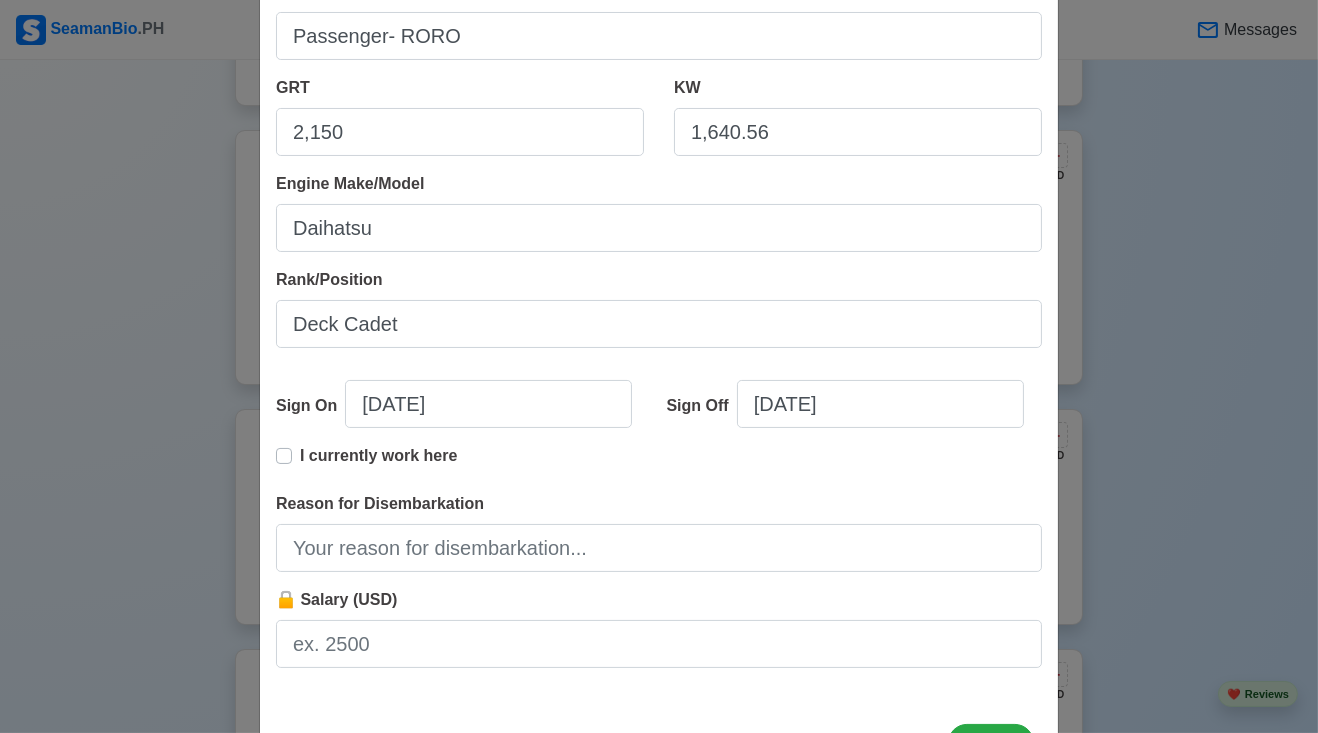 click on "Sign On [DATE] Sign Off [DATE] I currently work here" at bounding box center [659, 428] 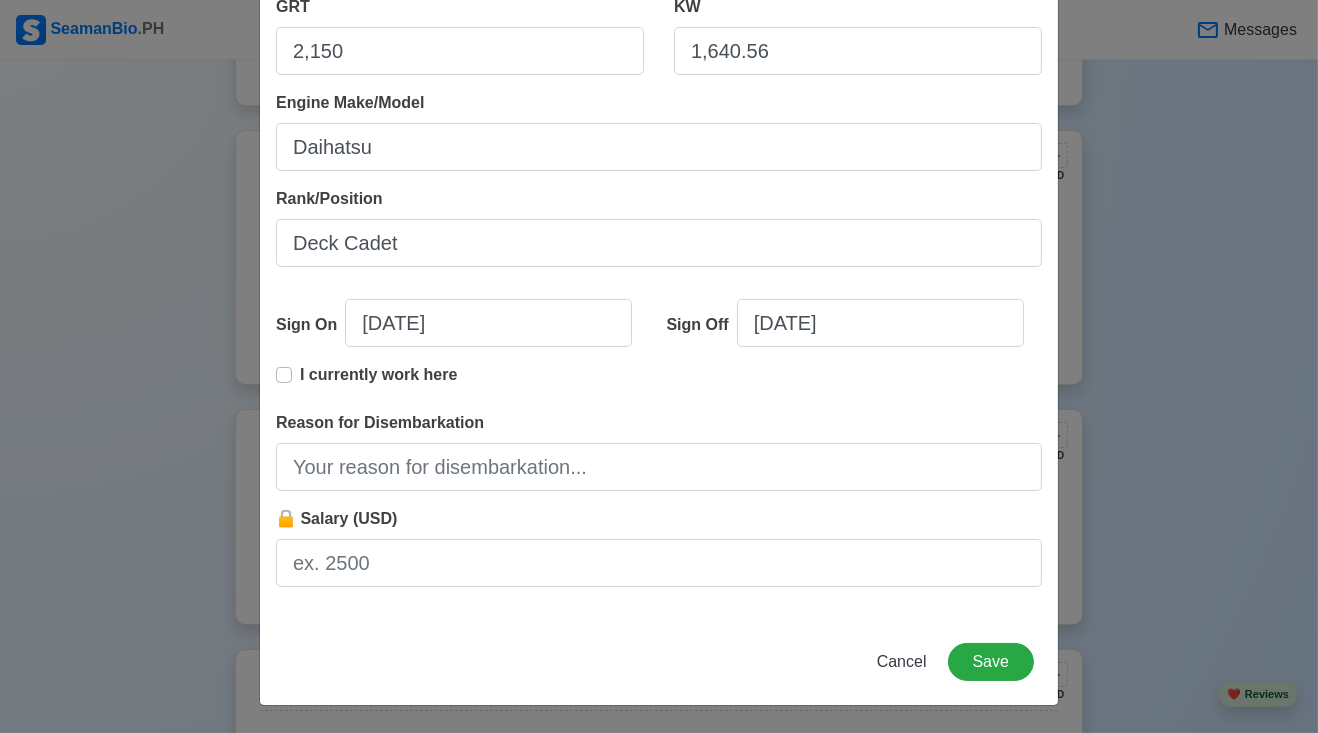 scroll, scrollTop: 342, scrollLeft: 0, axis: vertical 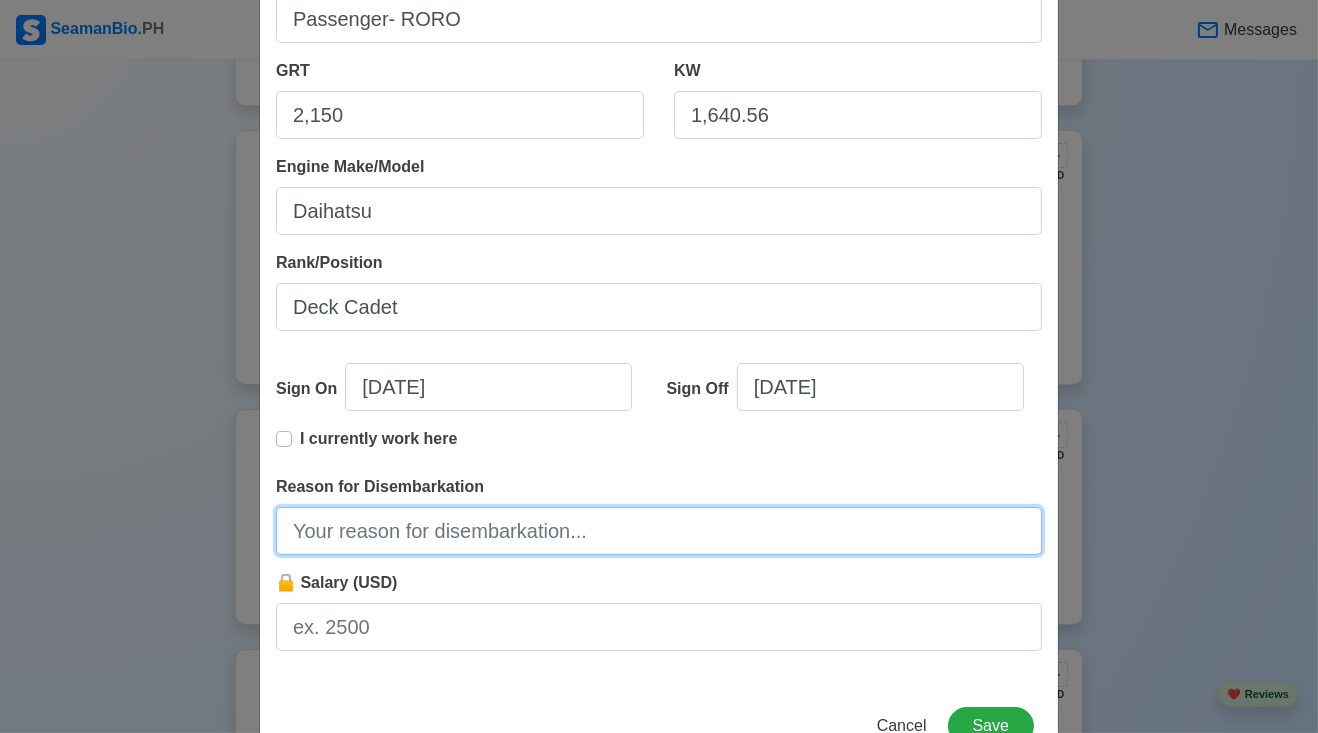click on "Reason for Disembarkation" at bounding box center [659, 531] 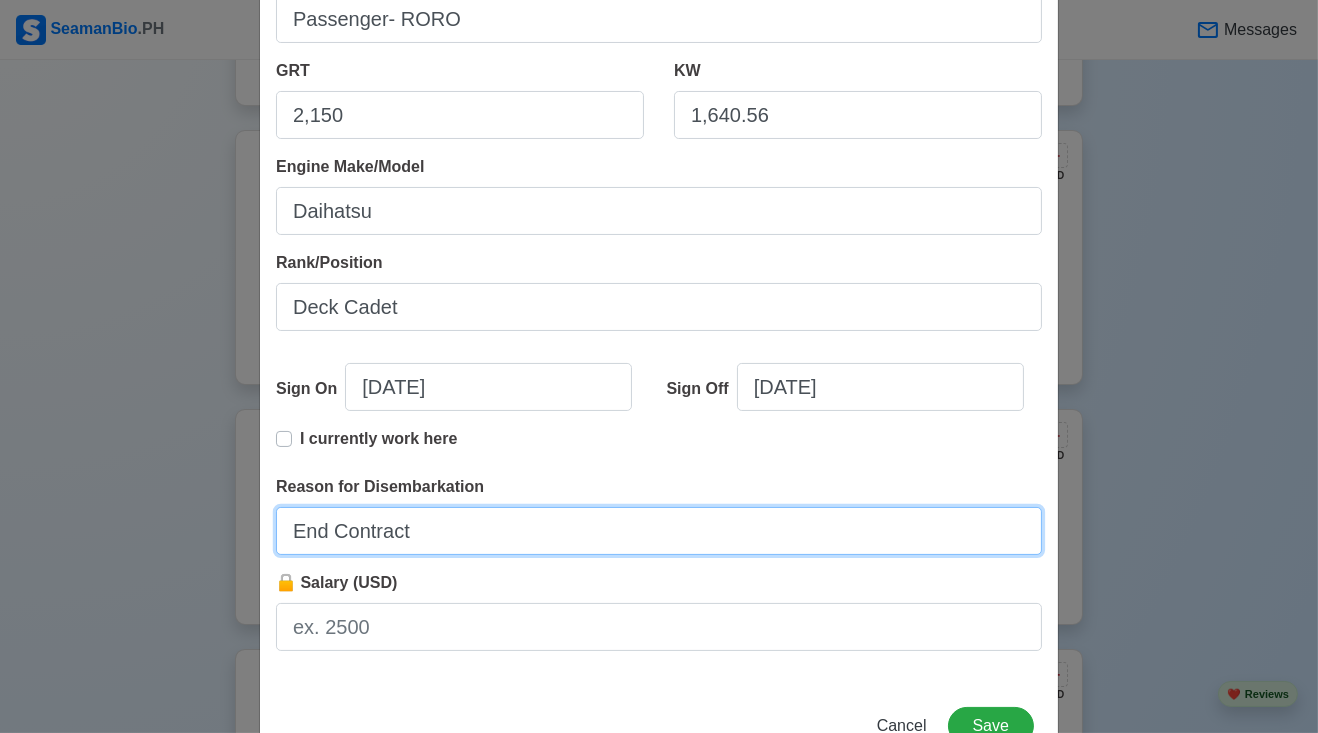scroll, scrollTop: 4292, scrollLeft: 0, axis: vertical 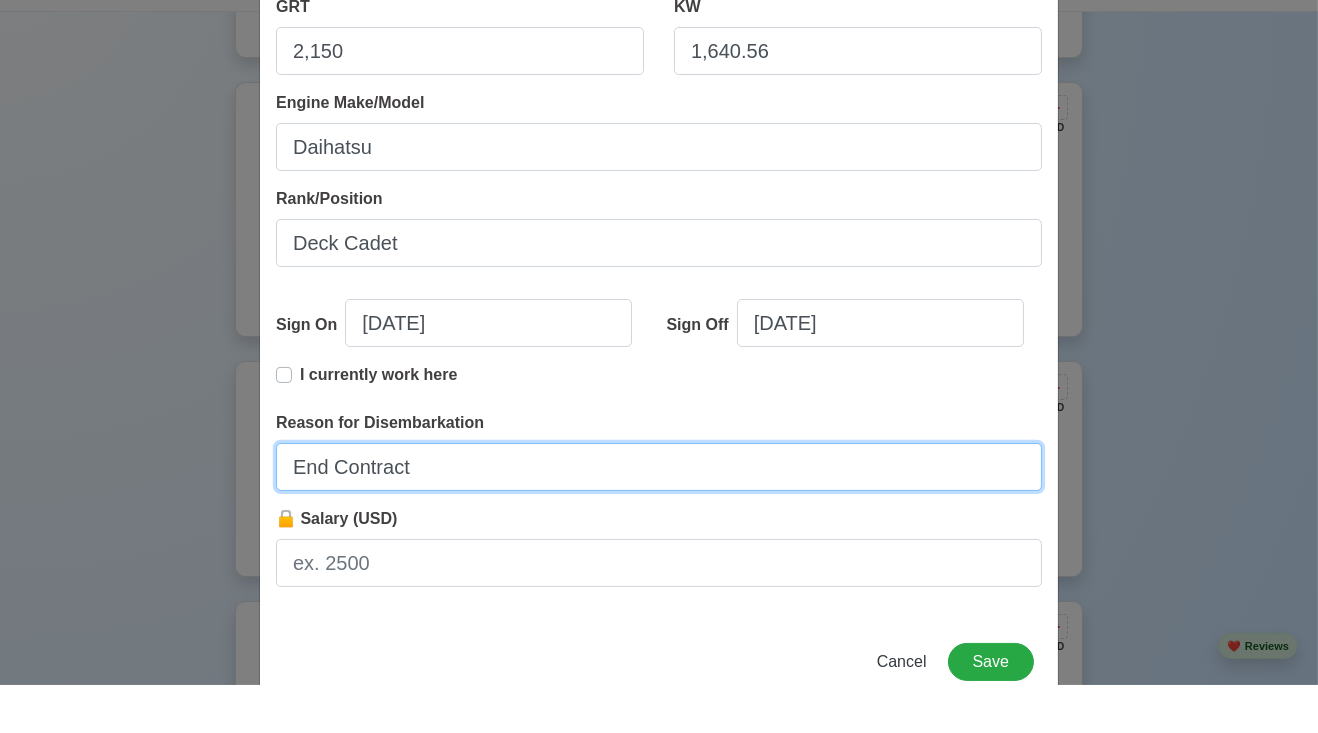 type on "End Contract" 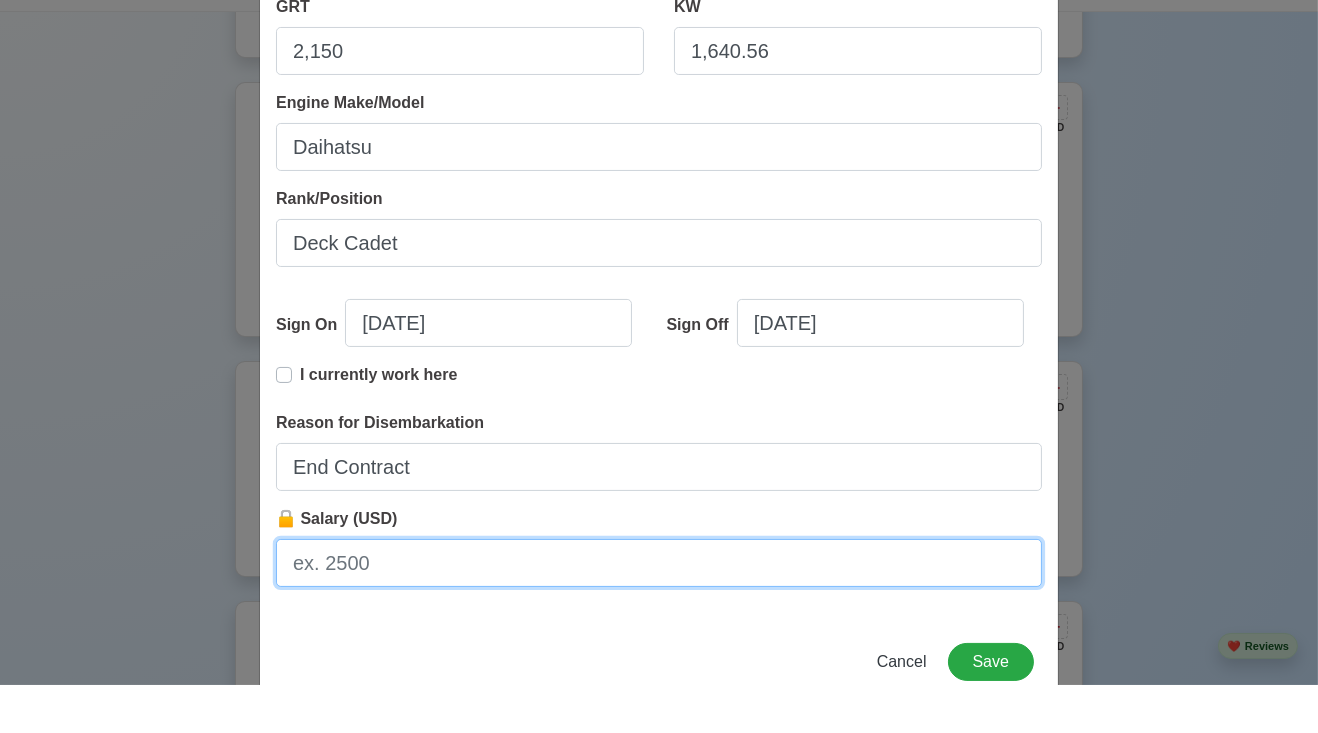 click on "🔒 Salary (USD)" at bounding box center [659, 595] 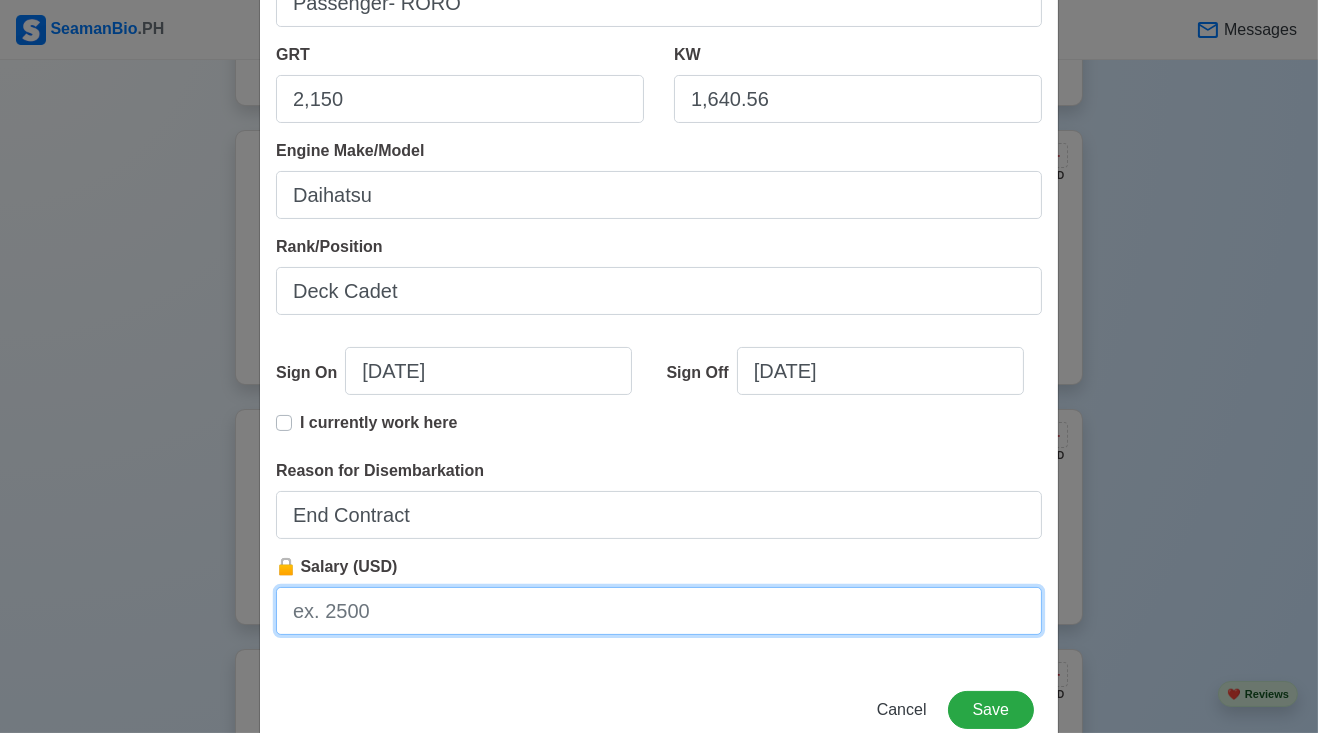 scroll, scrollTop: 0, scrollLeft: 0, axis: both 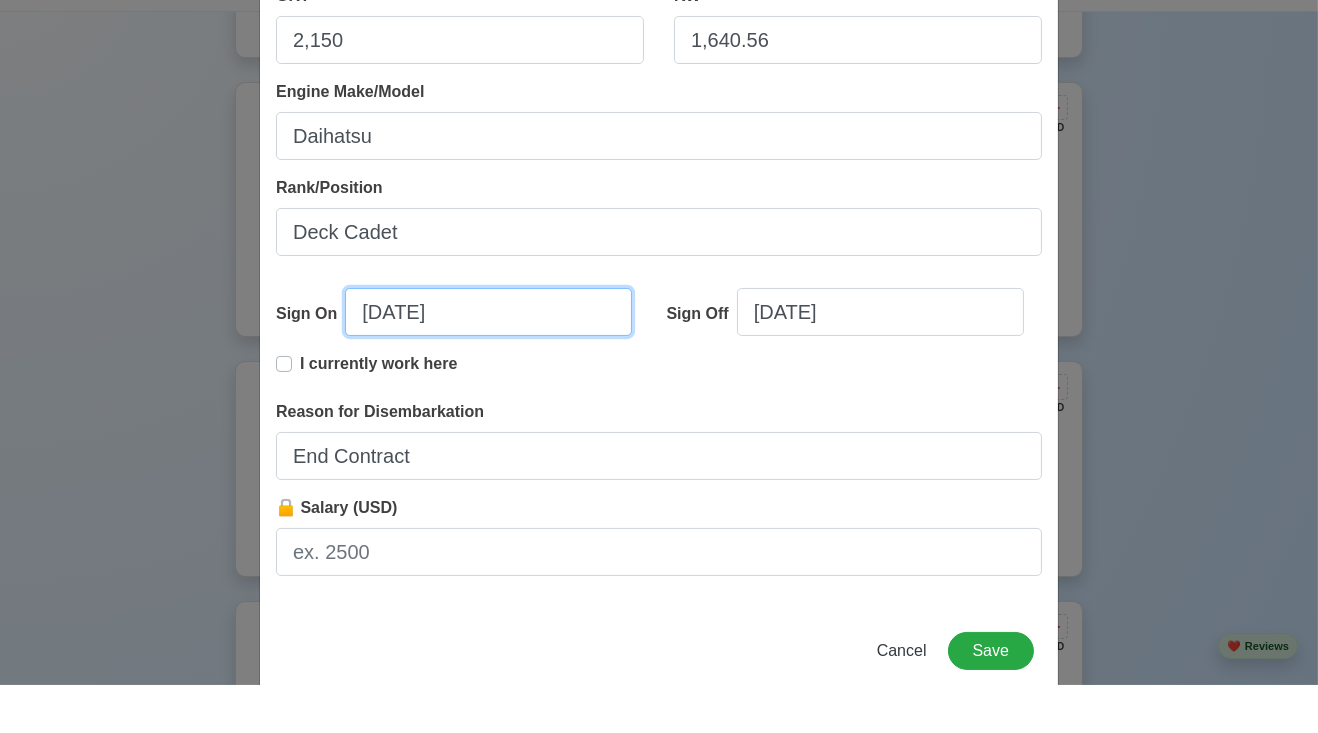 click on "[DATE]" at bounding box center [488, 360] 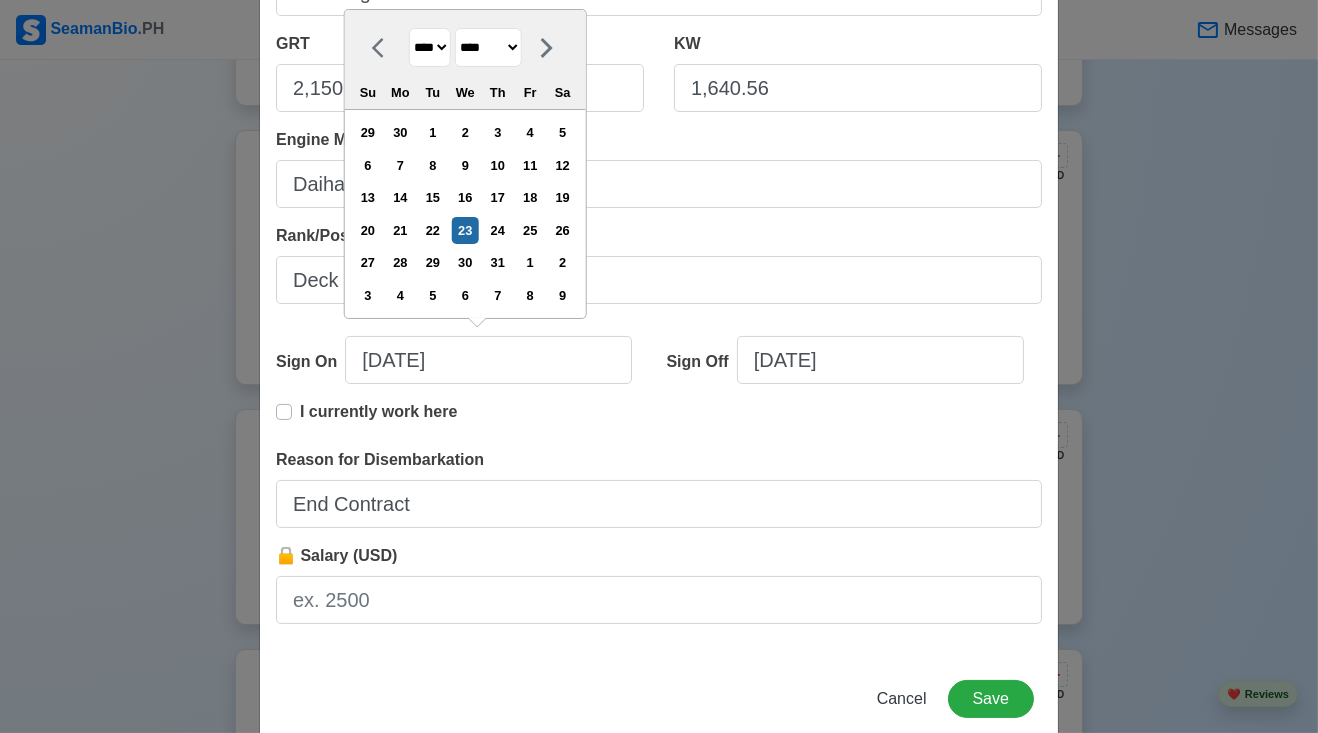 click on "Sign On [DATE] **** **** **** **** **** **** **** **** **** **** **** **** **** **** **** **** **** **** **** **** **** **** **** **** **** **** **** **** **** **** **** **** **** **** **** **** **** **** **** **** **** **** **** **** **** **** **** **** **** **** **** **** **** **** **** **** **** **** **** **** **** **** **** **** **** **** **** **** **** **** **** **** **** **** **** **** **** **** **** **** **** **** **** **** **** **** **** **** **** **** **** **** **** **** **** **** **** **** **** **** **** **** **** **** **** **** ******* ******** ***** ***** *** **** **** ****** ********* ******* ******** ******** Su Mo Tu We Th Fr Sa 29 30 1 2 3 4 5 6 7 8 9 10 11 12 13 14 15 16 17 18 19 20 21 22 23 24 25 26 27 28 29 30 31 1 2 3 4 5 6 7 8 9 Sign Off [DATE] I currently work here" at bounding box center [659, 384] 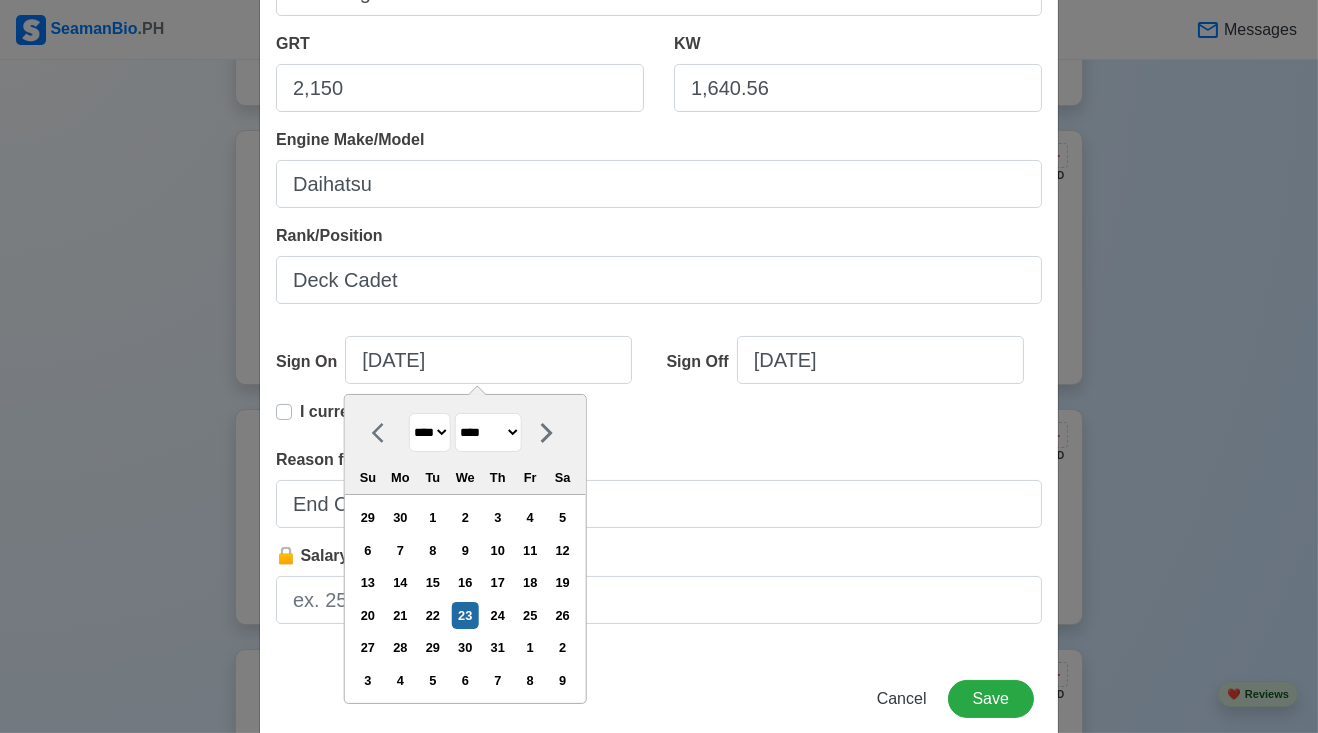 click on "**** **** **** **** **** **** **** **** **** **** **** **** **** **** **** **** **** **** **** **** **** **** **** **** **** **** **** **** **** **** **** **** **** **** **** **** **** **** **** **** **** **** **** **** **** **** **** **** **** **** **** **** **** **** **** **** **** **** **** **** **** **** **** **** **** **** **** **** **** **** **** **** **** **** **** **** **** **** **** **** **** **** **** **** **** **** **** **** **** **** **** **** **** **** **** **** **** **** **** **** **** **** **** **** **** ****" at bounding box center (430, 432) 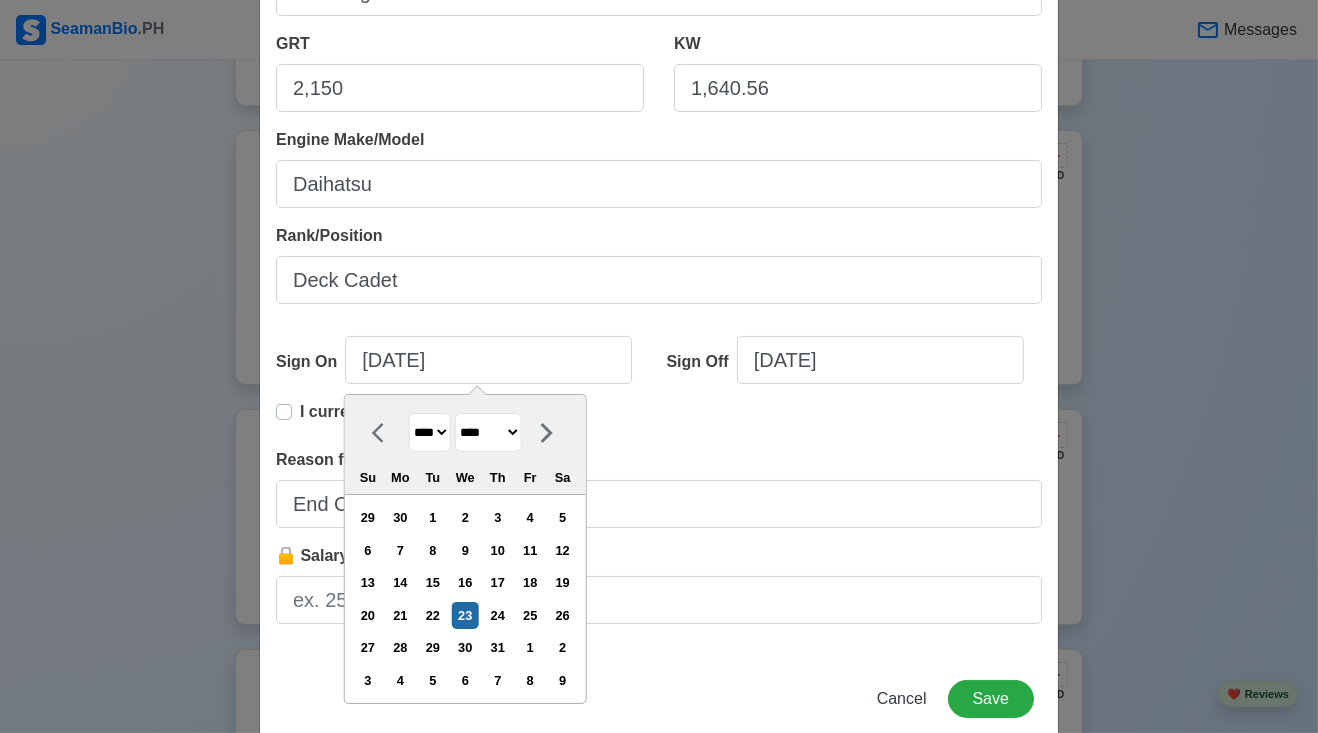 click on "**** **** **** **** **** **** **** **** **** **** **** **** **** **** **** **** **** **** **** **** **** **** **** **** **** **** **** **** **** **** **** **** **** **** **** **** **** **** **** **** **** **** **** **** **** **** **** **** **** **** **** **** **** **** **** **** **** **** **** **** **** **** **** **** **** **** **** **** **** **** **** **** **** **** **** **** **** **** **** **** **** **** **** **** **** **** **** **** **** **** **** **** **** **** **** **** **** **** **** **** **** **** **** **** **** ****" at bounding box center [430, 432] 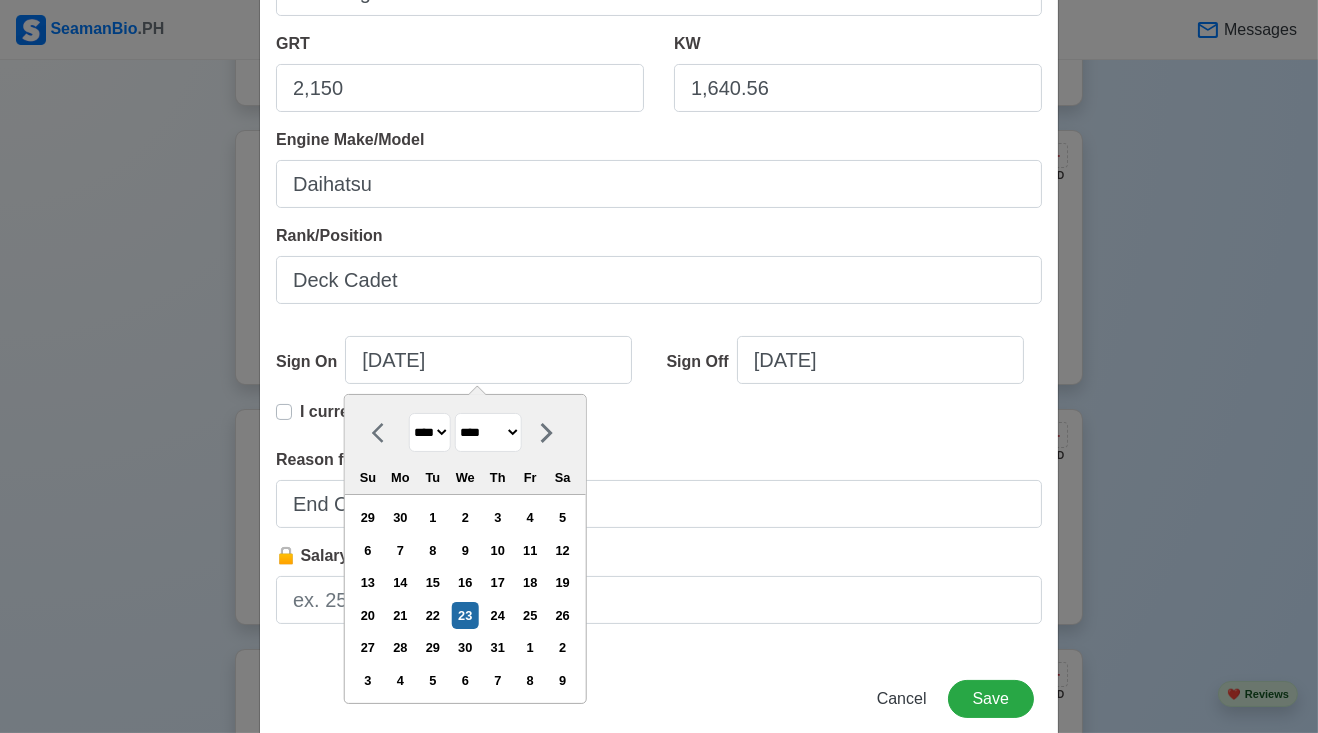 click 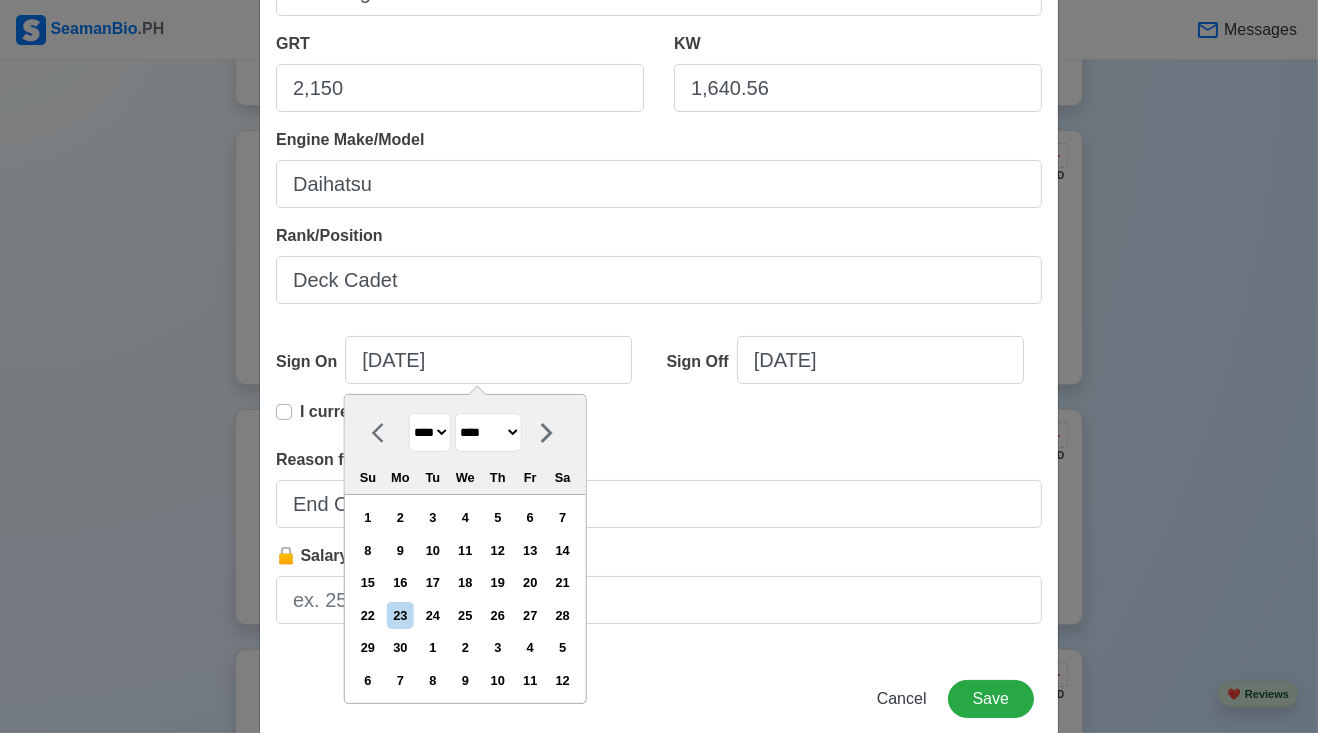 click on "**** **** **** **** **** **** **** **** **** **** **** **** **** **** **** **** **** **** **** **** **** **** **** **** **** **** **** **** **** **** **** **** **** **** **** **** **** **** **** **** **** **** **** **** **** **** **** **** **** **** **** **** **** **** **** **** **** **** **** **** **** **** **** **** **** **** **** **** **** **** **** **** **** **** **** **** **** **** **** **** **** **** **** **** **** **** **** **** **** **** **** **** **** **** **** **** **** **** **** **** **** **** **** **** **** ****" at bounding box center (430, 432) 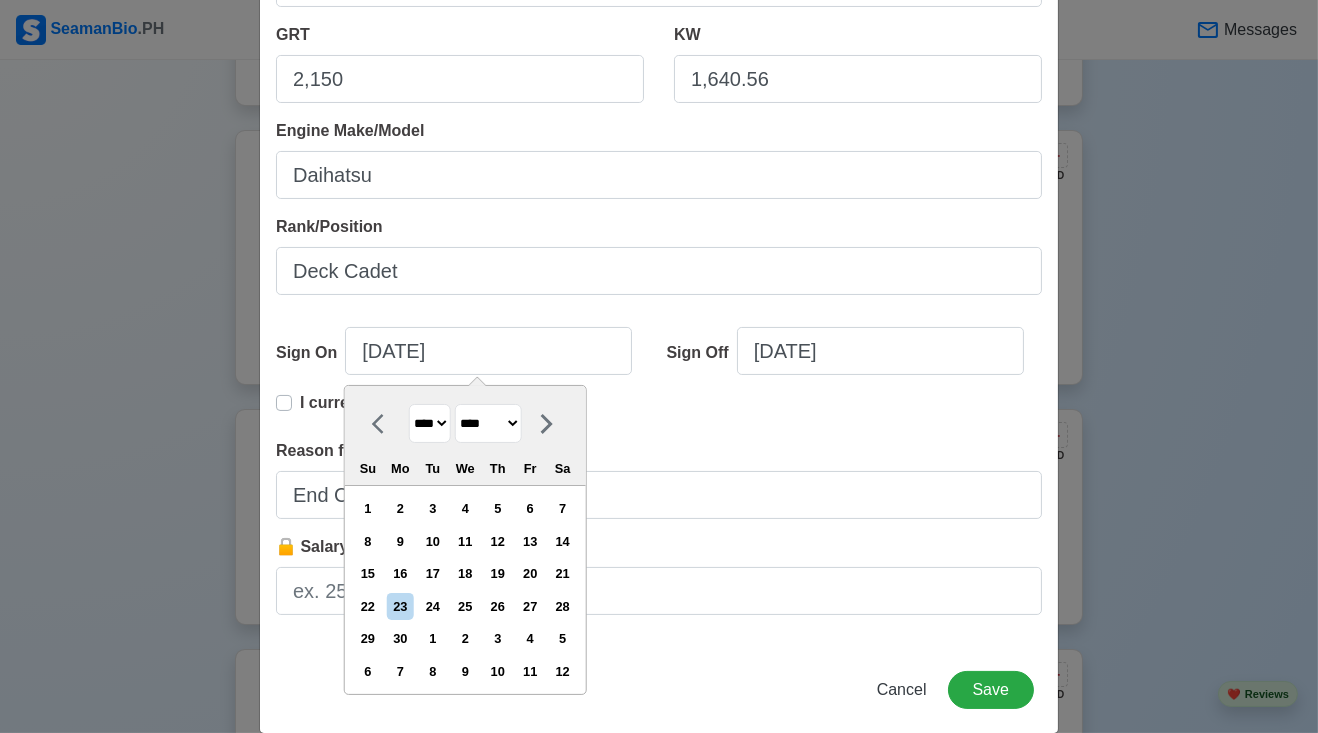 scroll, scrollTop: 406, scrollLeft: 0, axis: vertical 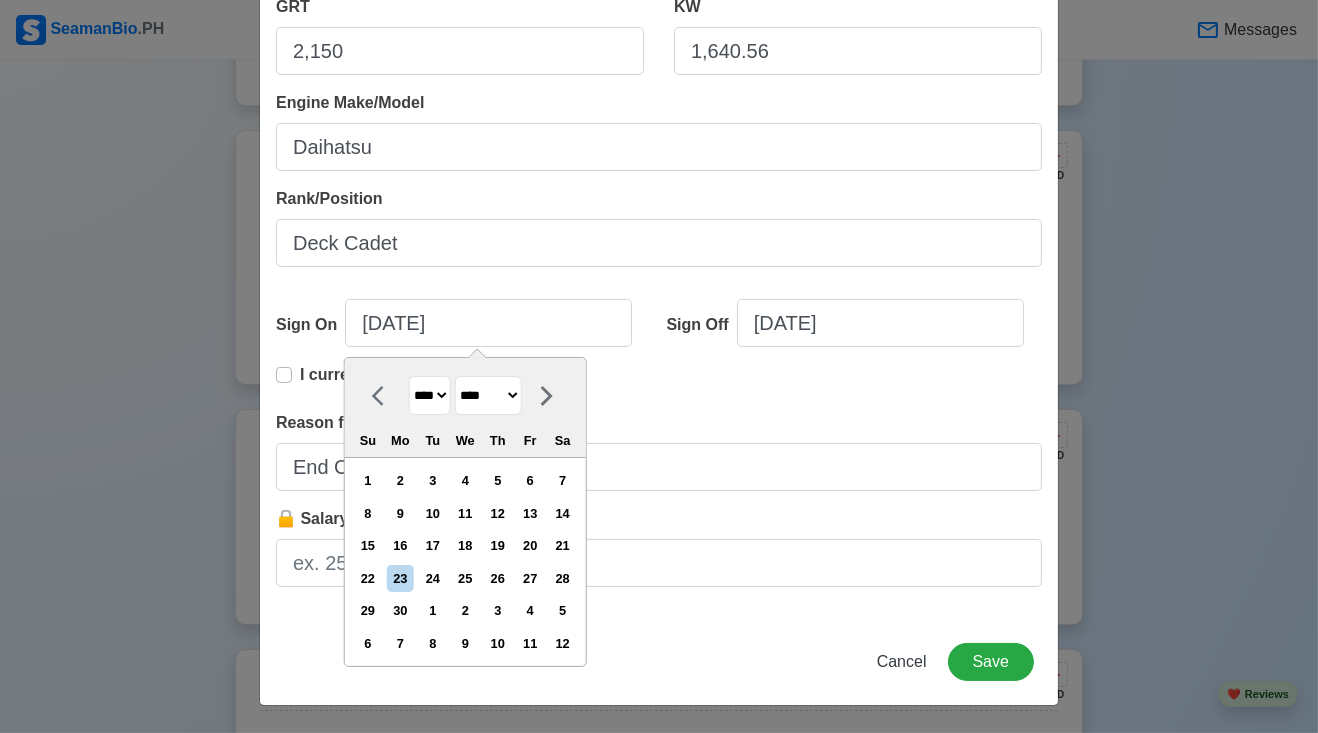 click on "**** **** **** **** **** **** **** **** **** **** **** **** **** **** **** **** **** **** **** **** **** **** **** **** **** **** **** **** **** **** **** **** **** **** **** **** **** **** **** **** **** **** **** **** **** **** **** **** **** **** **** **** **** **** **** **** **** **** **** **** **** **** **** **** **** **** **** **** **** **** **** **** **** **** **** **** **** **** **** **** **** **** **** **** **** **** **** **** **** **** **** **** **** **** **** **** **** **** **** **** **** **** **** **** **** ****" at bounding box center (430, 395) 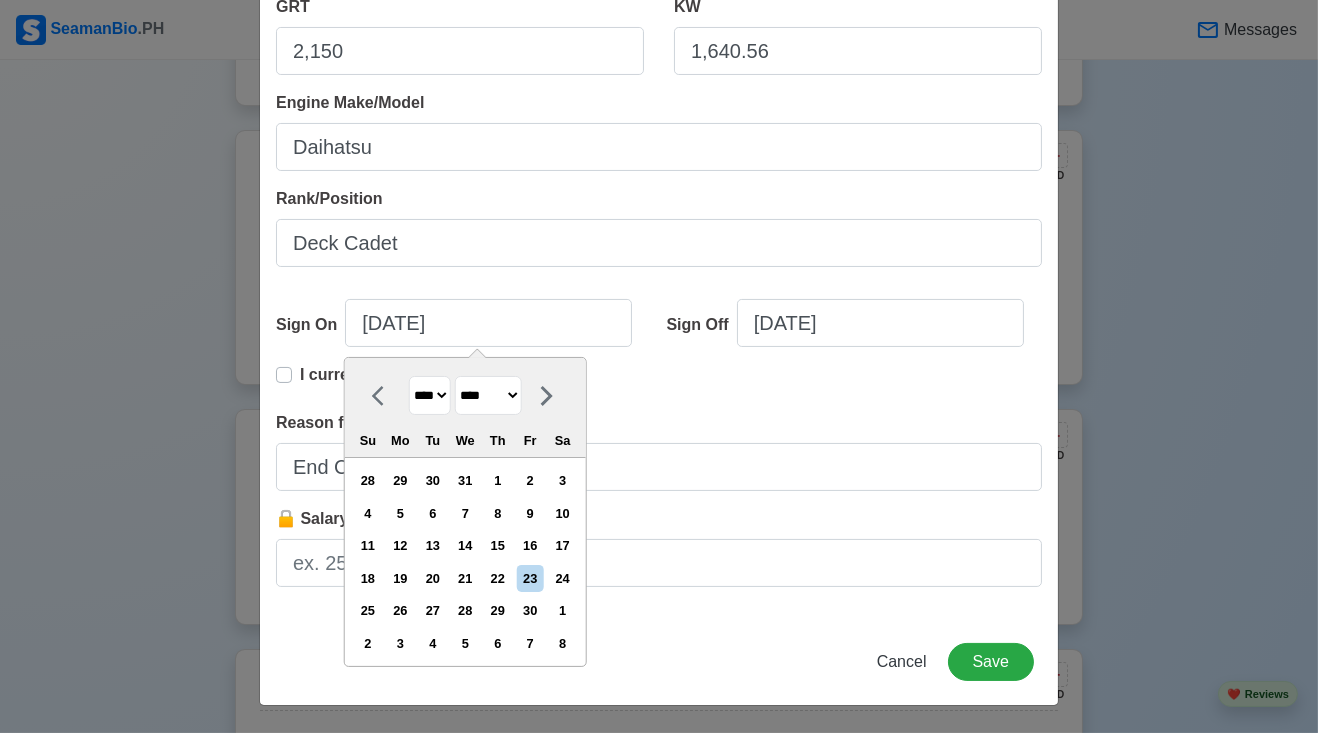 click on "******* ******** ***** ***** *** **** **** ****** ********* ******* ******** ********" at bounding box center [488, 395] 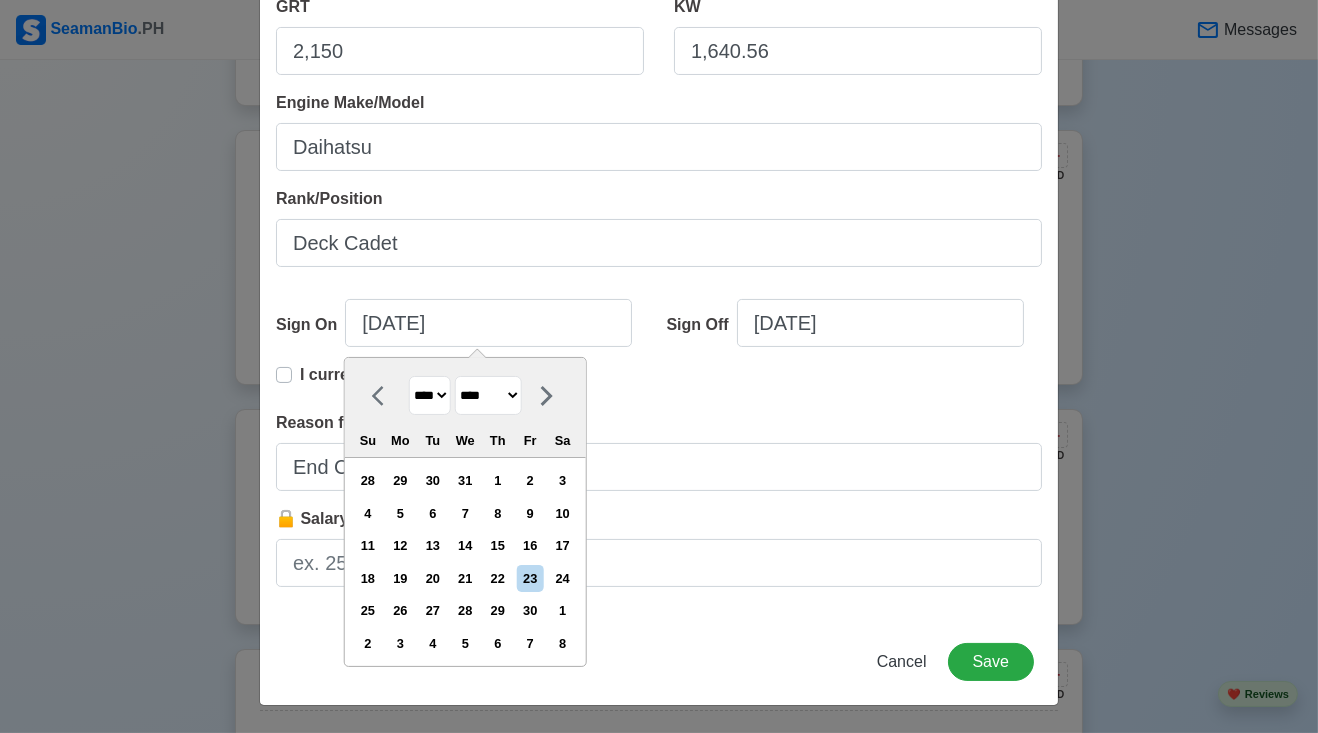 select on "*********" 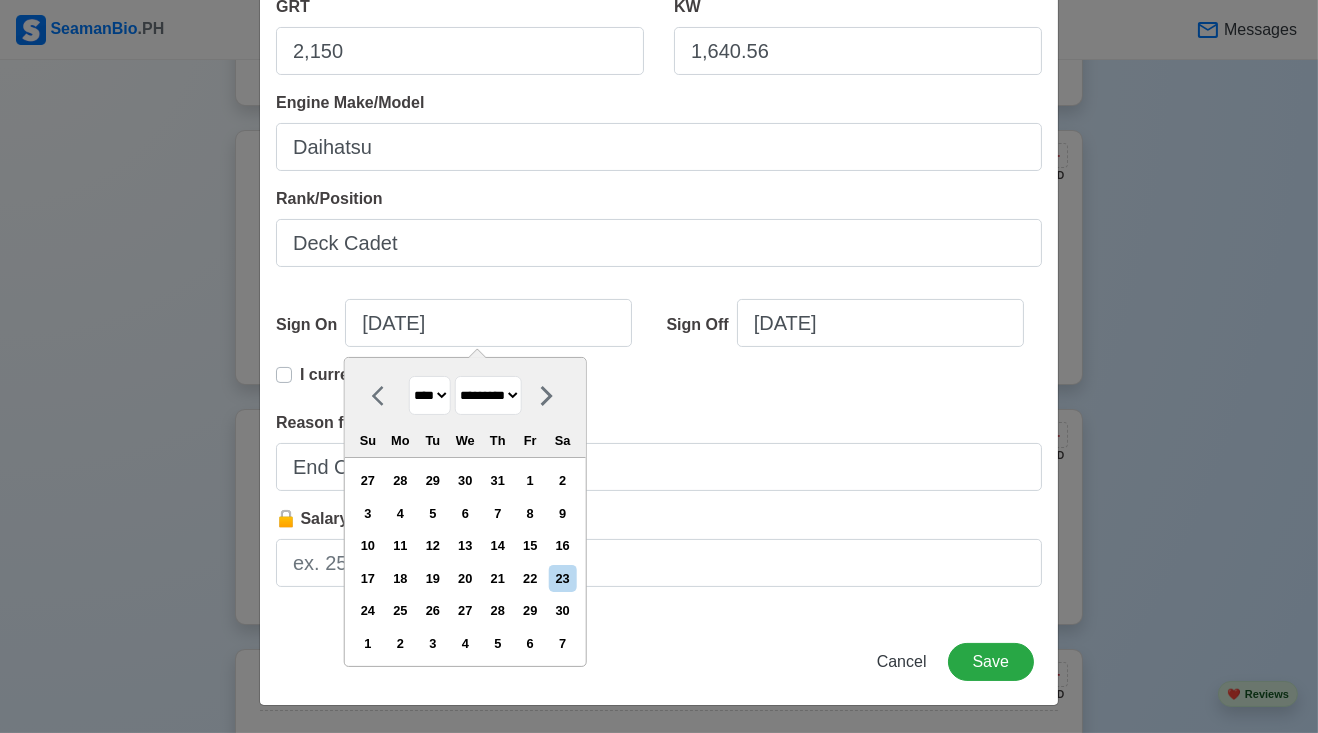 click on "13" at bounding box center (465, 545) 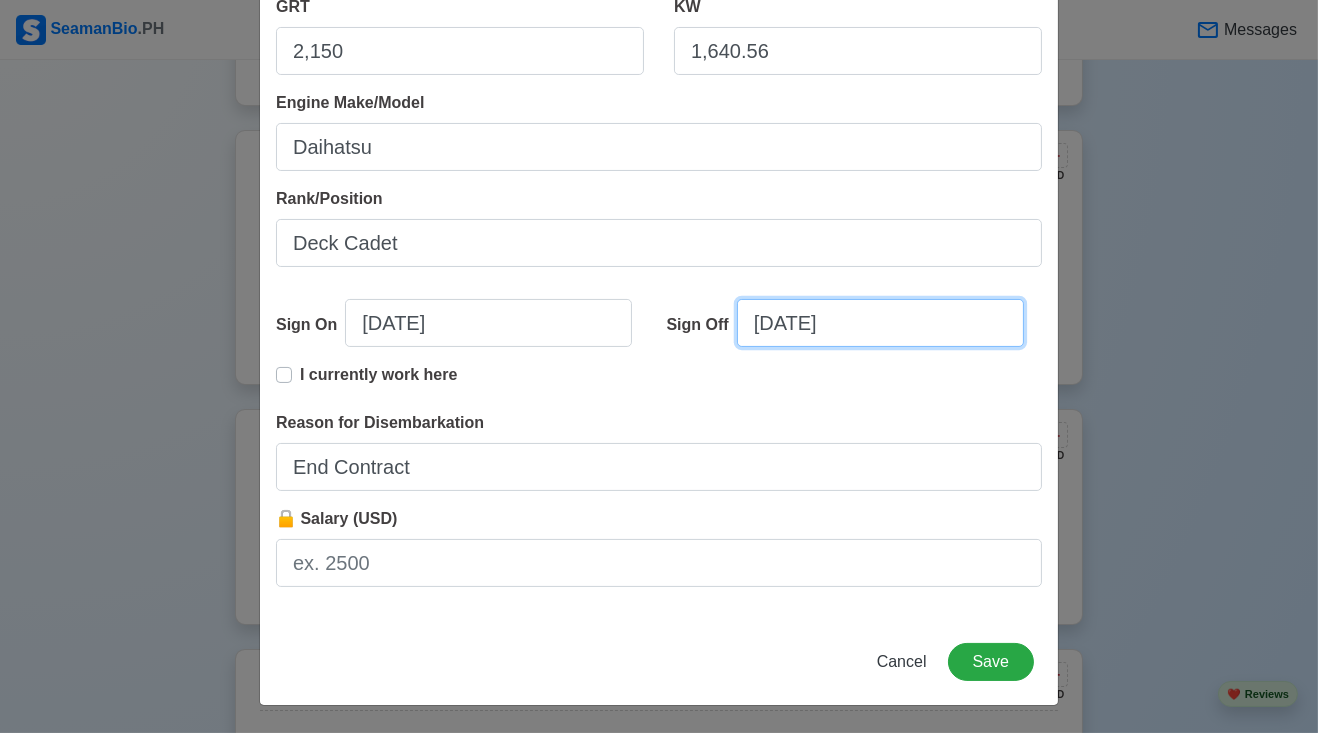 click on "[DATE]" at bounding box center [880, 323] 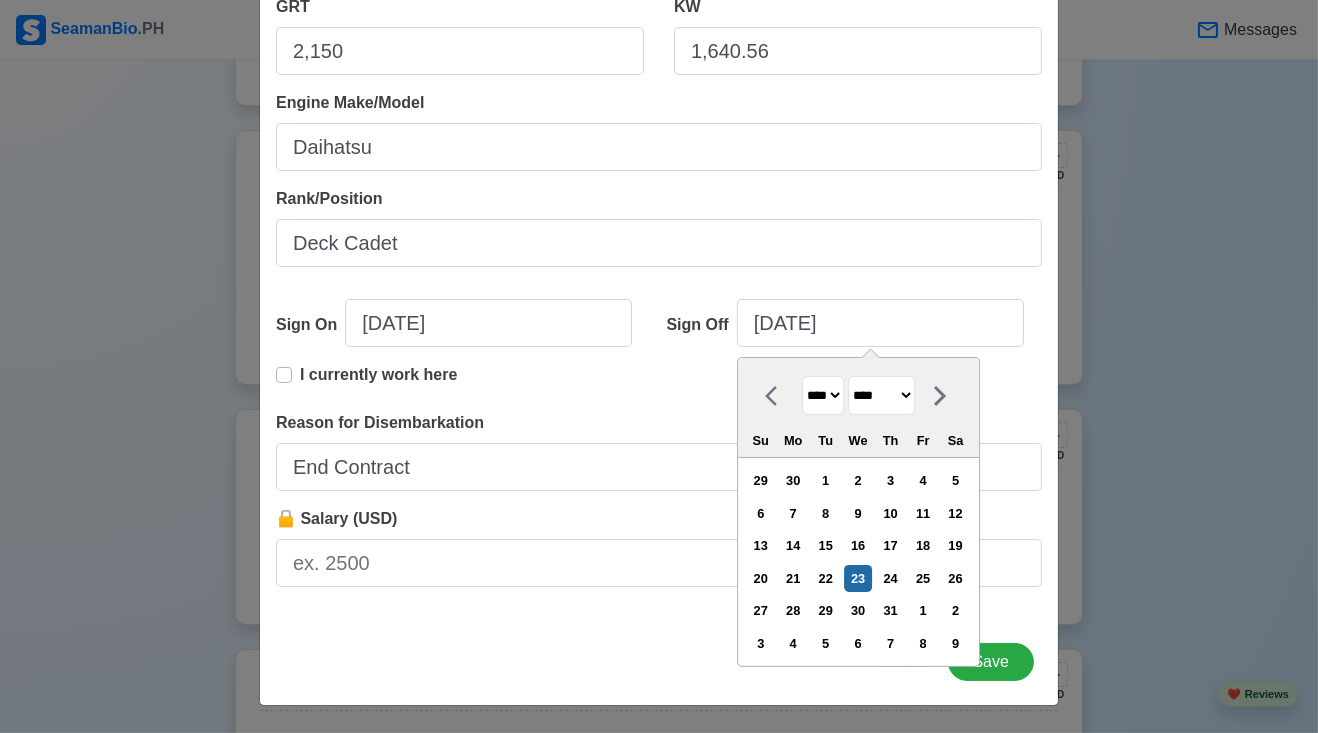 click on "**** **** **** **** **** **** **** **** **** **** **** **** **** **** **** **** **** **** **** **** **** **** **** **** **** **** **** **** **** **** **** **** **** **** **** **** **** **** **** **** **** **** **** **** **** **** **** **** **** **** **** **** **** **** **** **** **** **** **** **** **** **** **** **** **** **** **** **** **** **** **** **** **** **** **** **** **** **** **** **** **** **** **** **** **** **** **** **** **** **** **** **** **** **** **** **** **** **** **** **** **** **** **** **** **** **** **** ****" at bounding box center [823, 395] 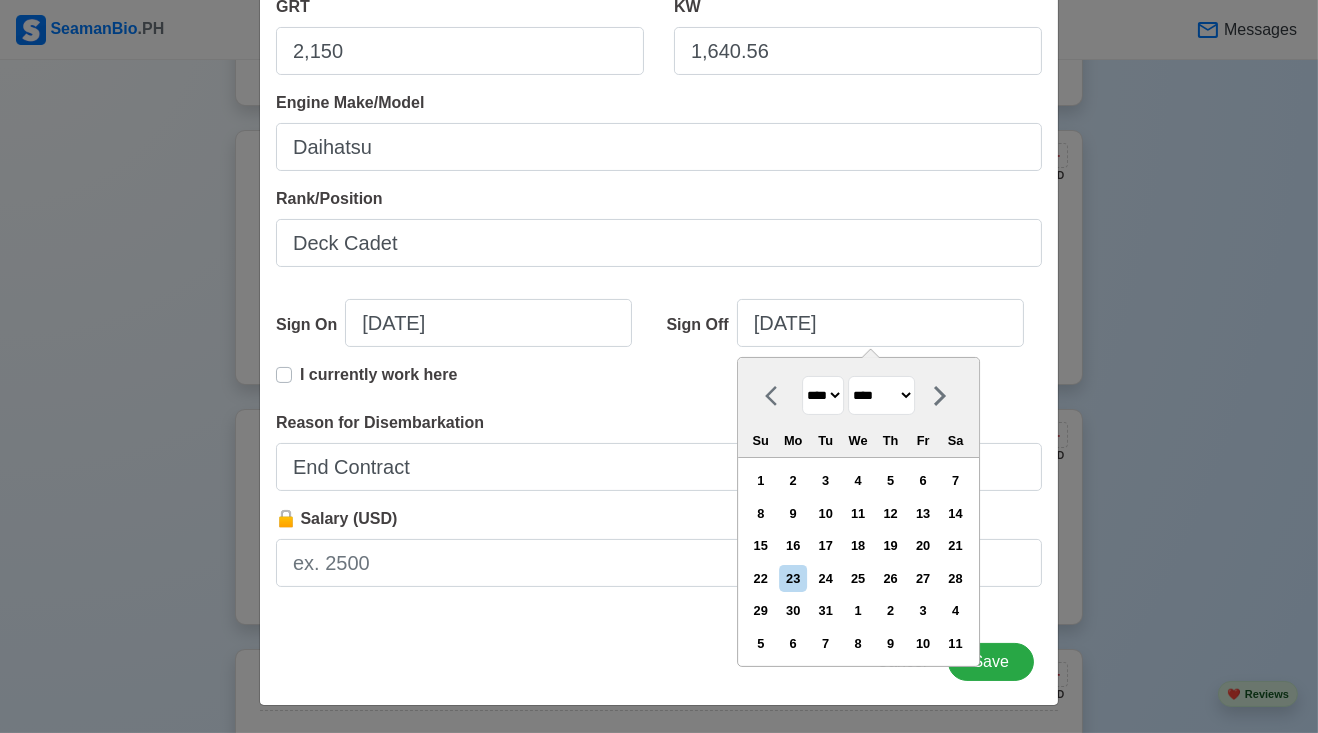 click on "******* ******** ***** ***** *** **** **** ****** ********* ******* ******** ********" at bounding box center (881, 395) 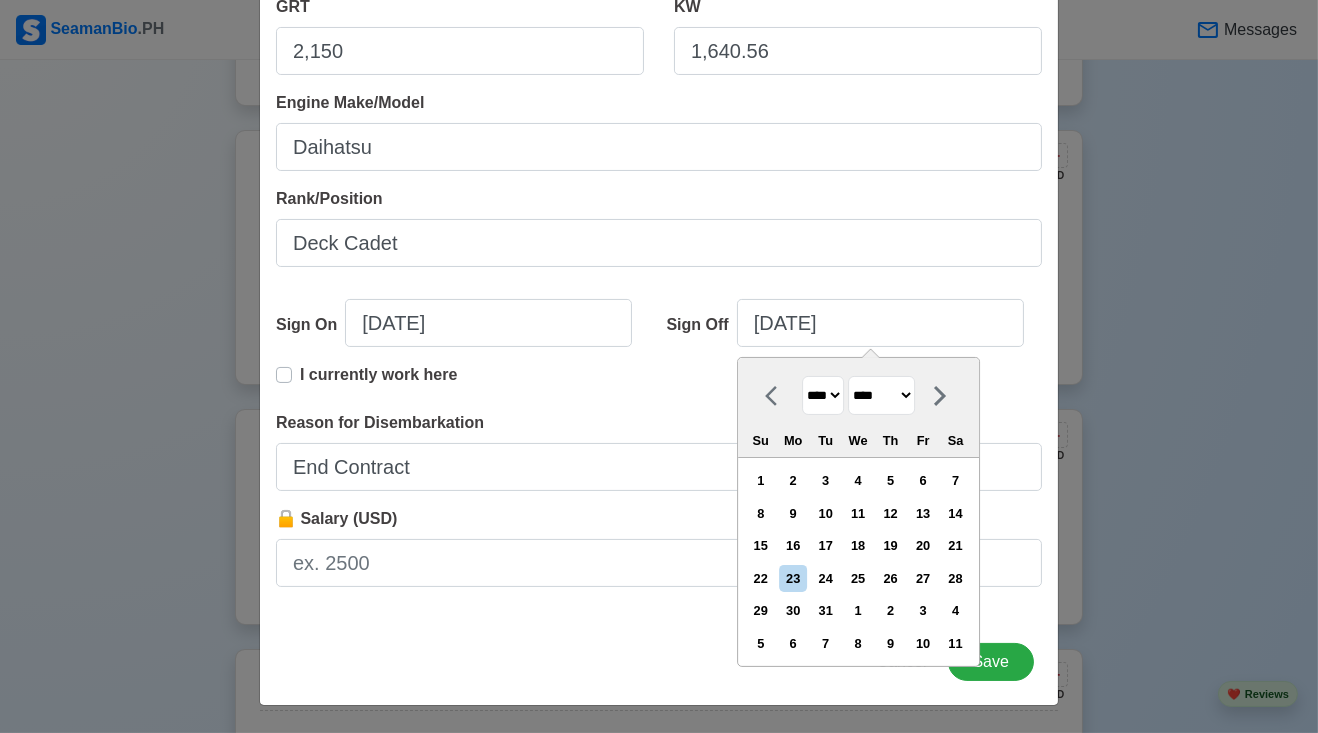 select on "*********" 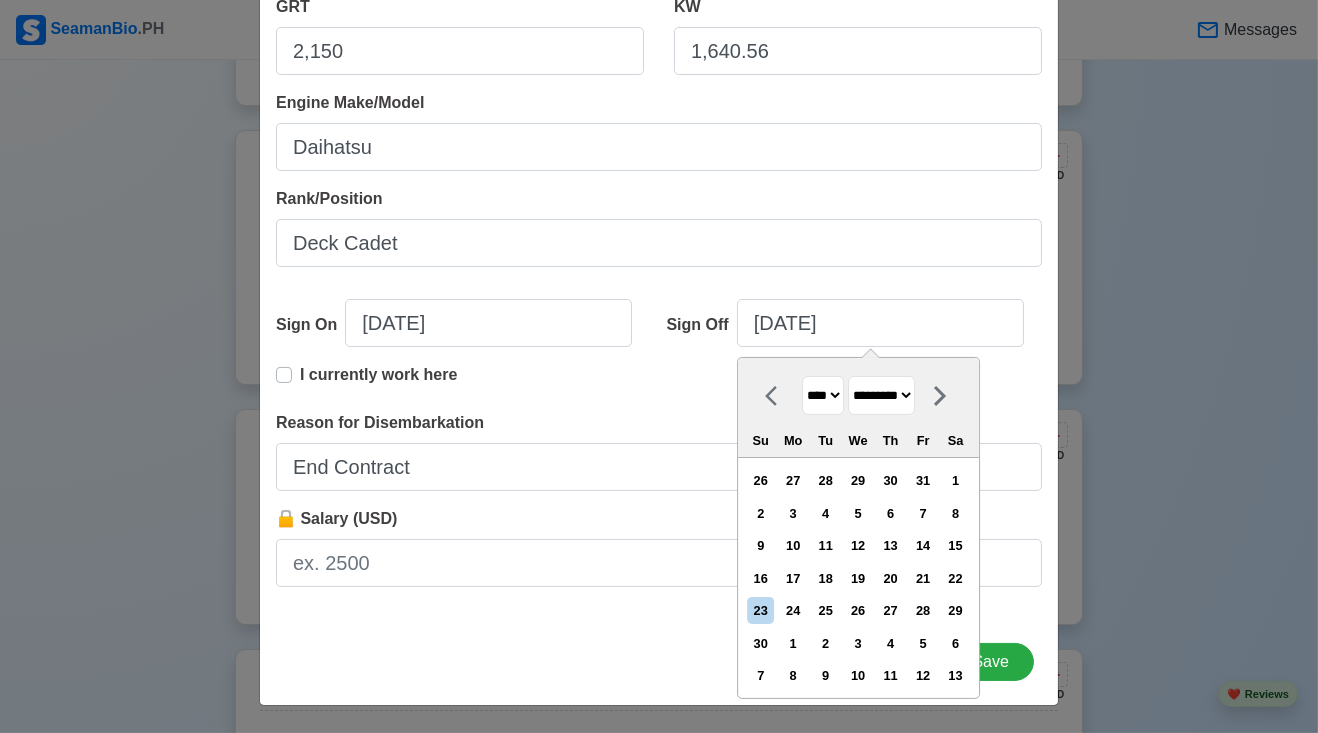 click on "14" at bounding box center (923, 545) 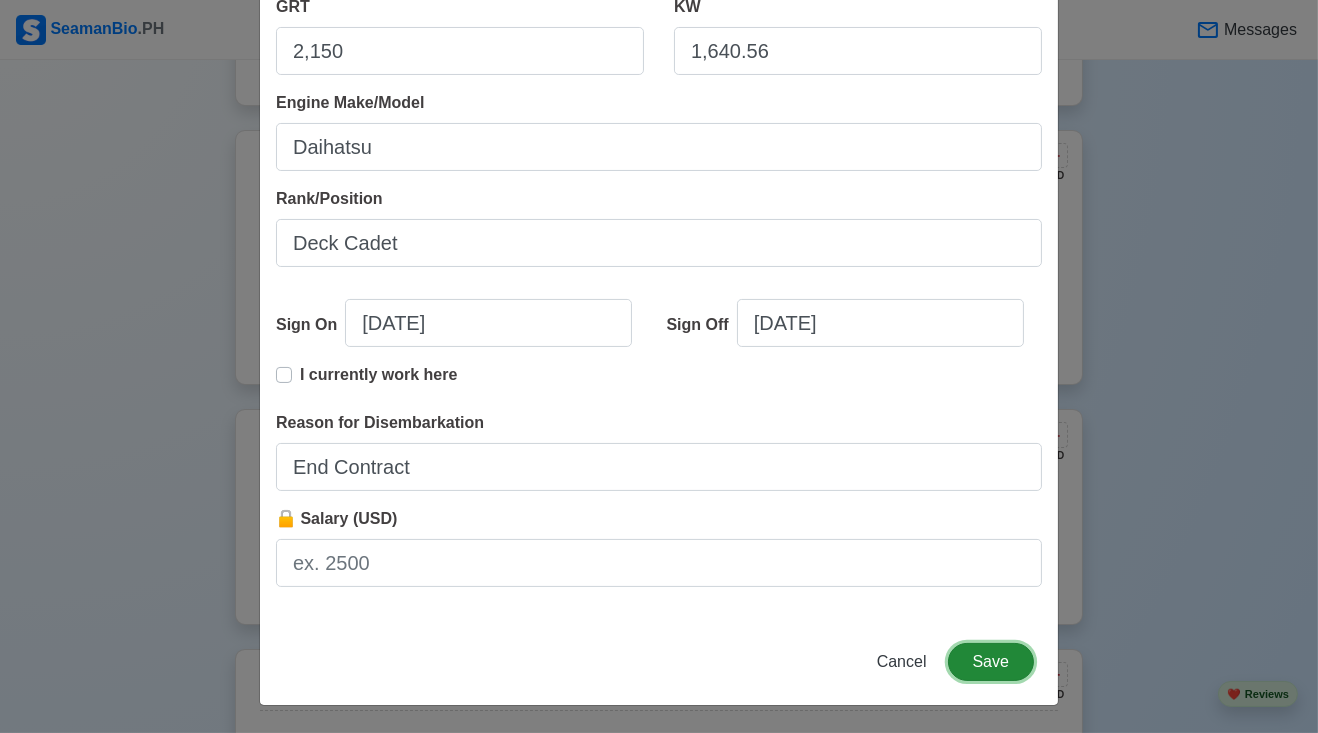 click on "Save" at bounding box center [991, 662] 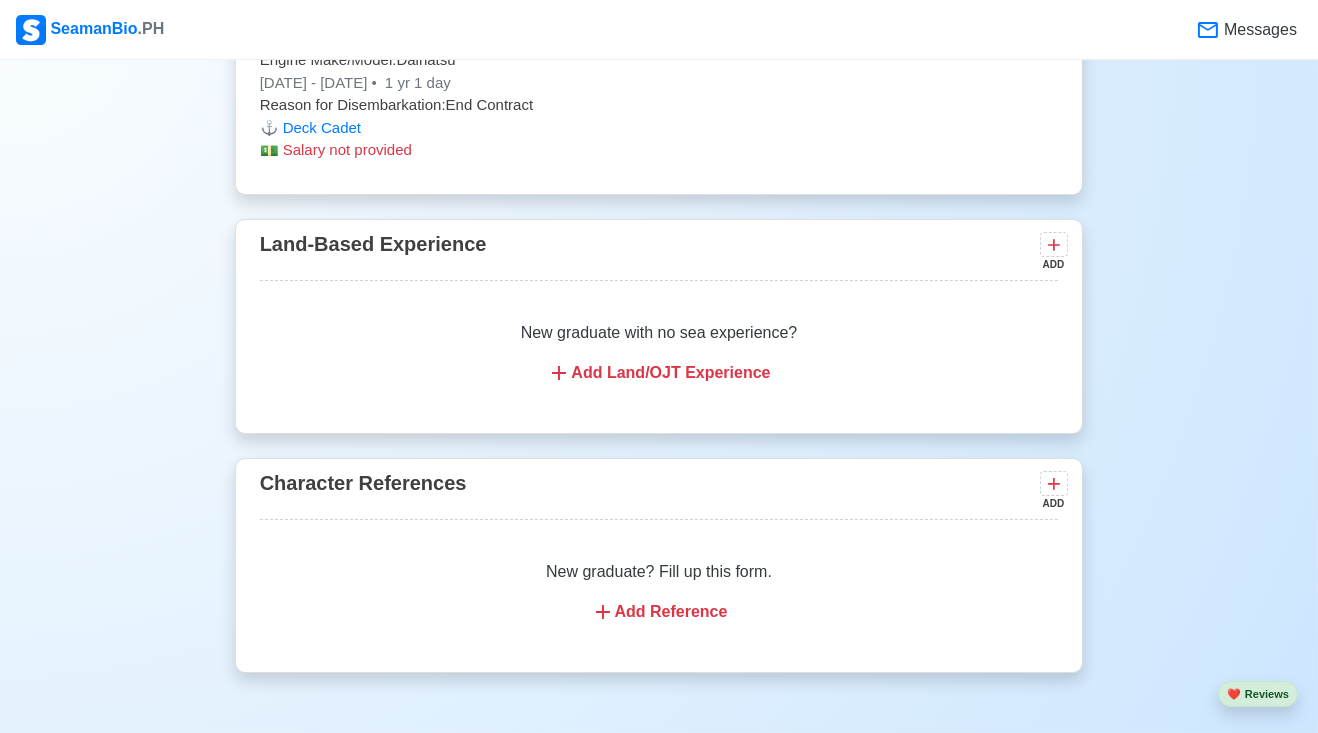 scroll, scrollTop: 4018, scrollLeft: 0, axis: vertical 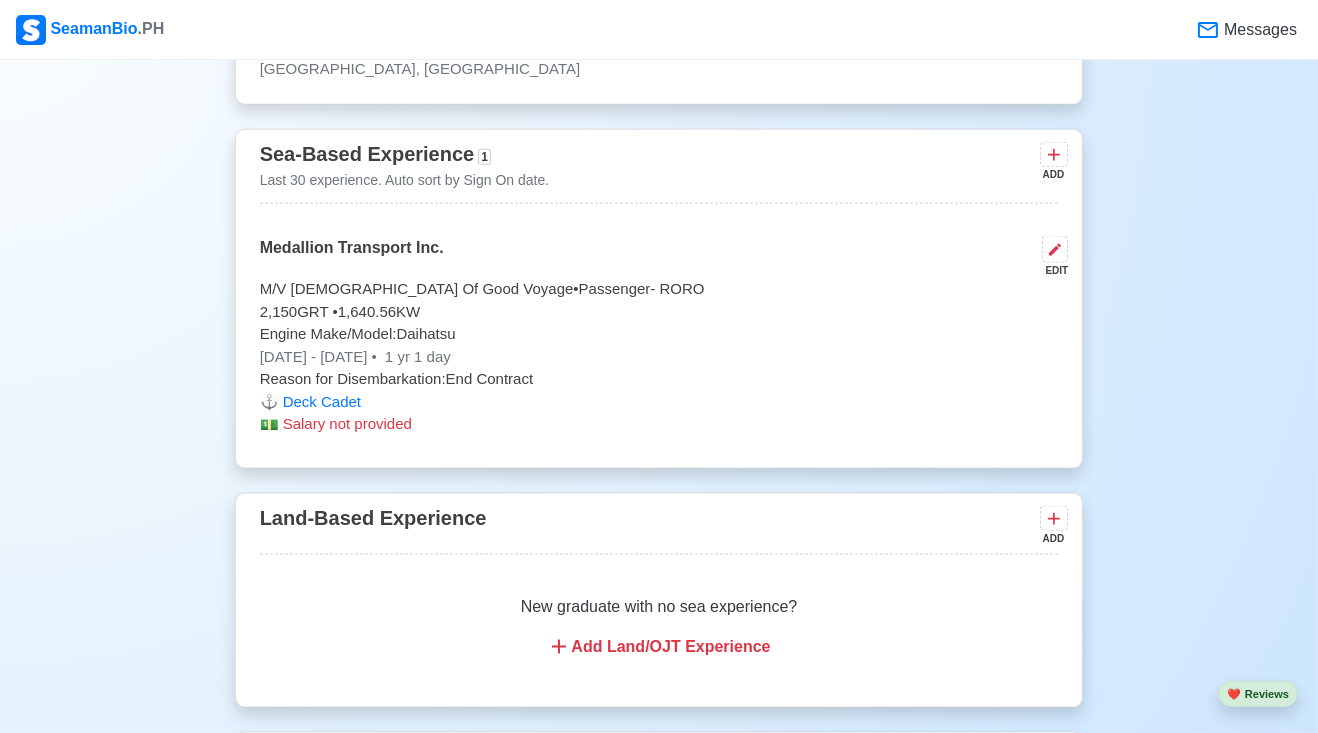 click 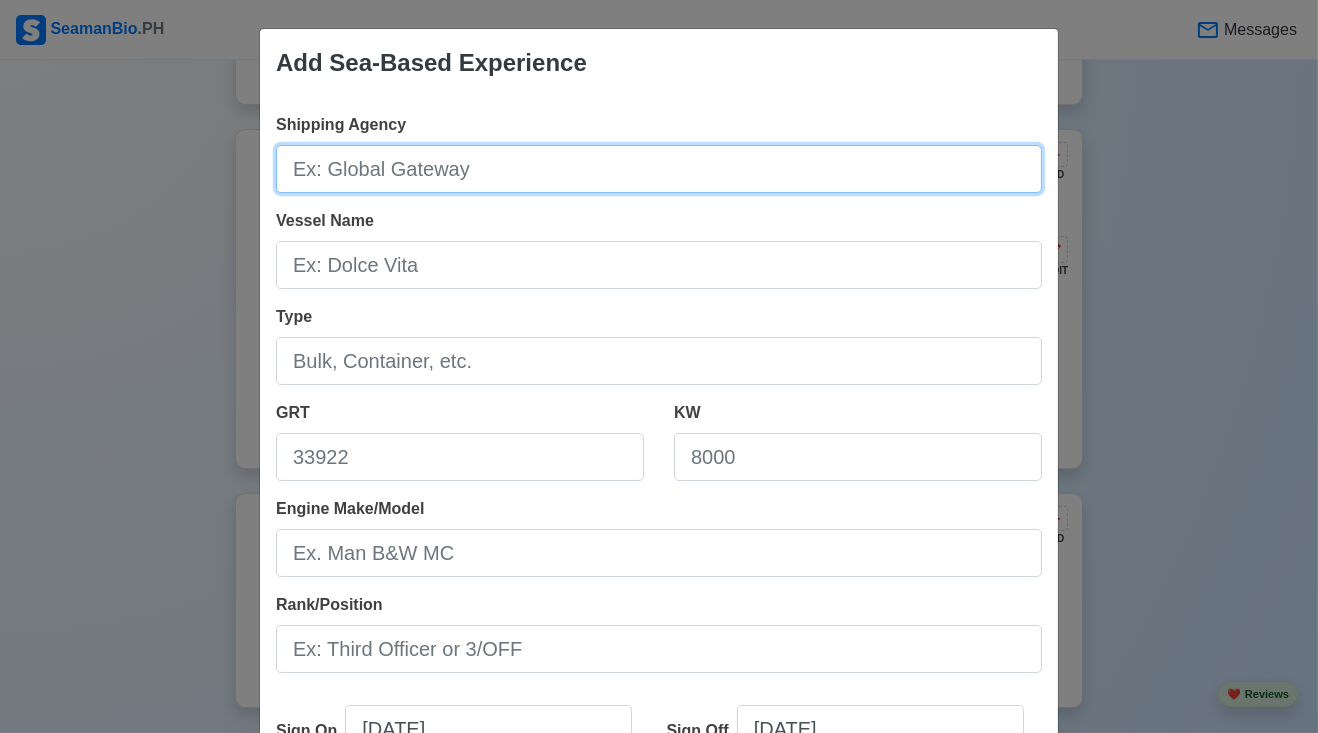 click on "Shipping Agency" at bounding box center [659, 169] 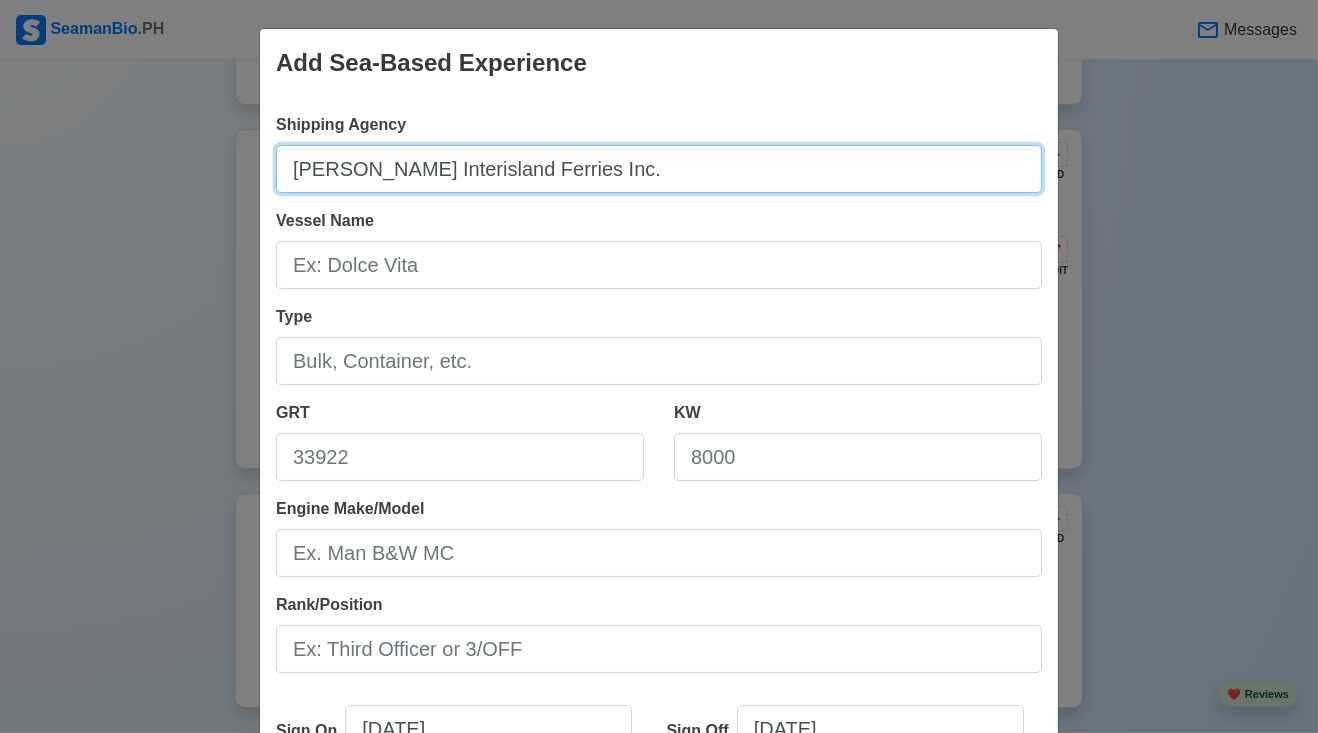 type on "[PERSON_NAME] Interisland Ferries Inc." 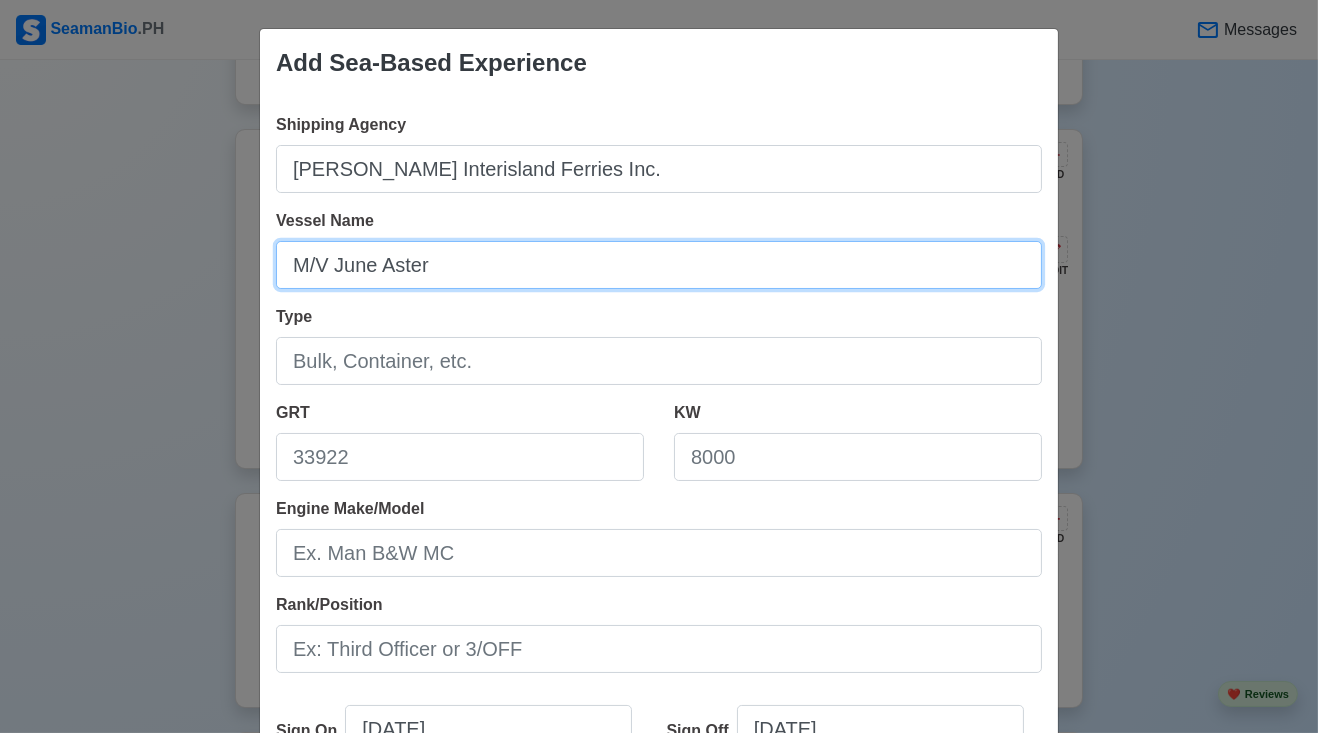 type on "M/V June Aster" 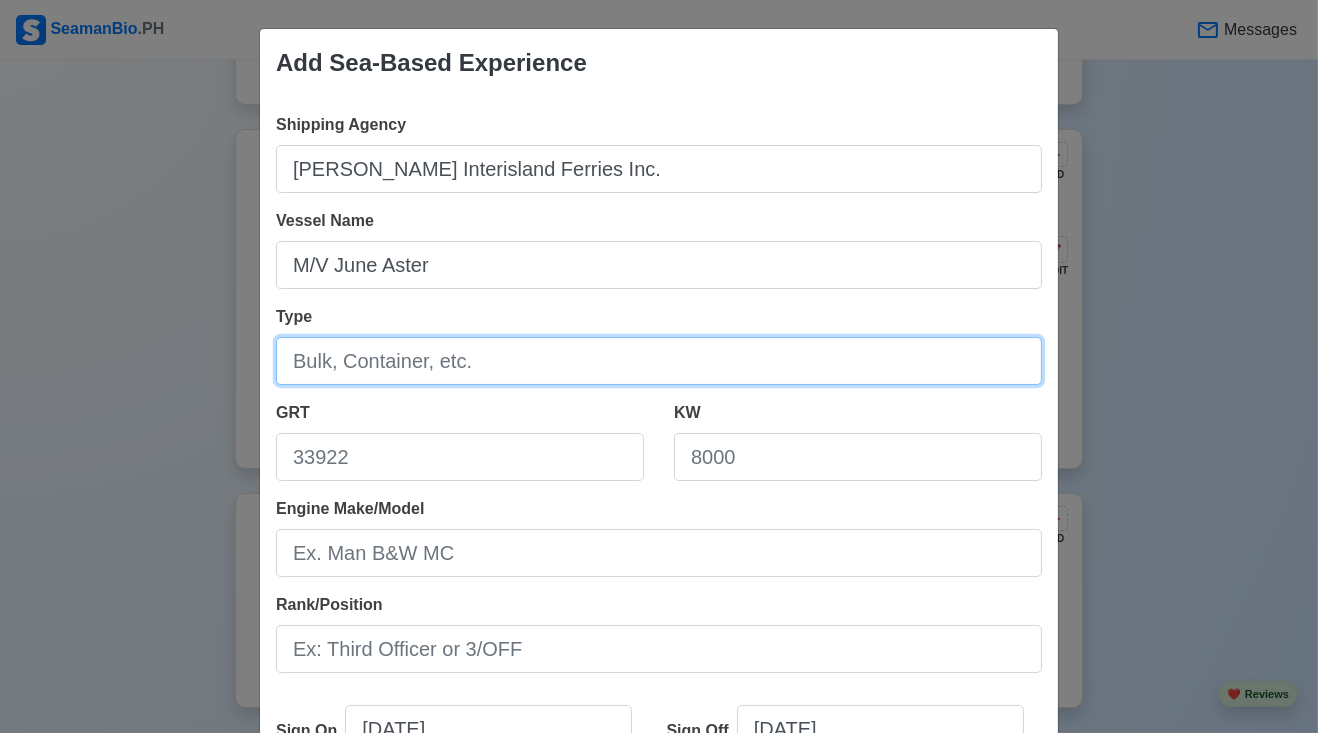 click on "Type" at bounding box center [659, 361] 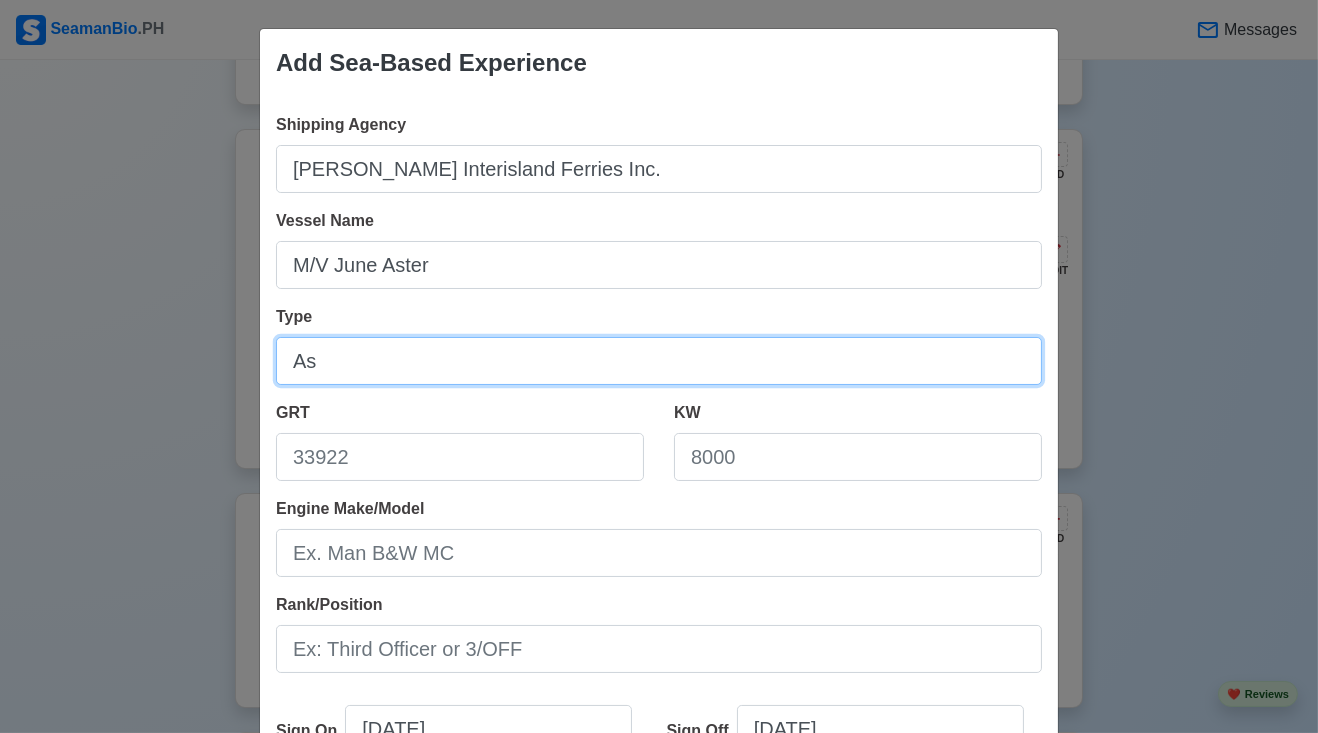 type on "A" 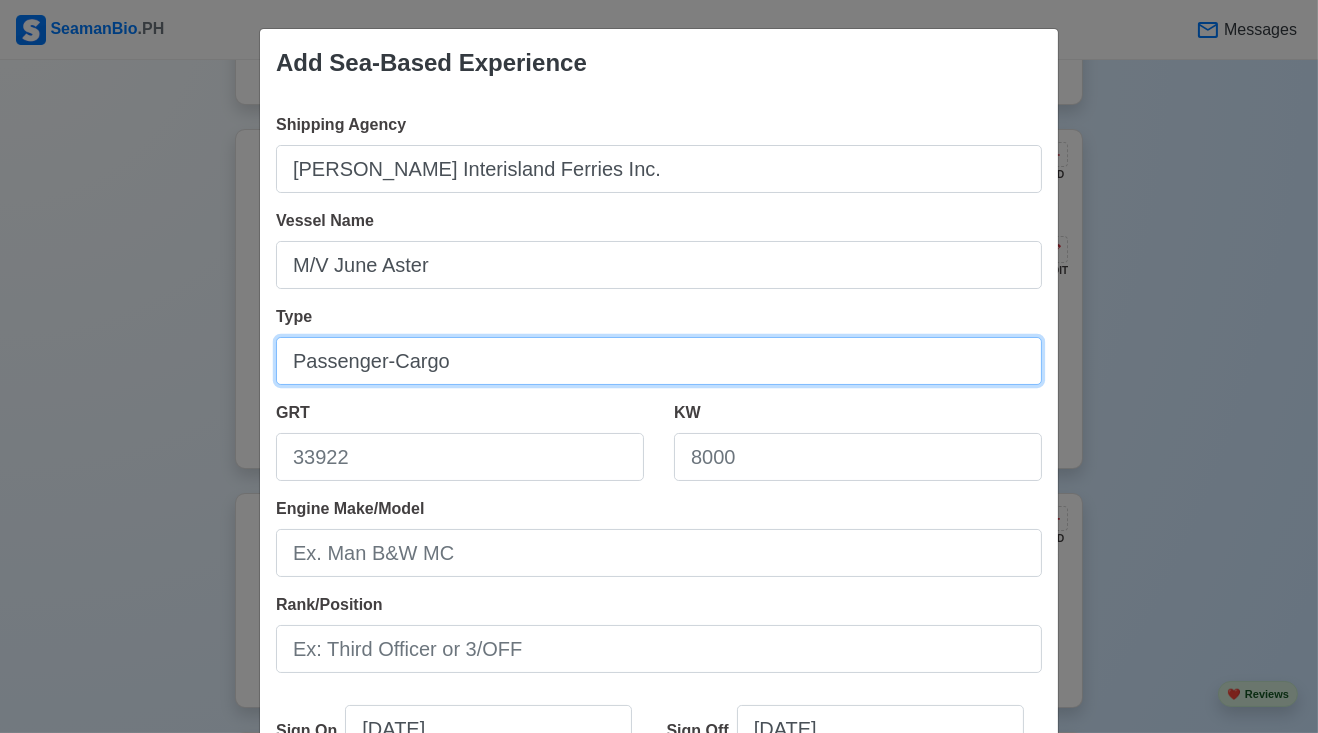 type on "Passenger-Cargo" 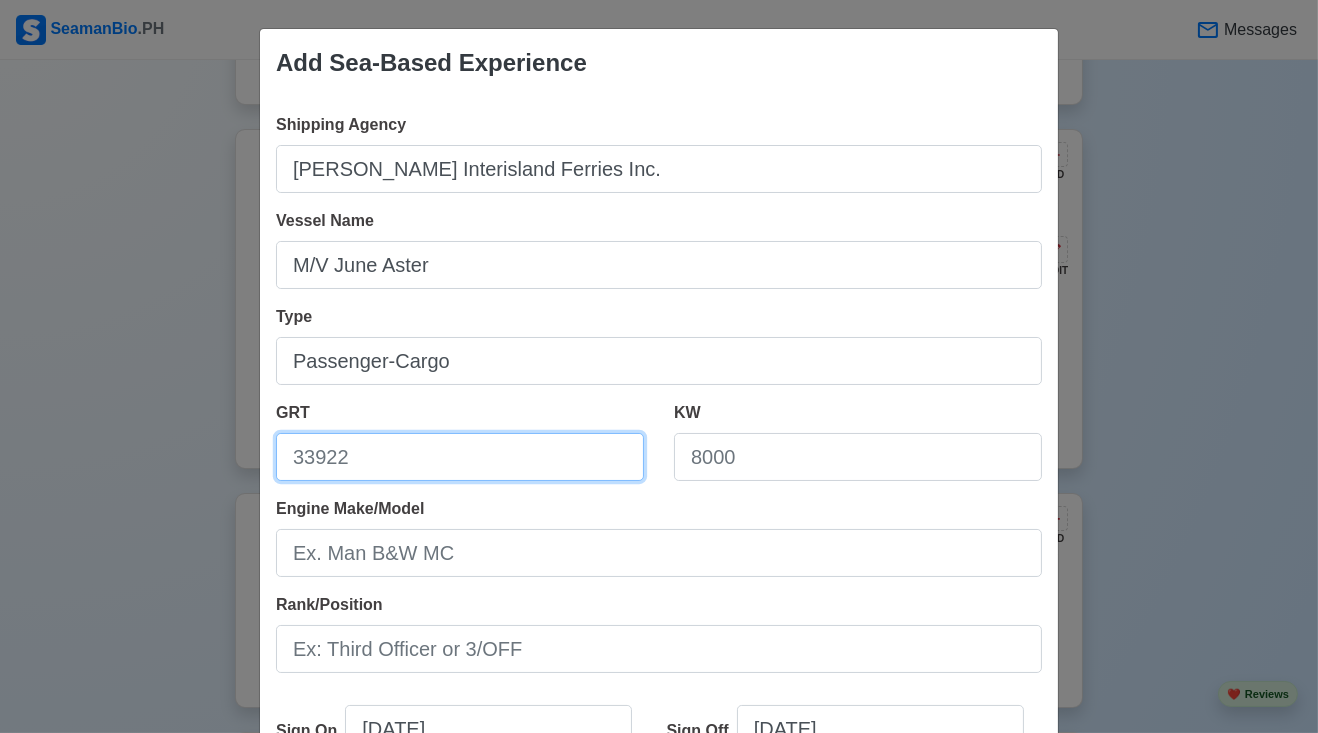 click on "GRT" at bounding box center [460, 457] 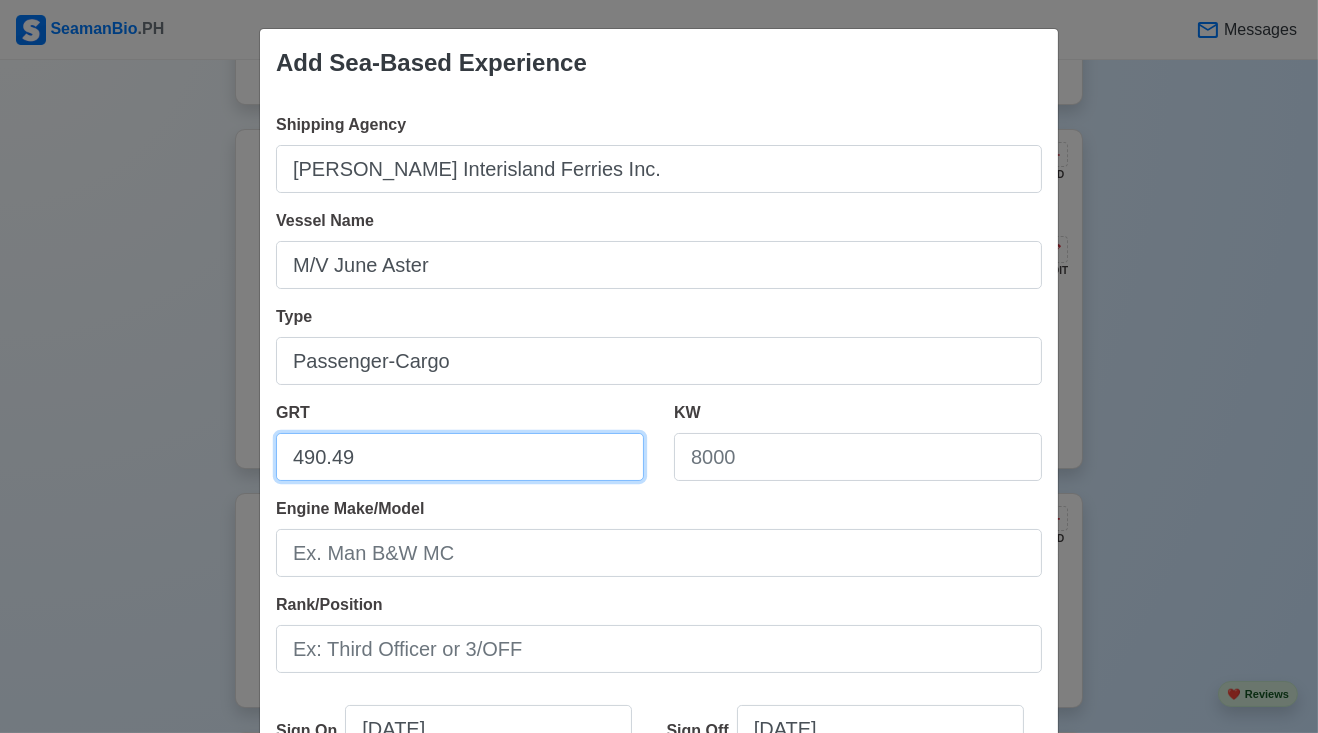type on "490.49" 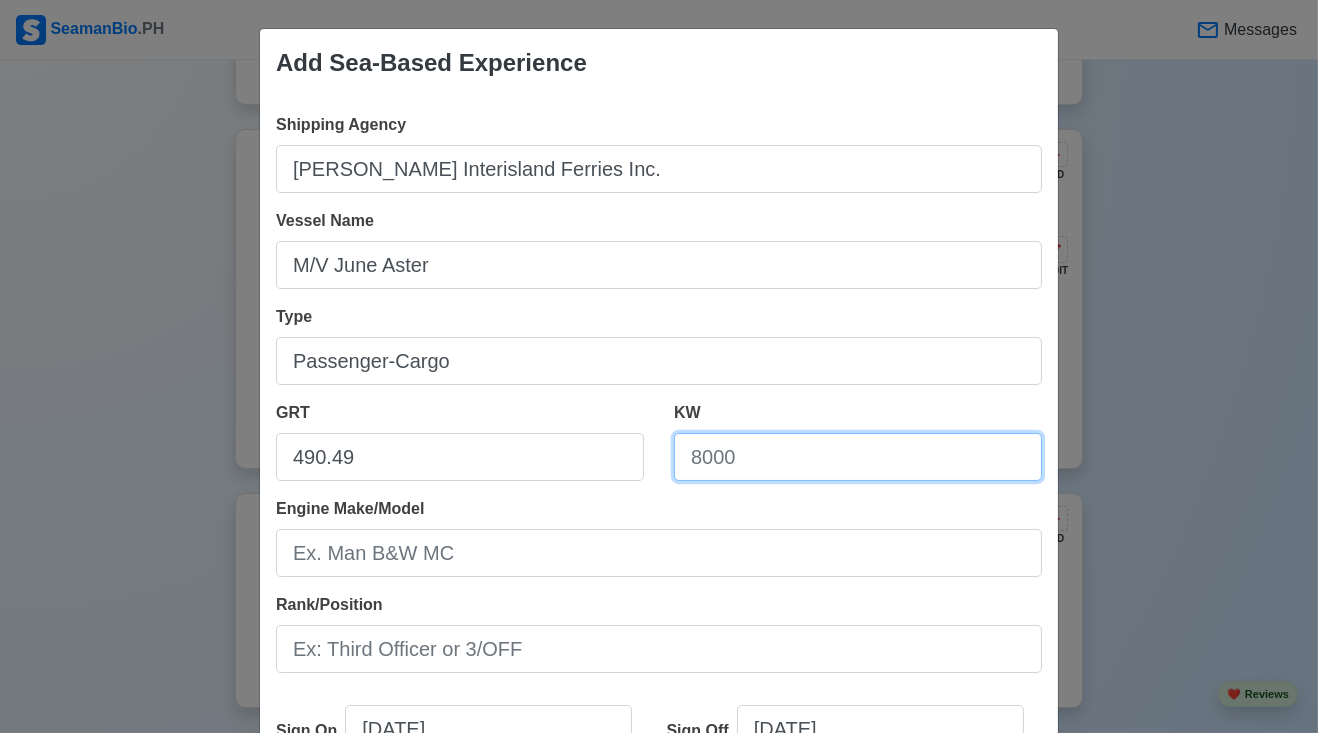 click on "KW" at bounding box center (858, 457) 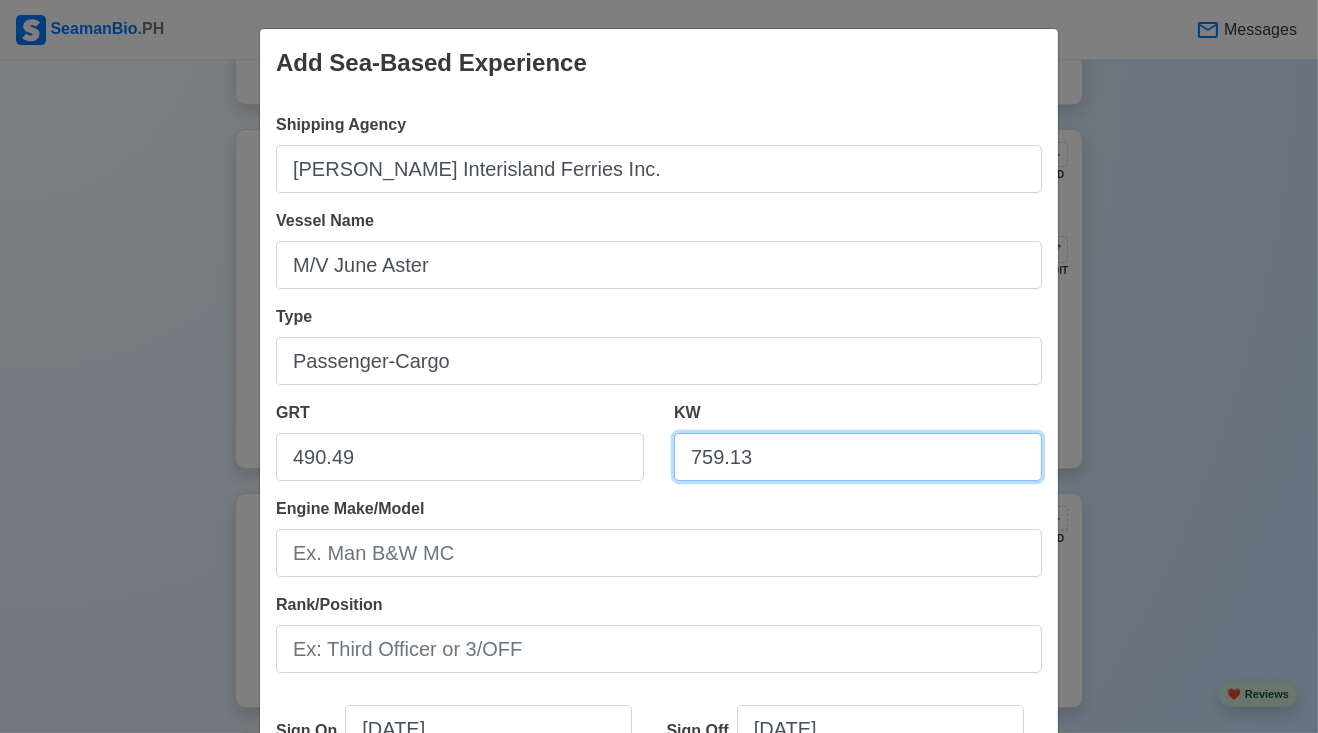 scroll, scrollTop: 16, scrollLeft: 0, axis: vertical 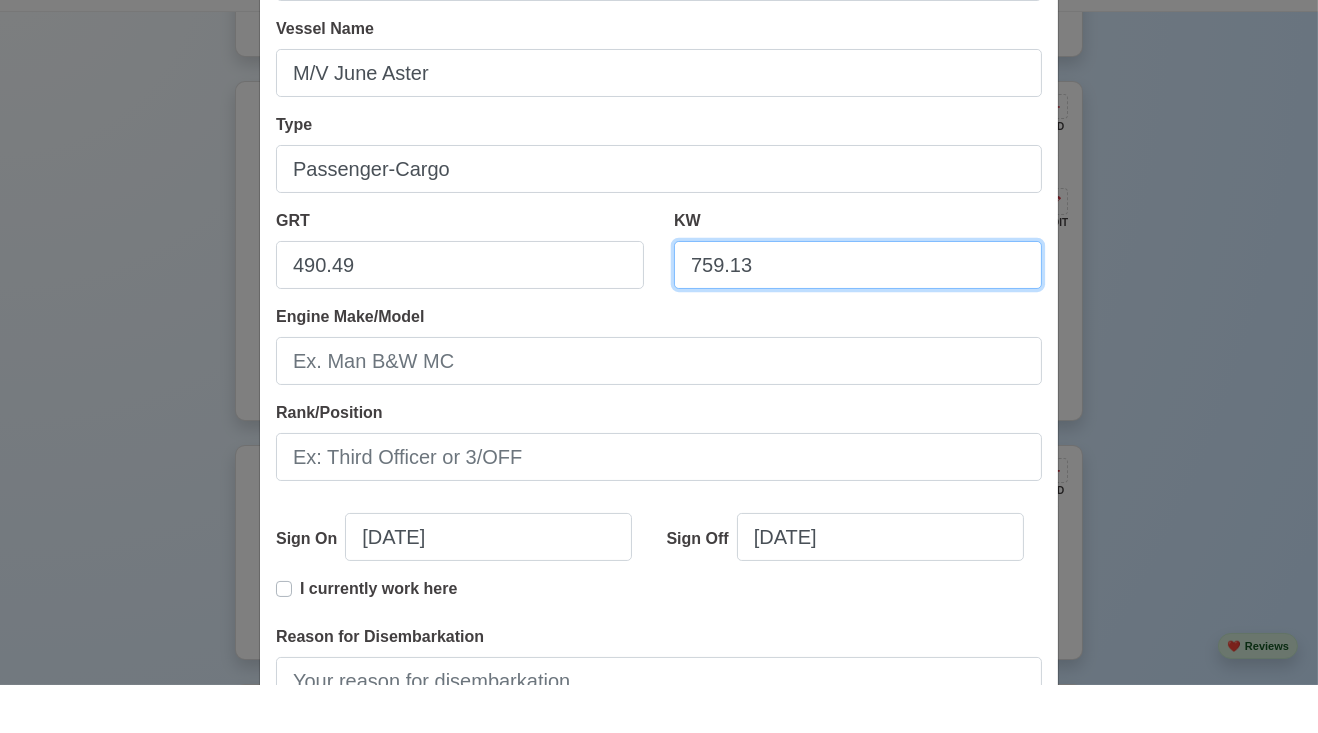 type on "759.13" 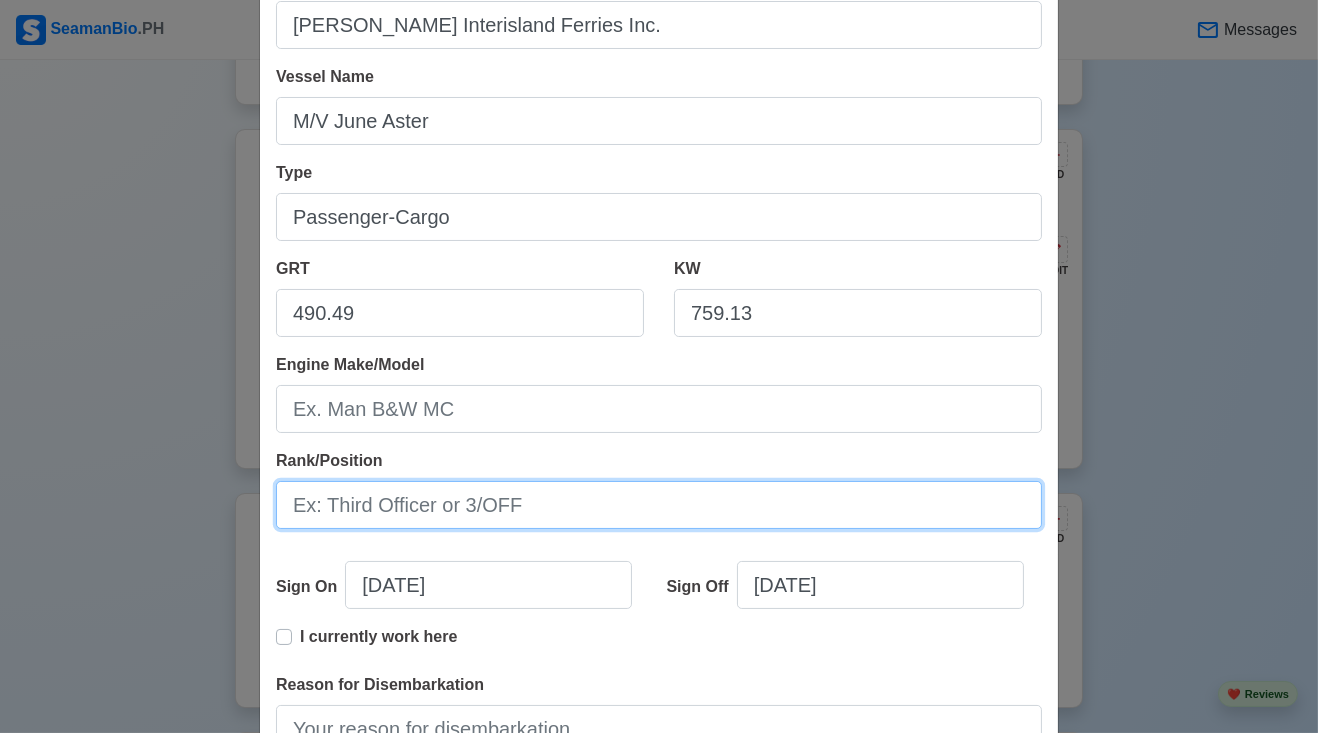 drag, startPoint x: 417, startPoint y: 208, endPoint x: 628, endPoint y: 513, distance: 370.87195 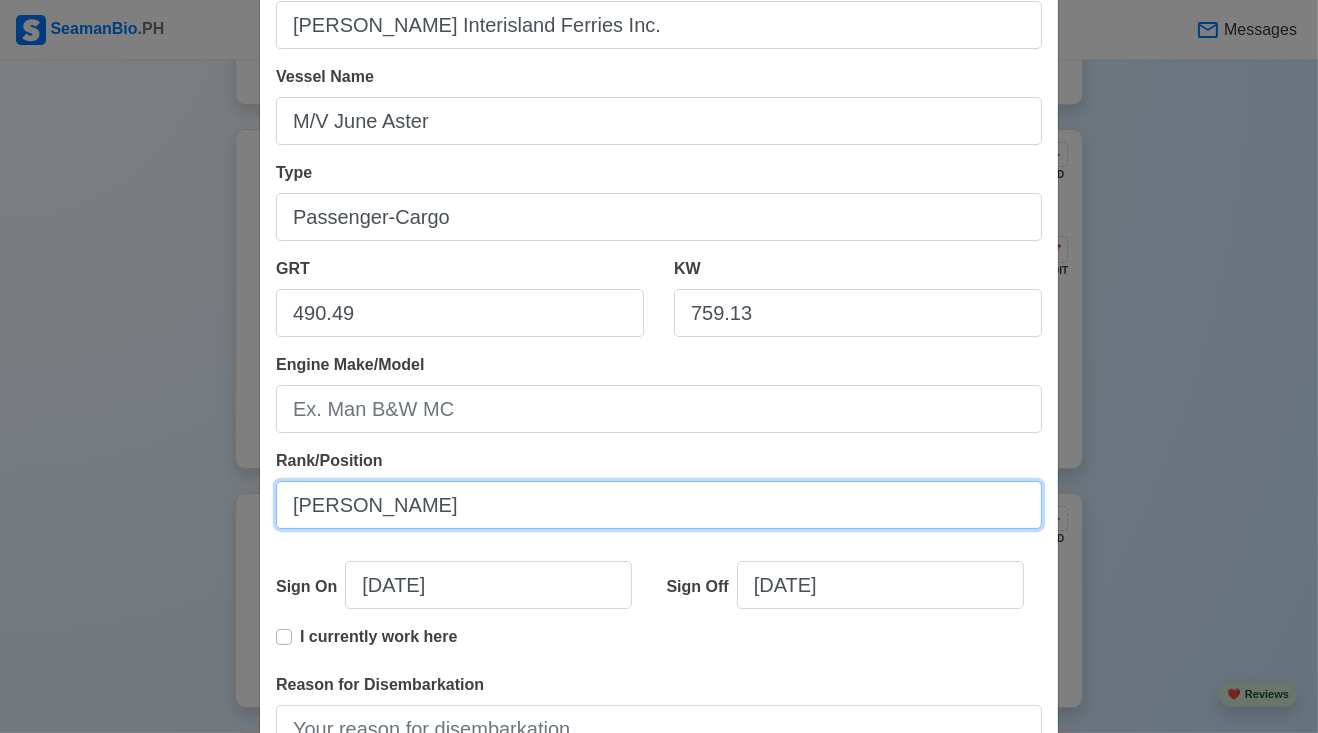 type on "[PERSON_NAME]" 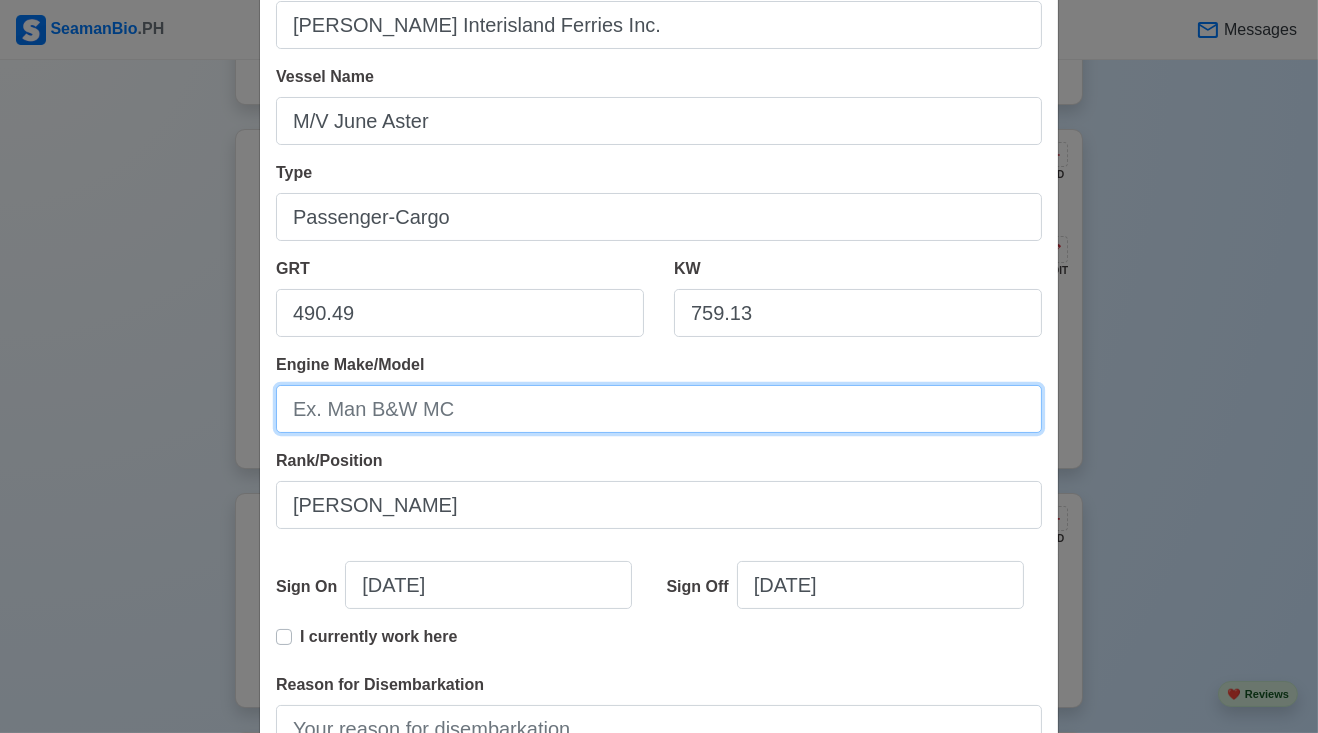 drag, startPoint x: 628, startPoint y: 513, endPoint x: 419, endPoint y: 416, distance: 230.41267 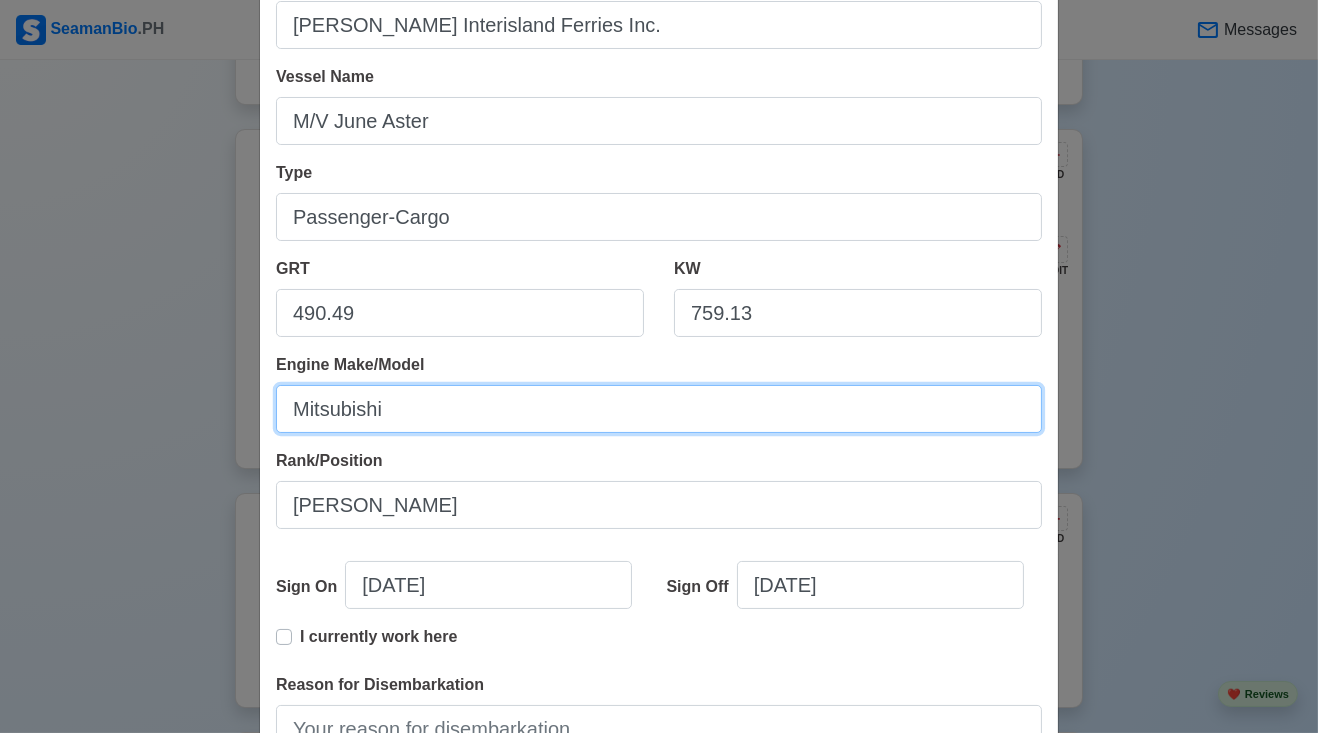 scroll, scrollTop: 4018, scrollLeft: 0, axis: vertical 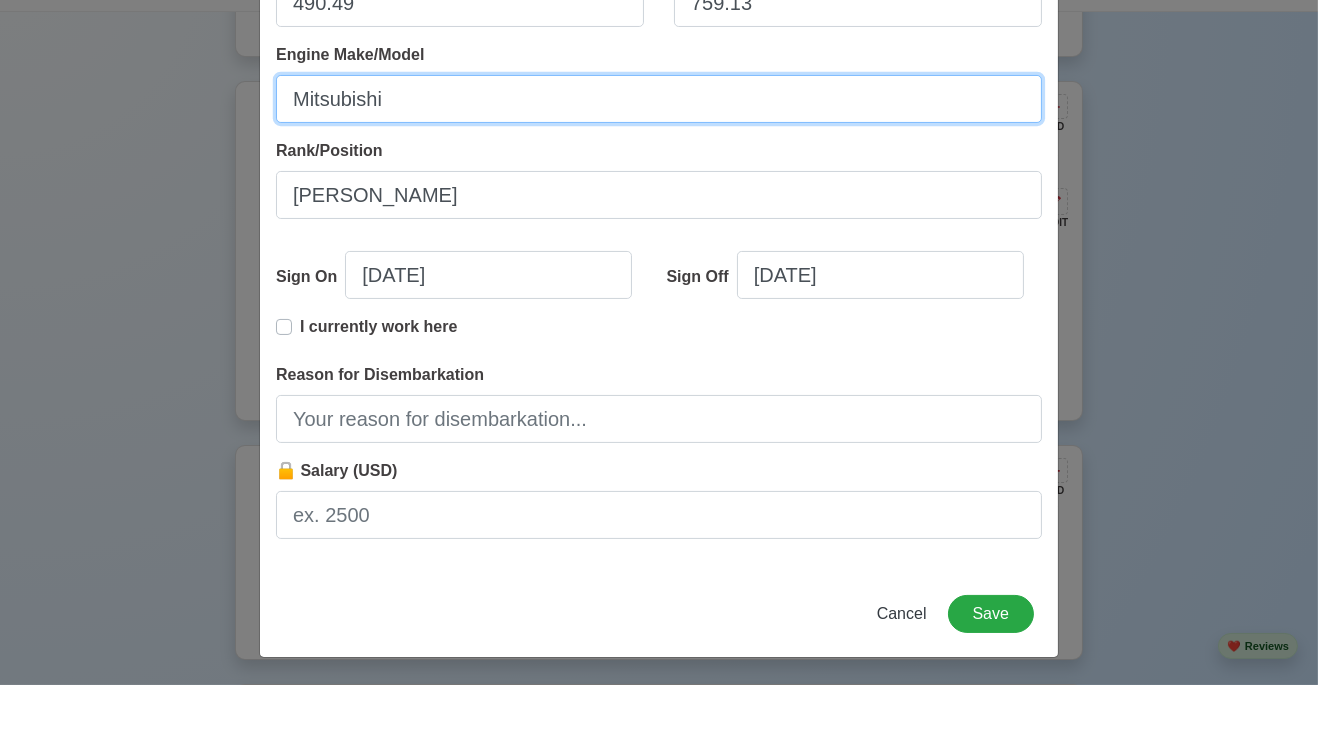 type on "Mitsubishi" 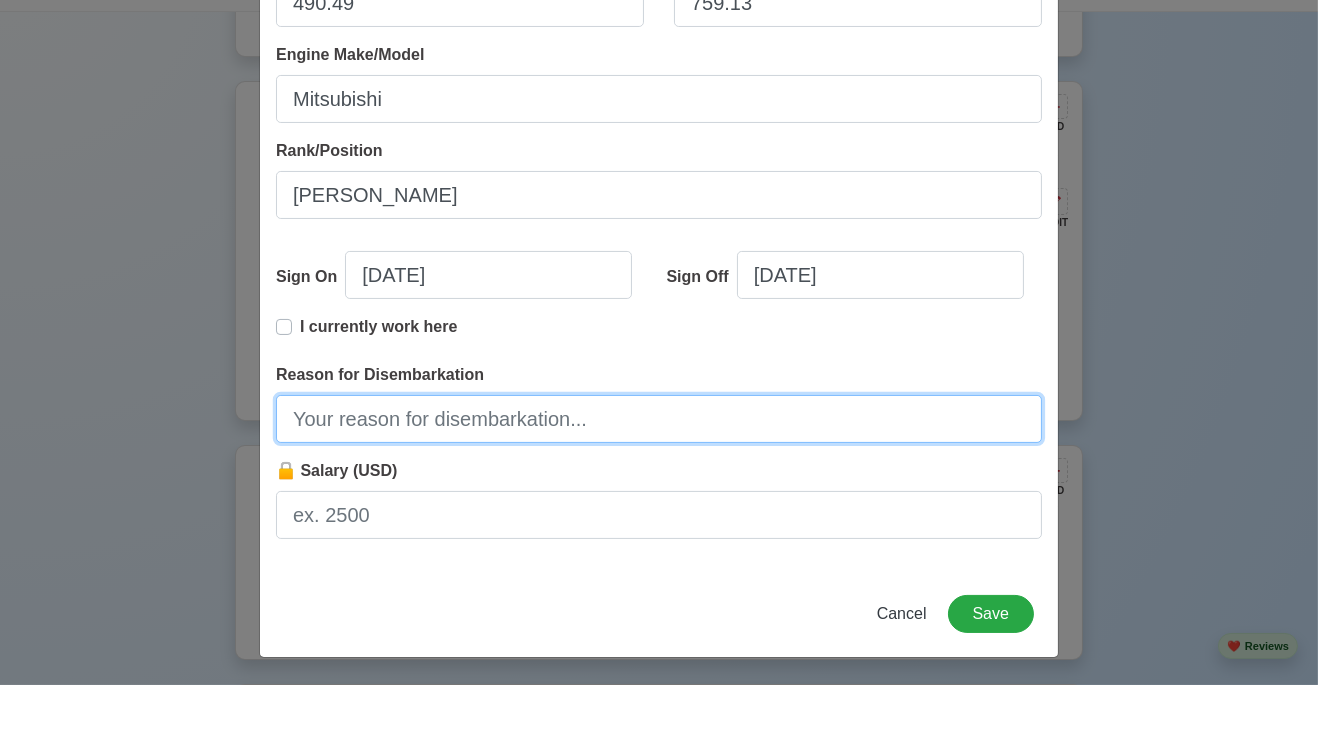 click on "Reason for Disembarkation" at bounding box center (659, 451) 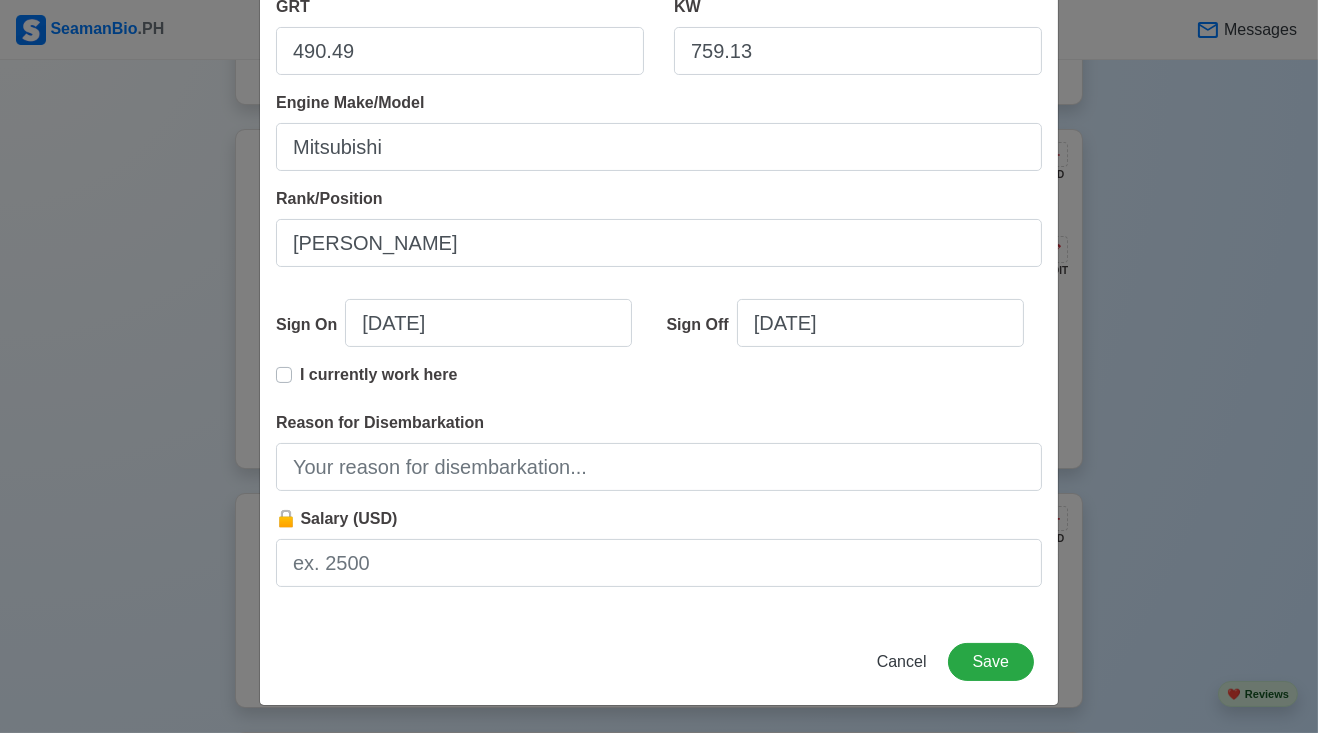 click on "Shipping Agency [PERSON_NAME] Interisland Ferries Inc. Vessel Name M/V June Aster Type Passenger-Cargo GRT 490.49 KW 759.13 Engine Make/Model Mitsubishi Rank/Position Able Bodied [PERSON_NAME] Sign On [DATE] Sign Off [DATE] I currently work here Reason for Disembarkation 🔒 Salary (USD)" at bounding box center [659, 155] 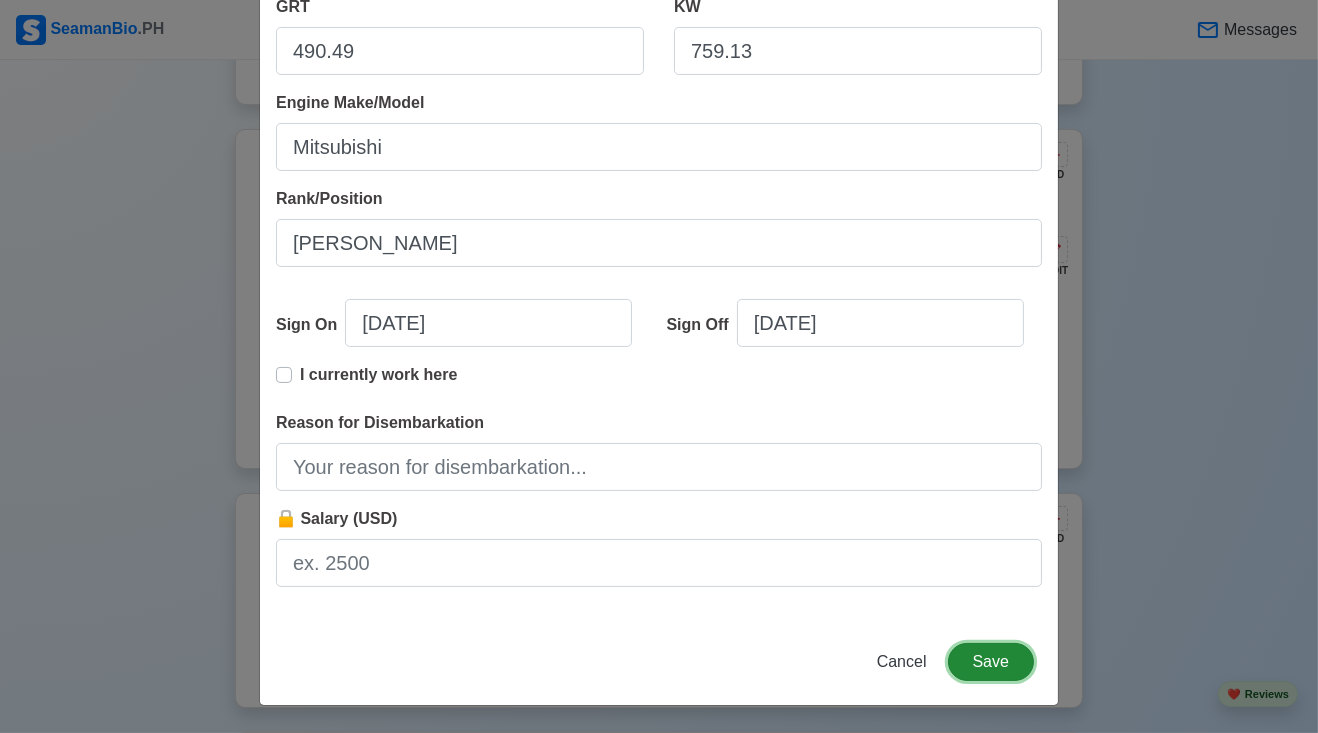 click on "Save" at bounding box center (991, 662) 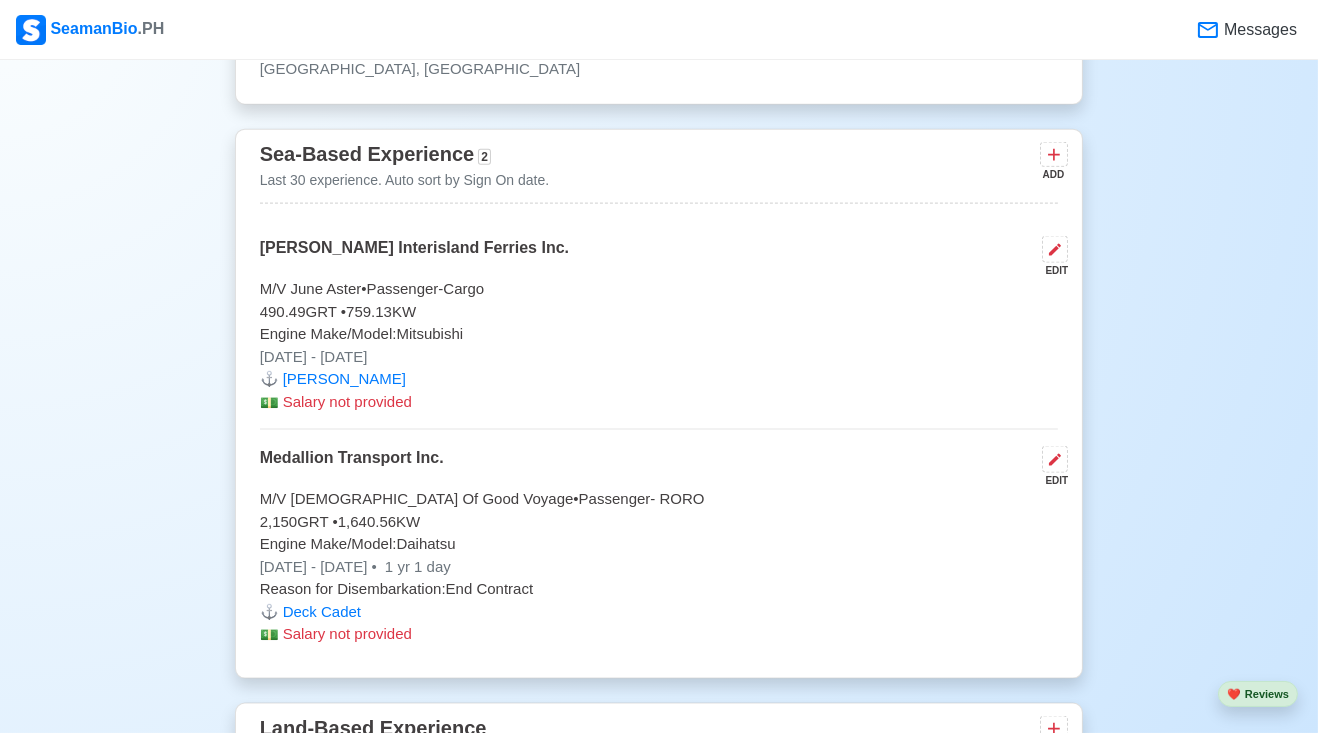 click at bounding box center (1055, 459) 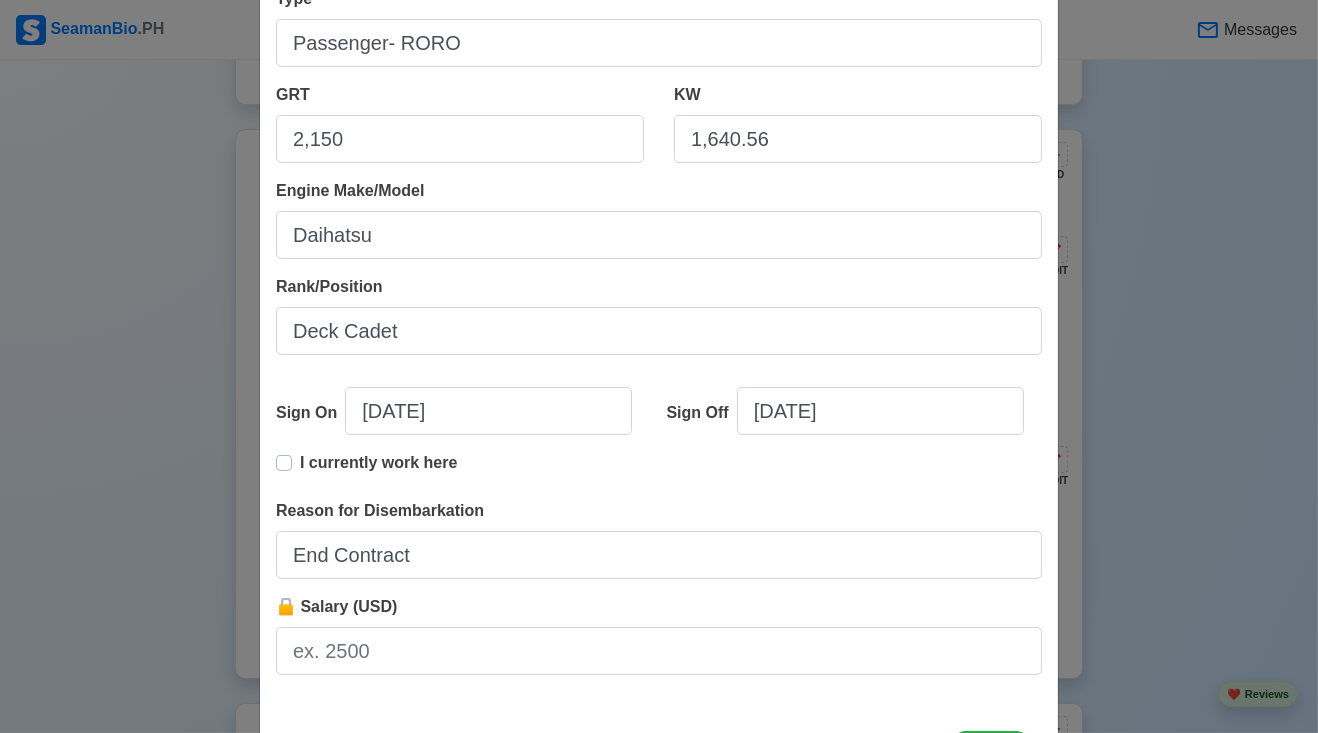 scroll, scrollTop: 320, scrollLeft: 0, axis: vertical 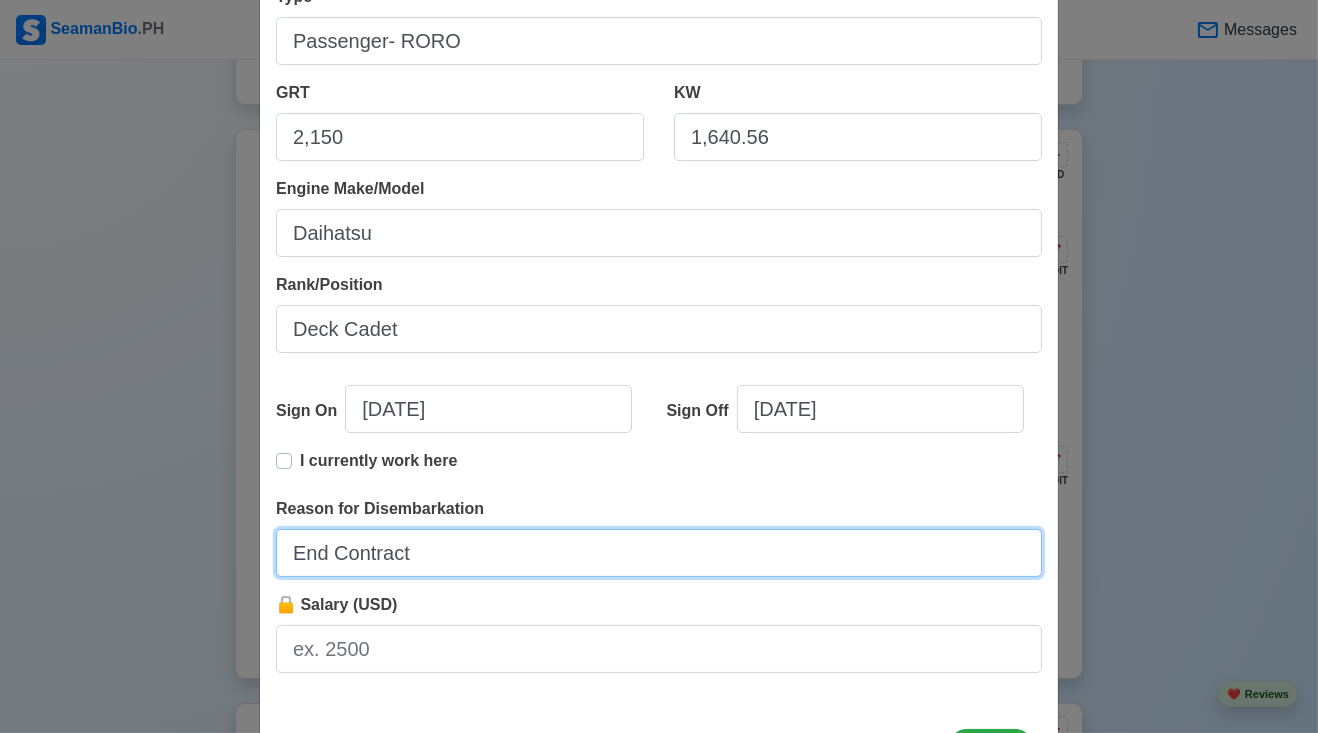 drag, startPoint x: 419, startPoint y: 416, endPoint x: 223, endPoint y: 533, distance: 228.2652 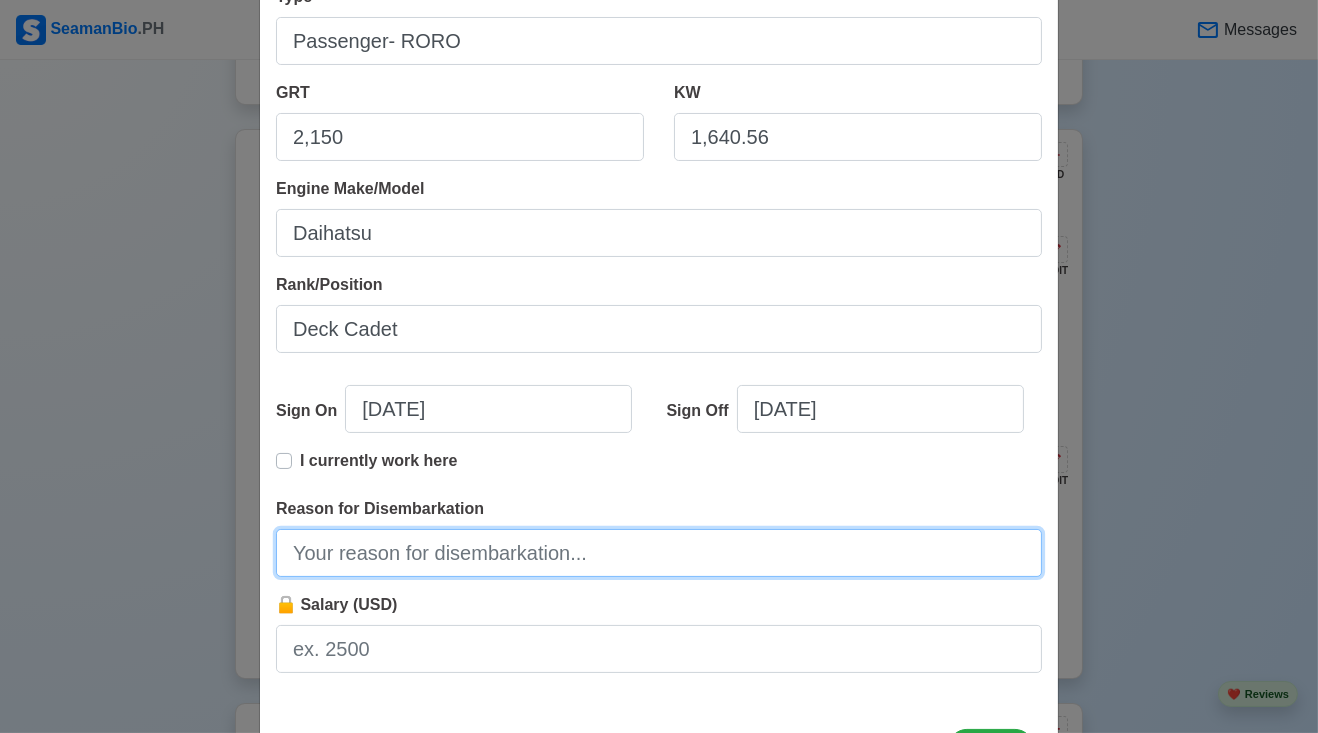 scroll, scrollTop: 336, scrollLeft: 0, axis: vertical 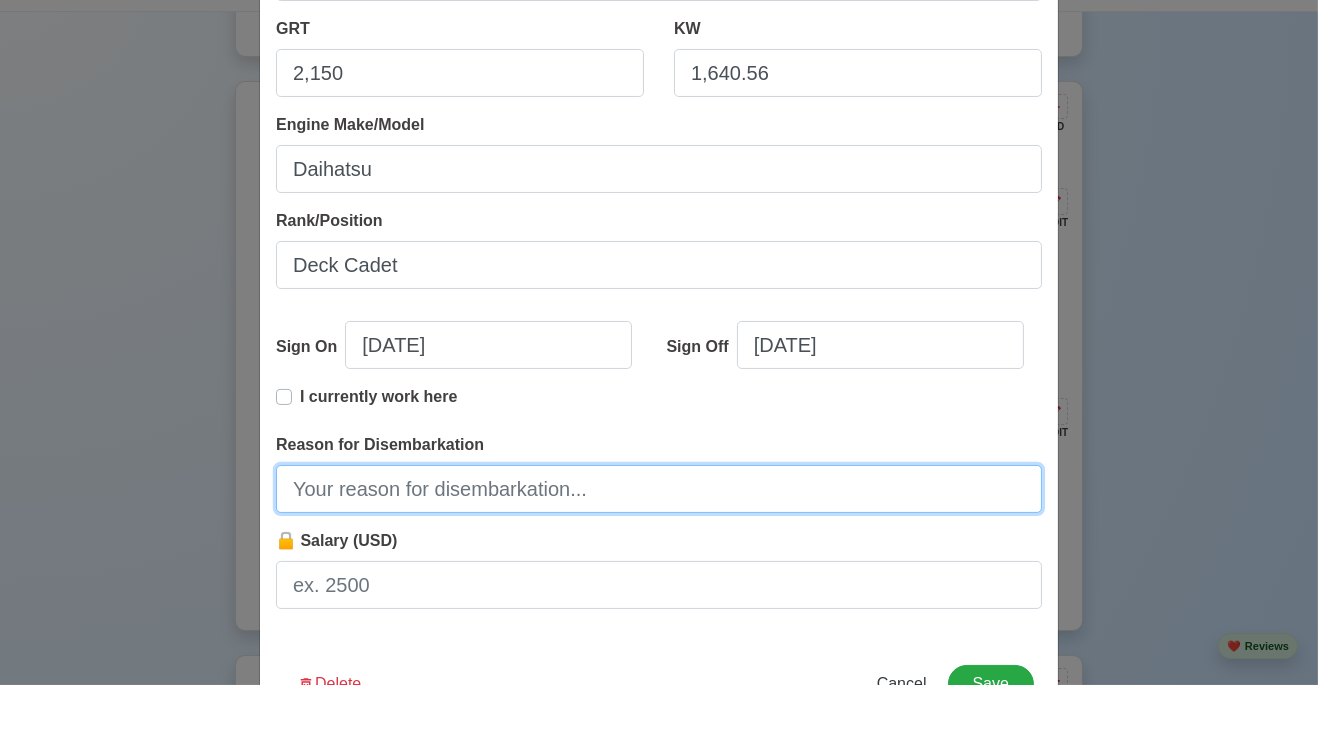type 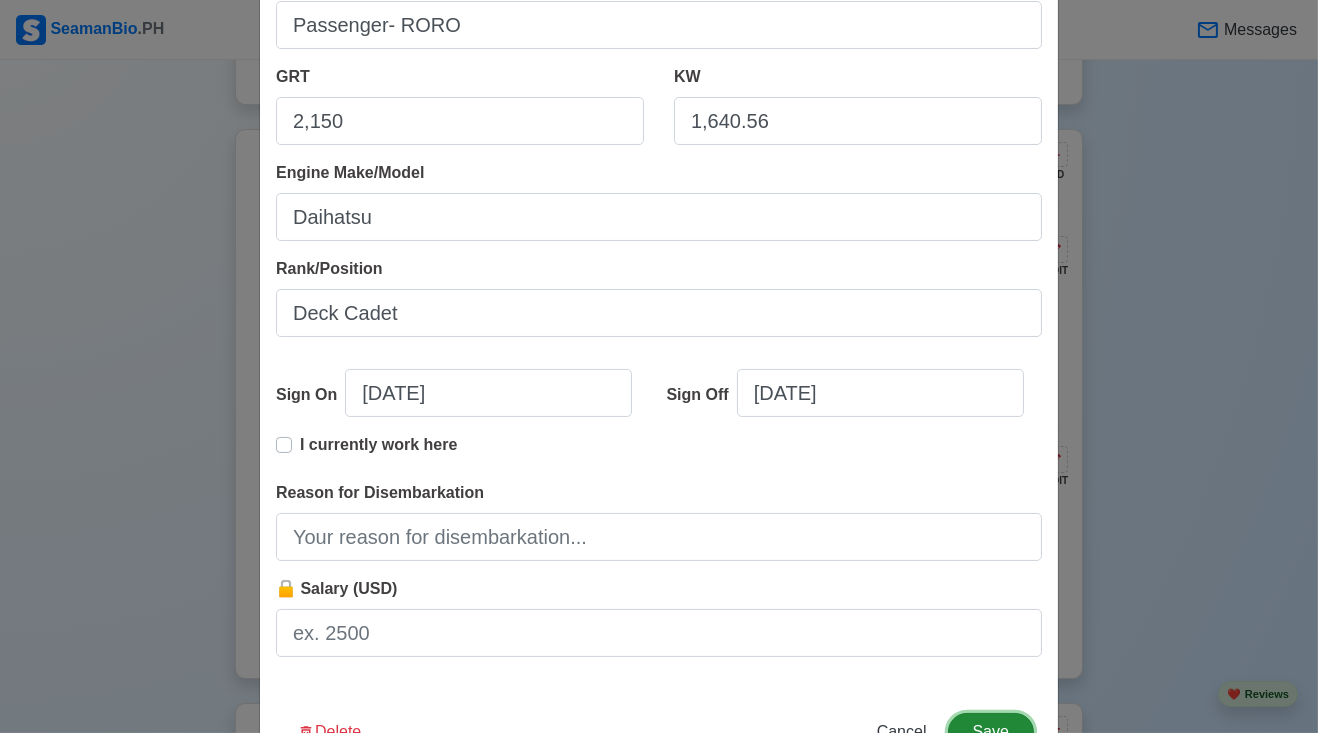 click on "Edit Experience Shipping Agency Medallion Transport Inc. Vessel Name M/V [DEMOGRAPHIC_DATA] Of Good Voyage Type Passenger- RORO GRT 2,150 KW 1,640.56 Engine Make/Model Daihatsu Rank/Position Deck Cadet Sign On [DATE] Sign Off [DATE] I currently work here Reason for Disembarkation 🔒 Salary (USD)  Delete Cancel Save" at bounding box center (659, 234) 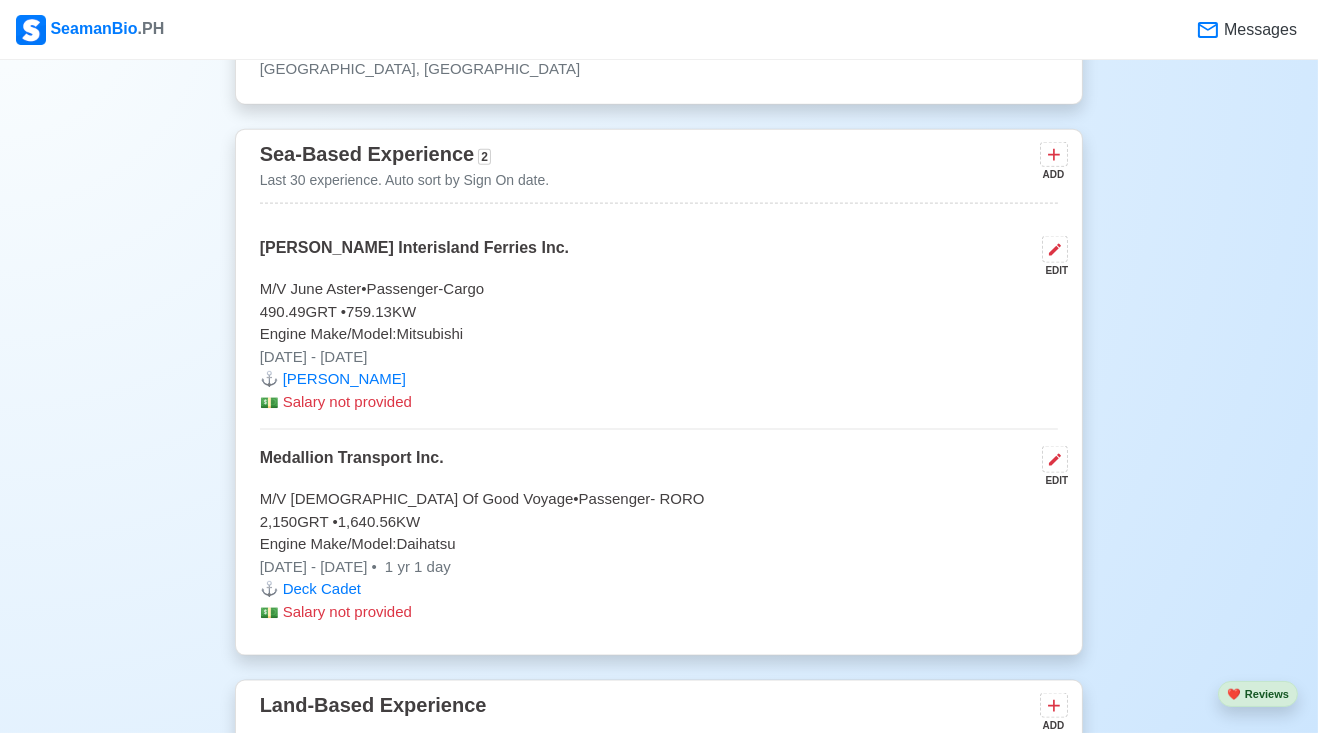 click 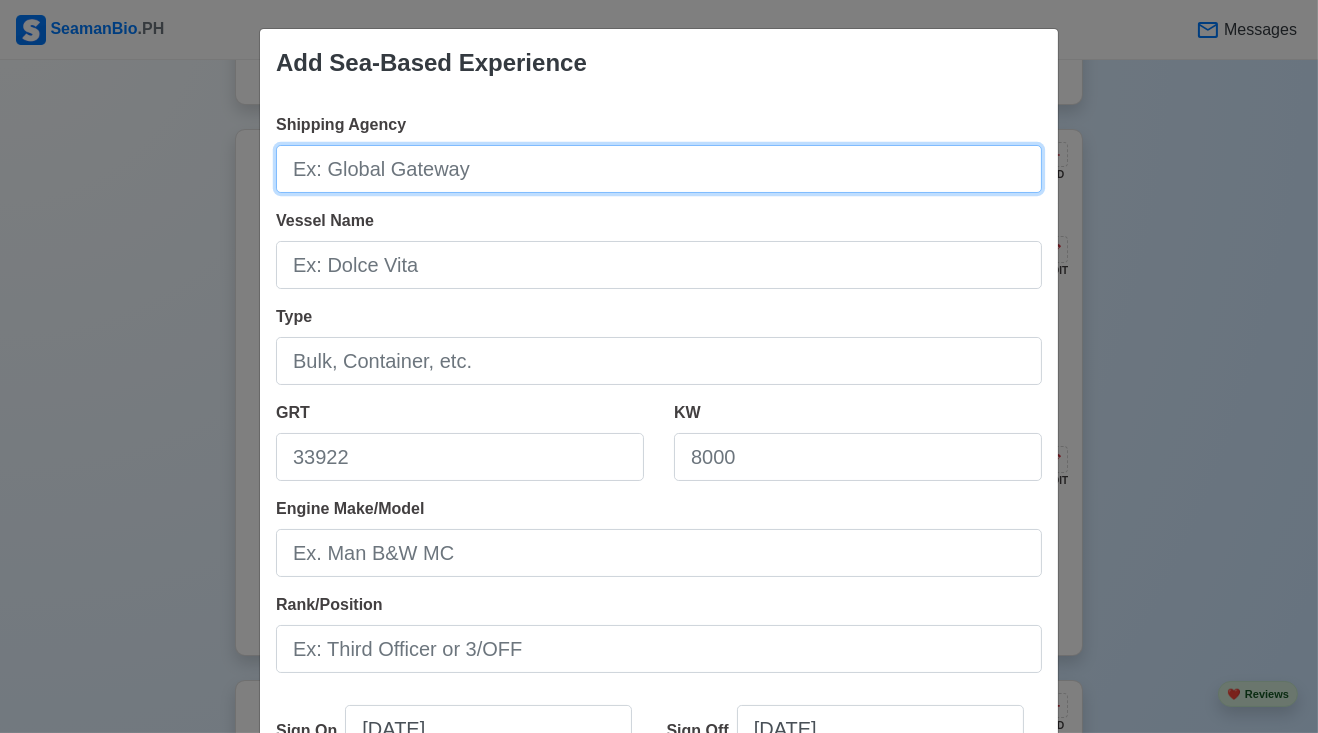 click on "Shipping Agency" at bounding box center (659, 169) 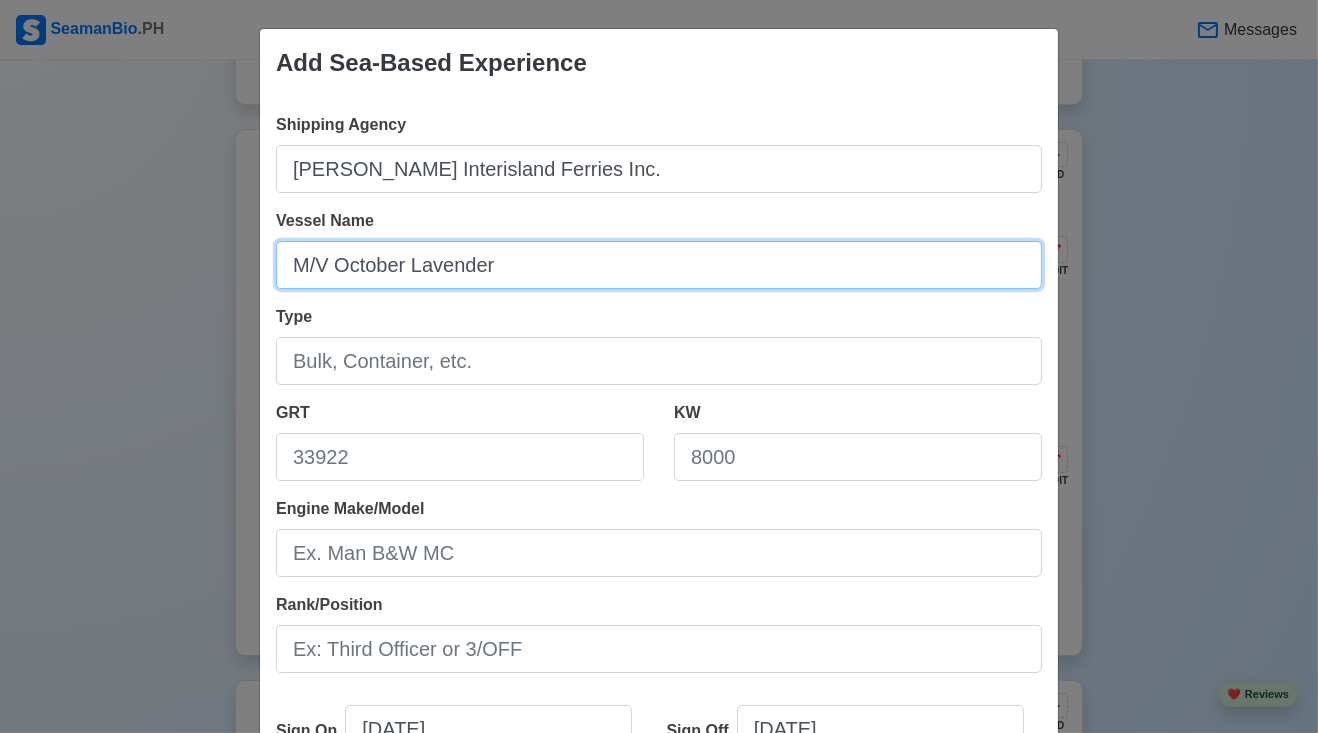 type on "M/V October Lavender" 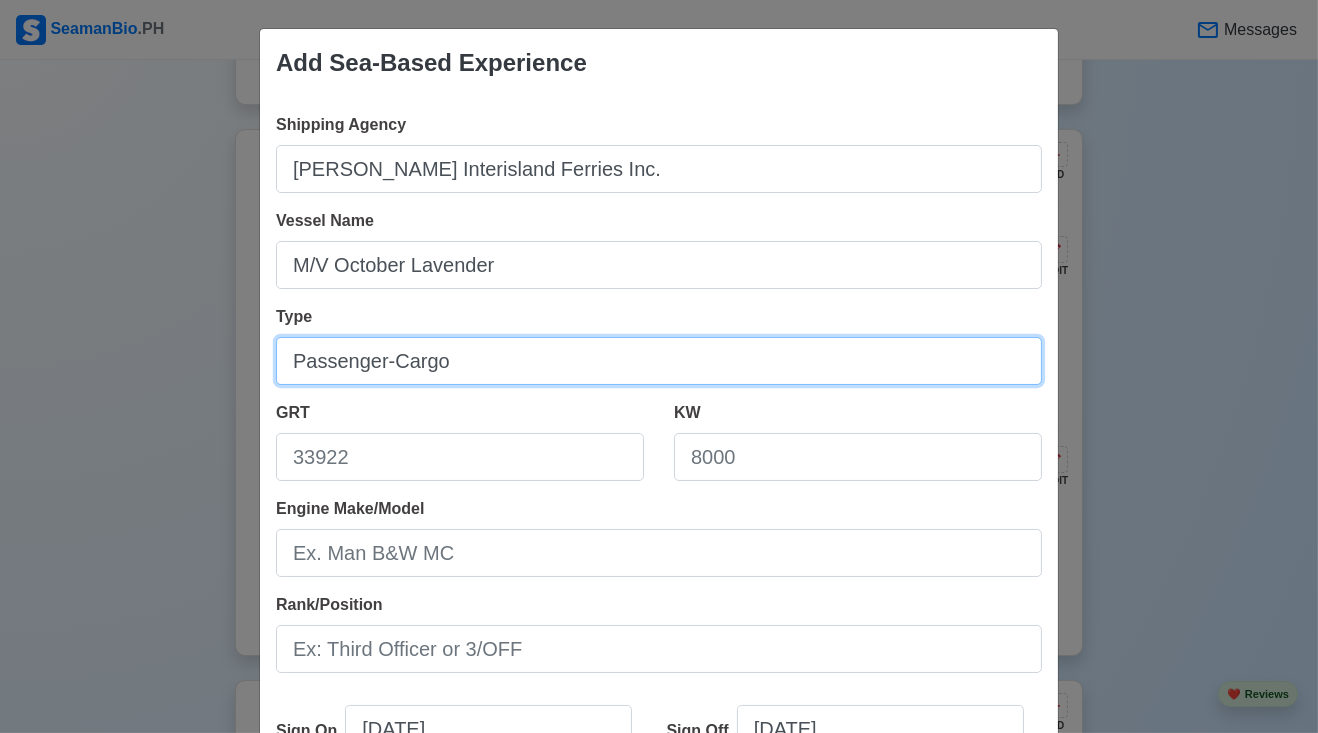 type on "Passenger-Cargo" 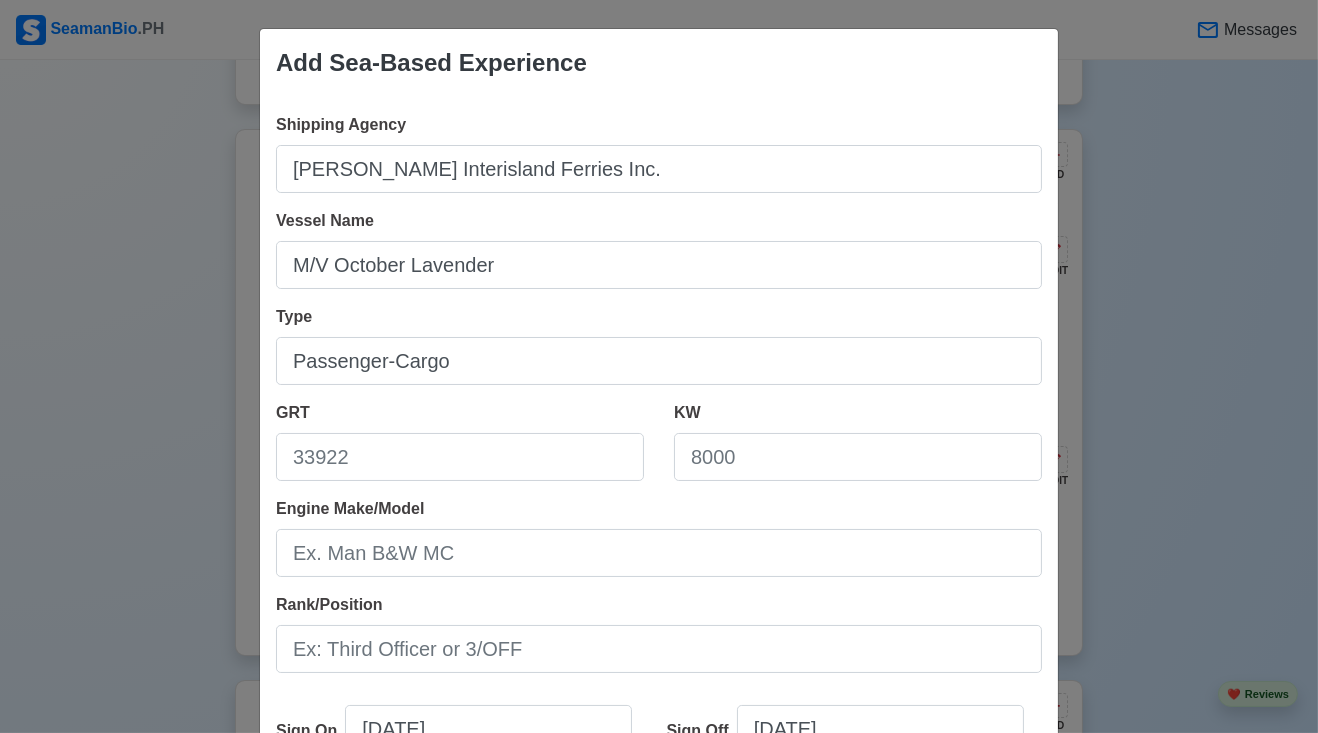 click on "GRT" at bounding box center (460, 441) 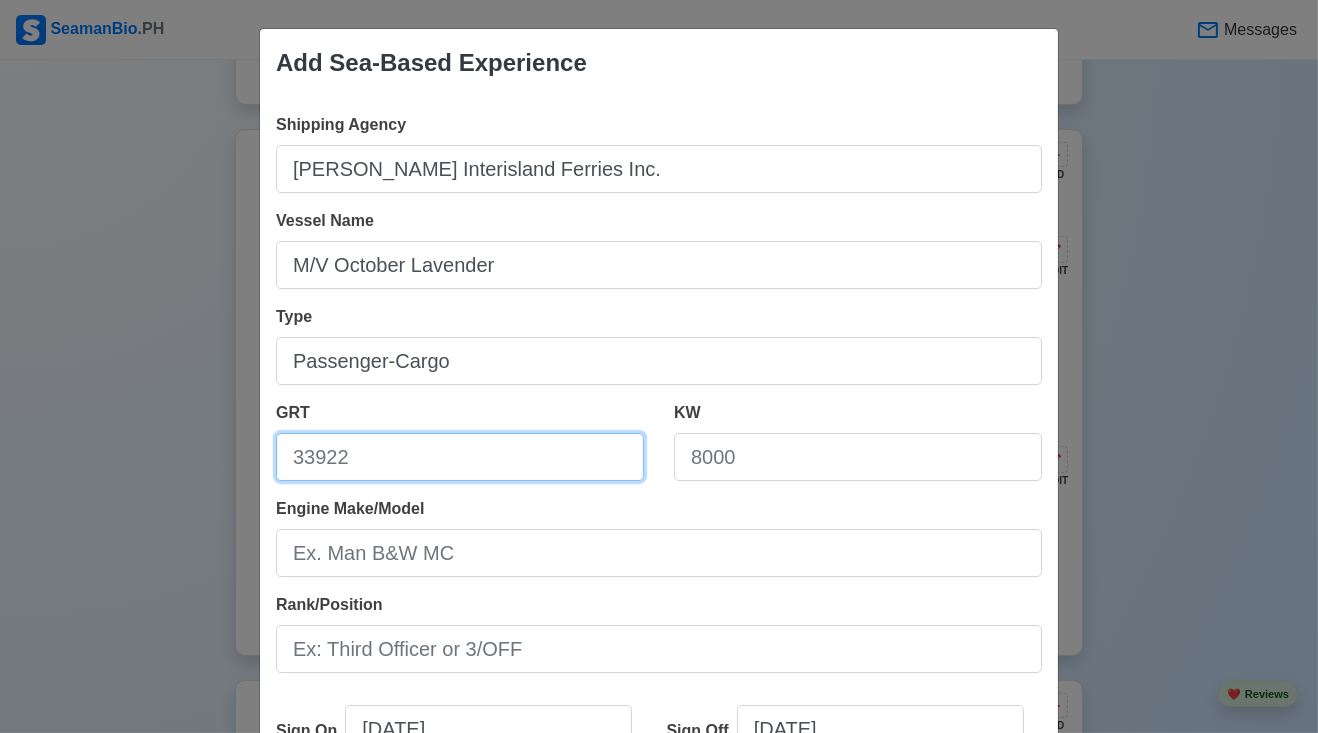 click on "GRT" at bounding box center [460, 457] 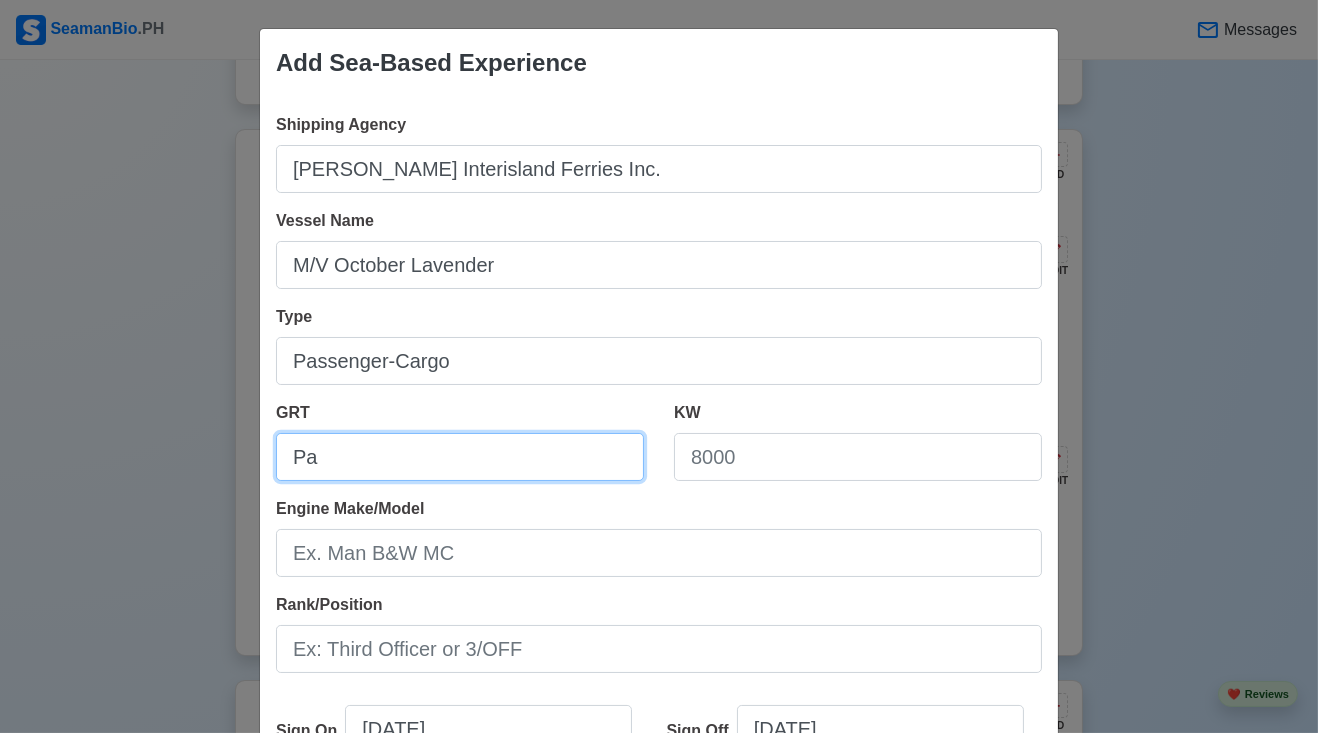 type on "P" 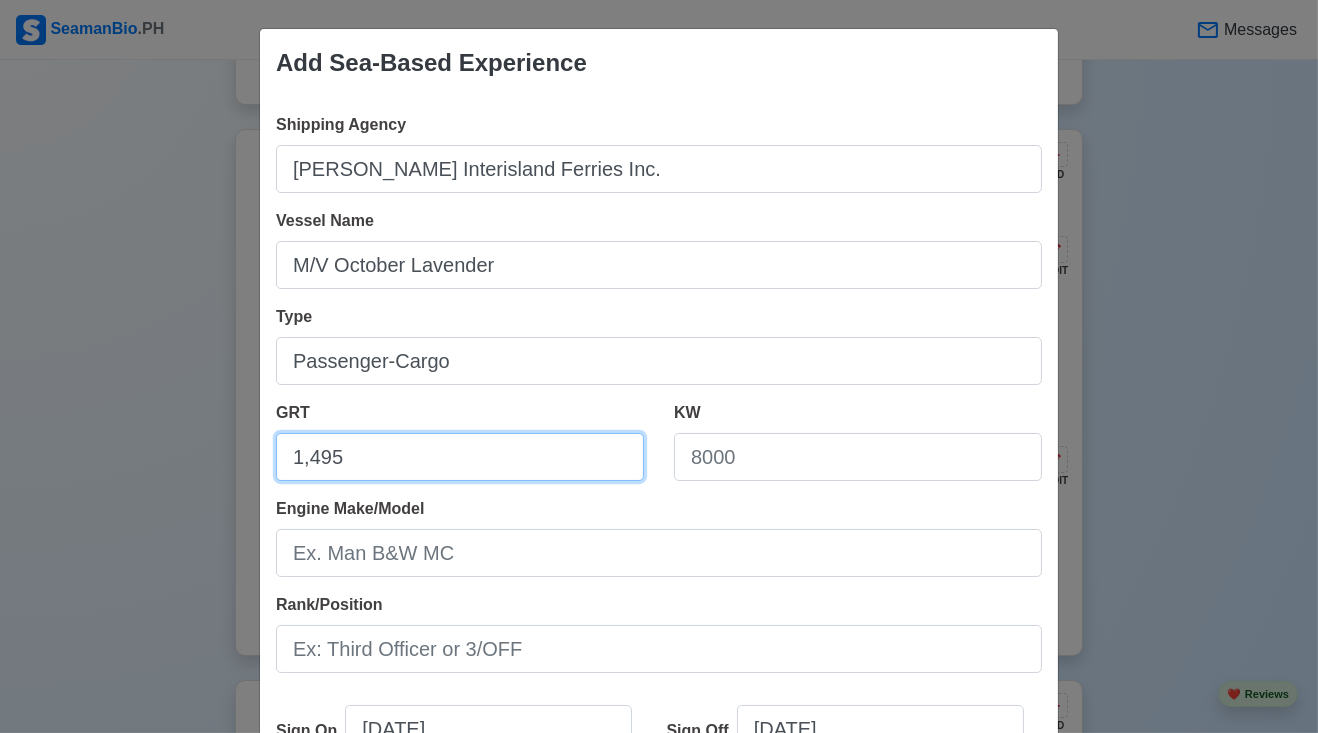 type on "1,495" 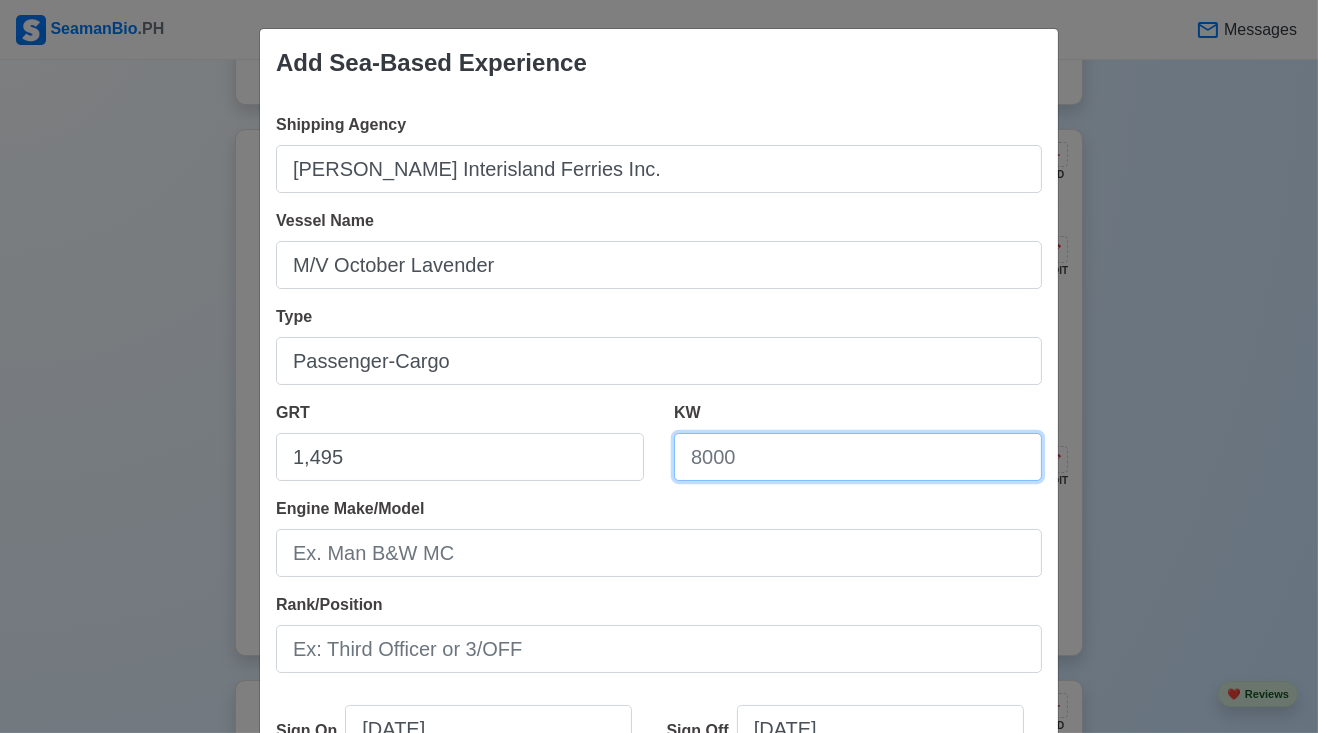 click on "KW" at bounding box center [858, 457] 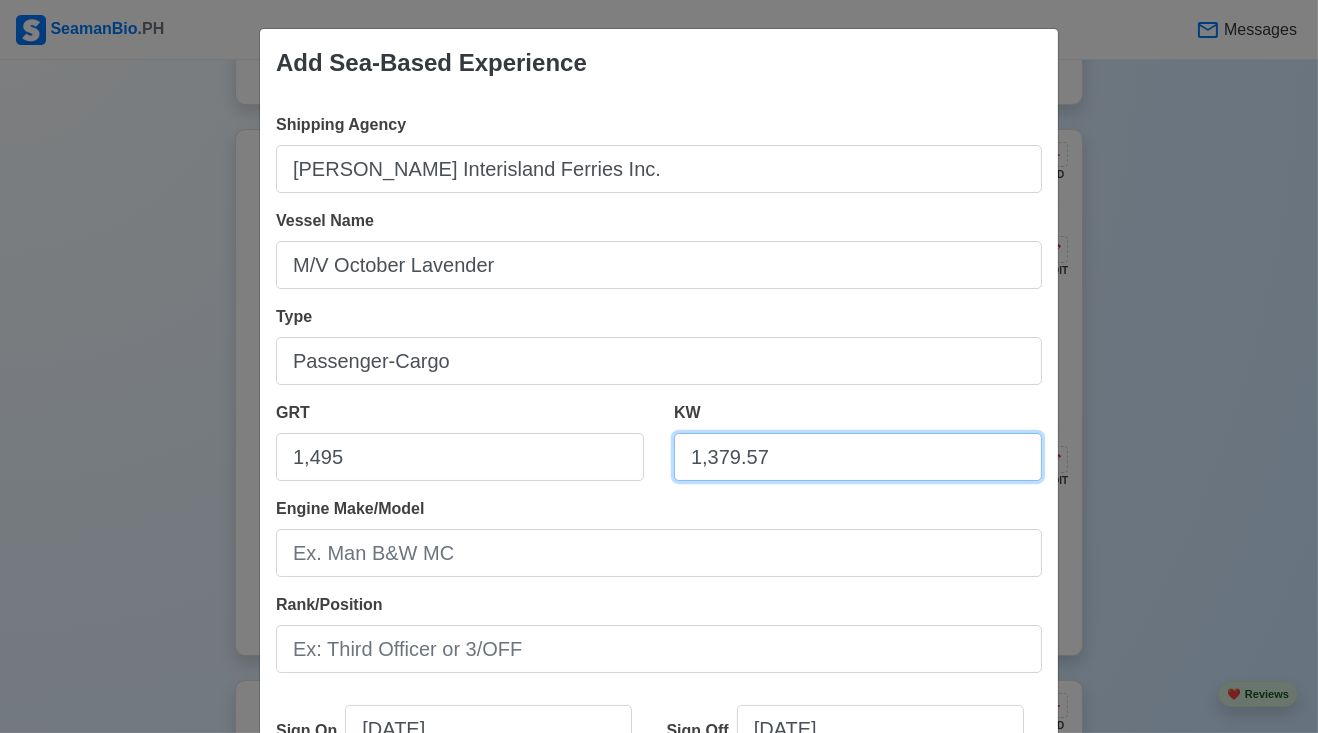 type on "1,379.57" 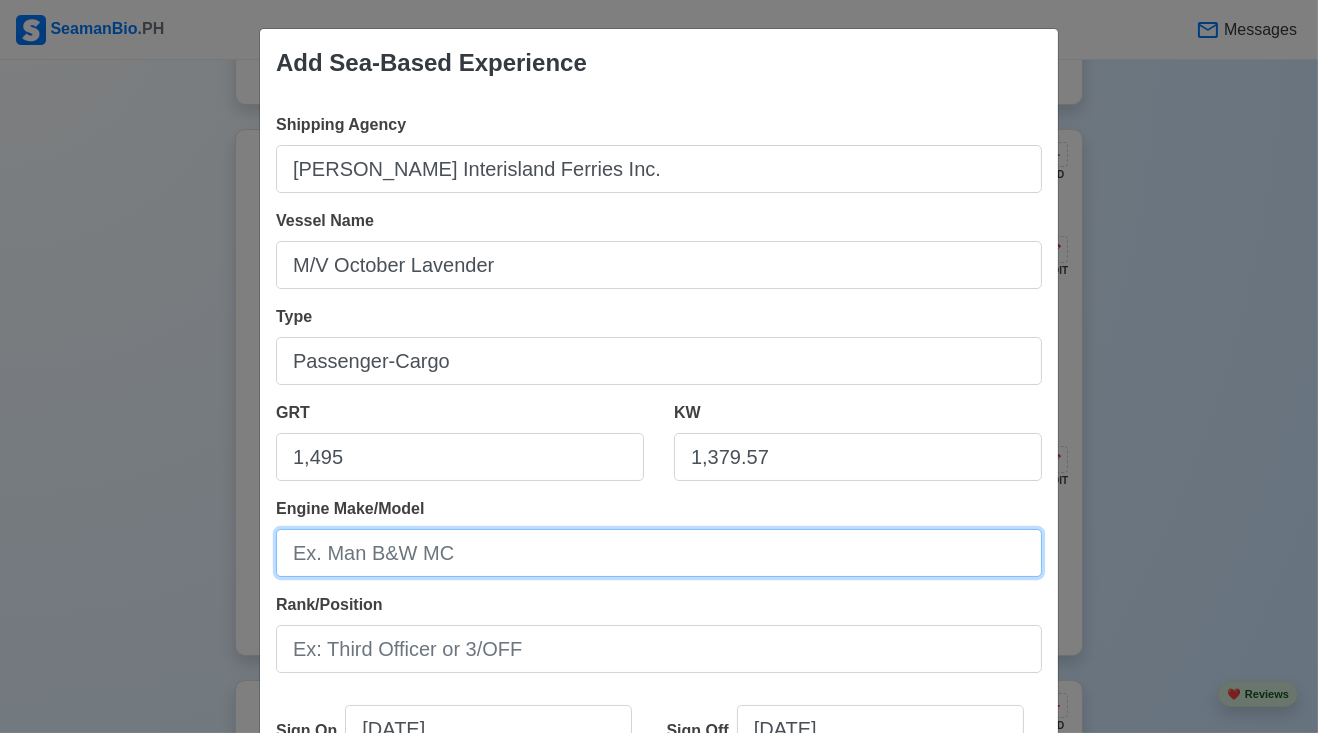 click on "Engine Make/Model" at bounding box center [659, 553] 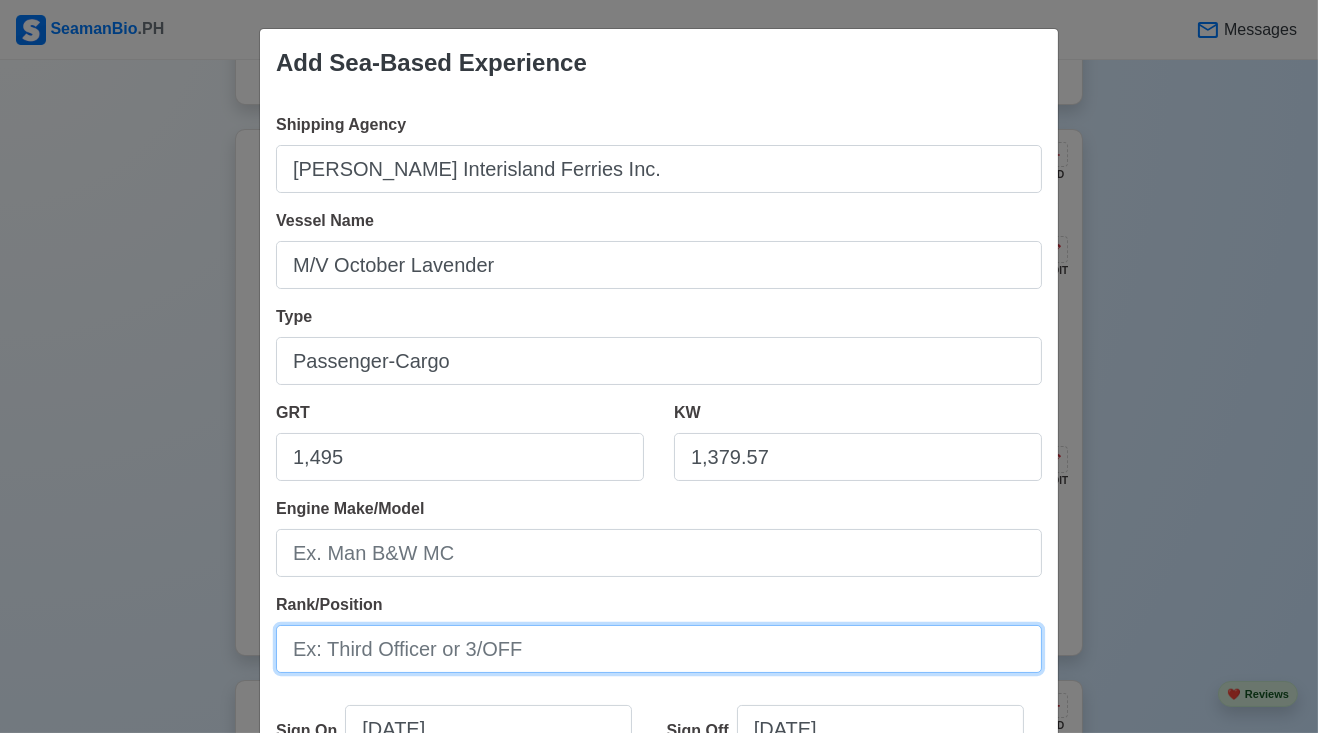 click on "Rank/Position" at bounding box center (659, 649) 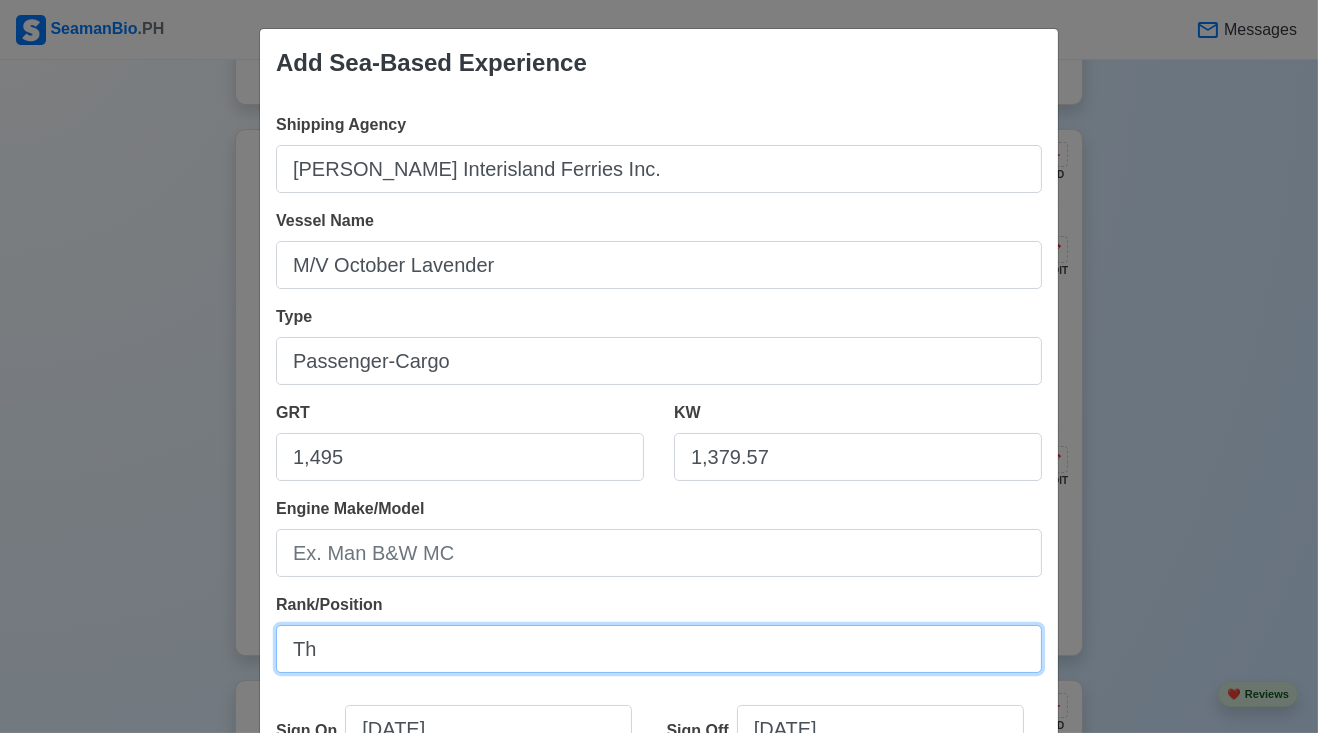 type on "T" 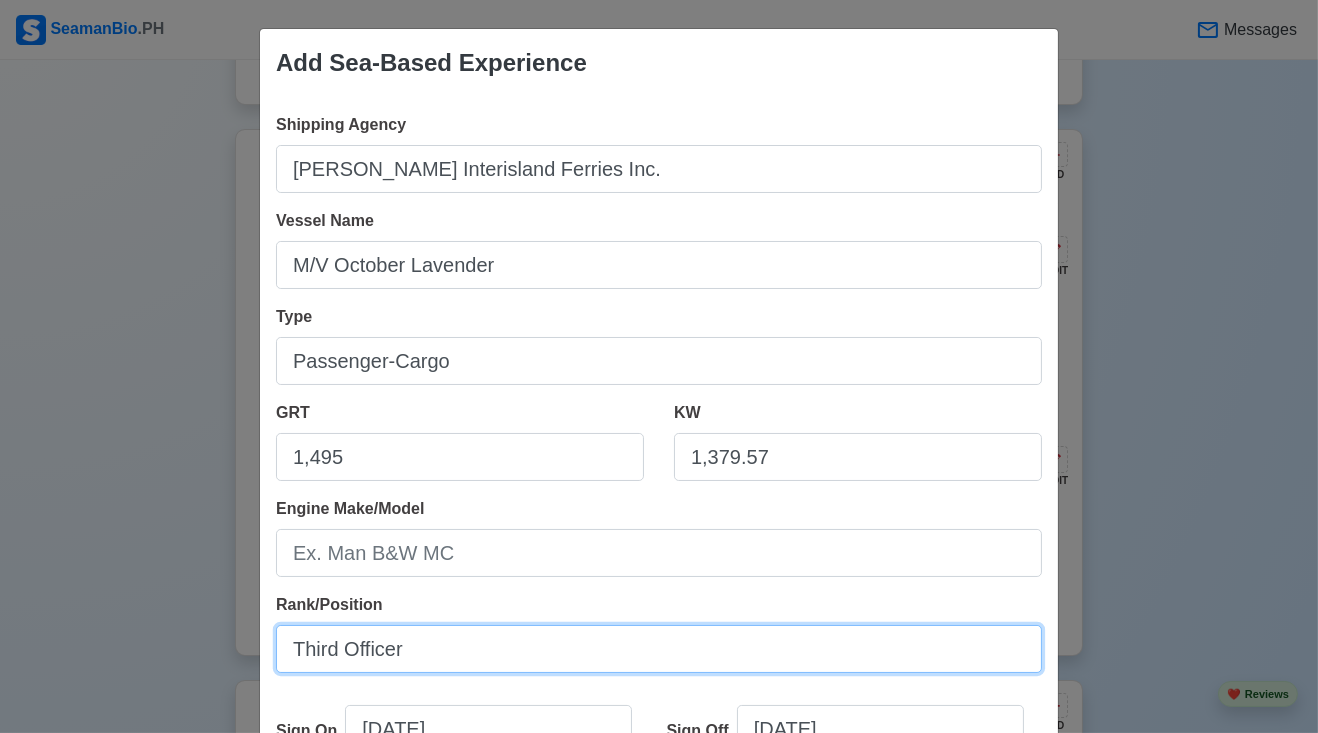 scroll, scrollTop: 4018, scrollLeft: 0, axis: vertical 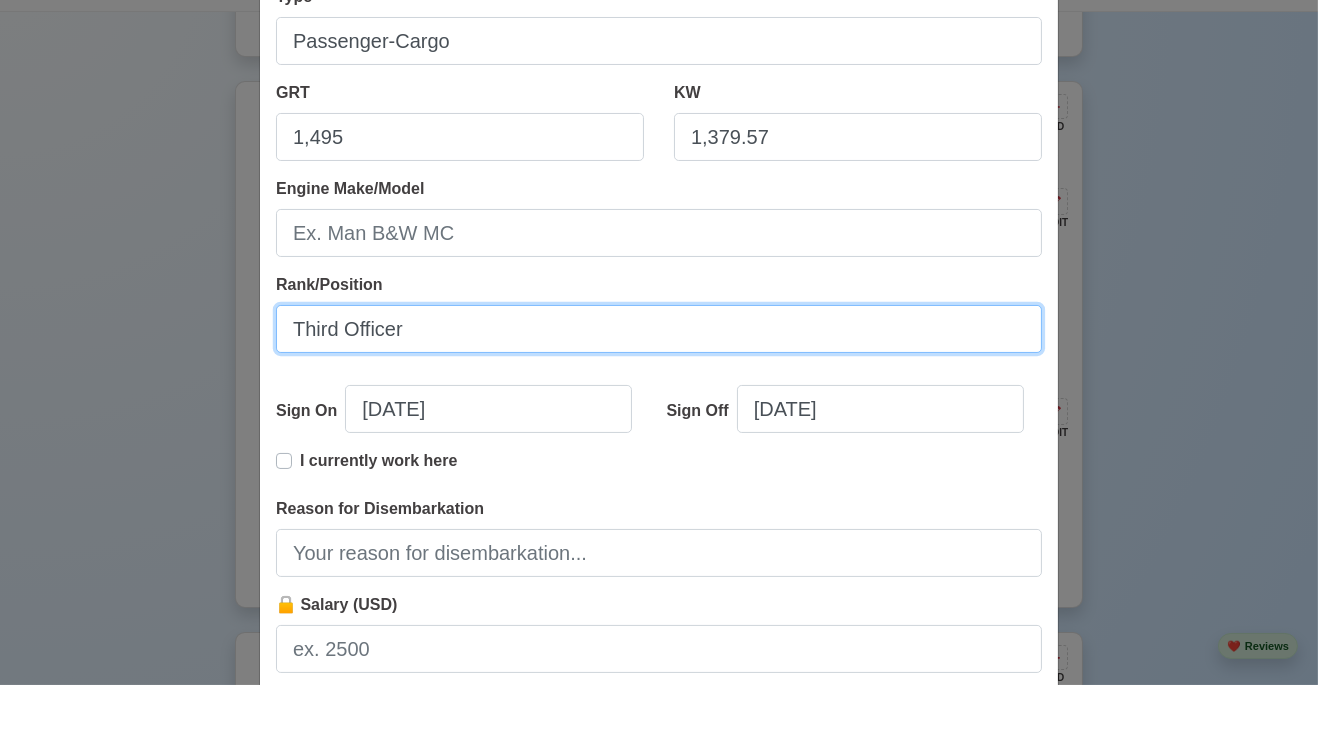 type on "Third Officer" 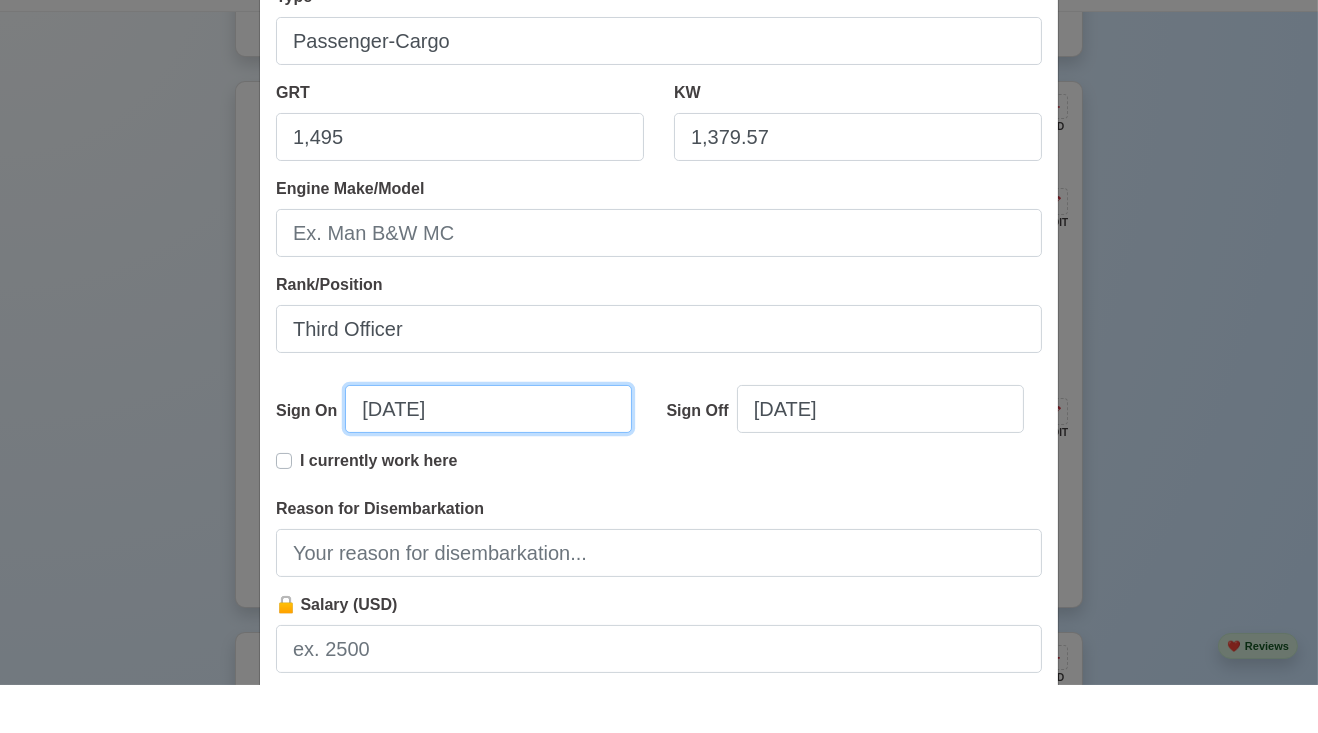 click on "[DATE]" at bounding box center (488, 457) 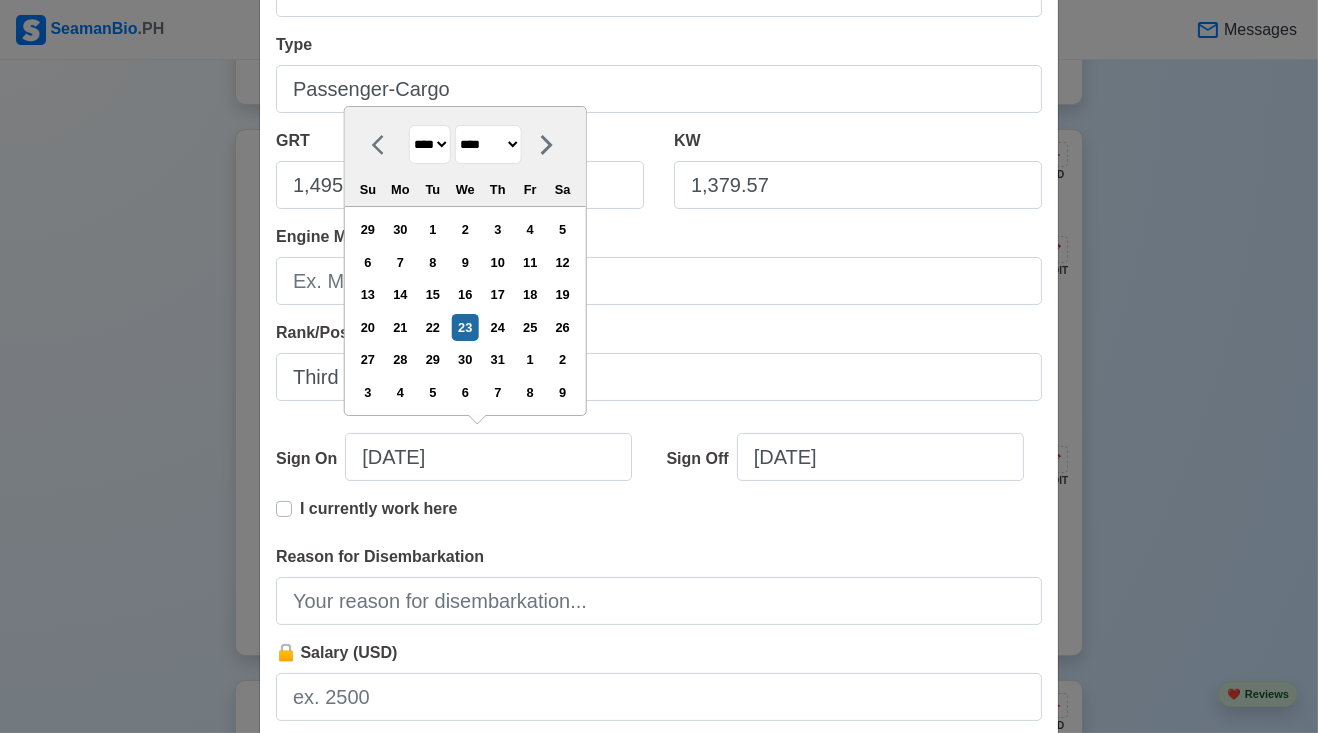 click on "**** **** **** **** **** **** **** **** **** **** **** **** **** **** **** **** **** **** **** **** **** **** **** **** **** **** **** **** **** **** **** **** **** **** **** **** **** **** **** **** **** **** **** **** **** **** **** **** **** **** **** **** **** **** **** **** **** **** **** **** **** **** **** **** **** **** **** **** **** **** **** **** **** **** **** **** **** **** **** **** **** **** **** **** **** **** **** **** **** **** **** **** **** **** **** **** **** **** **** **** **** **** **** **** **** ****" at bounding box center (430, 144) 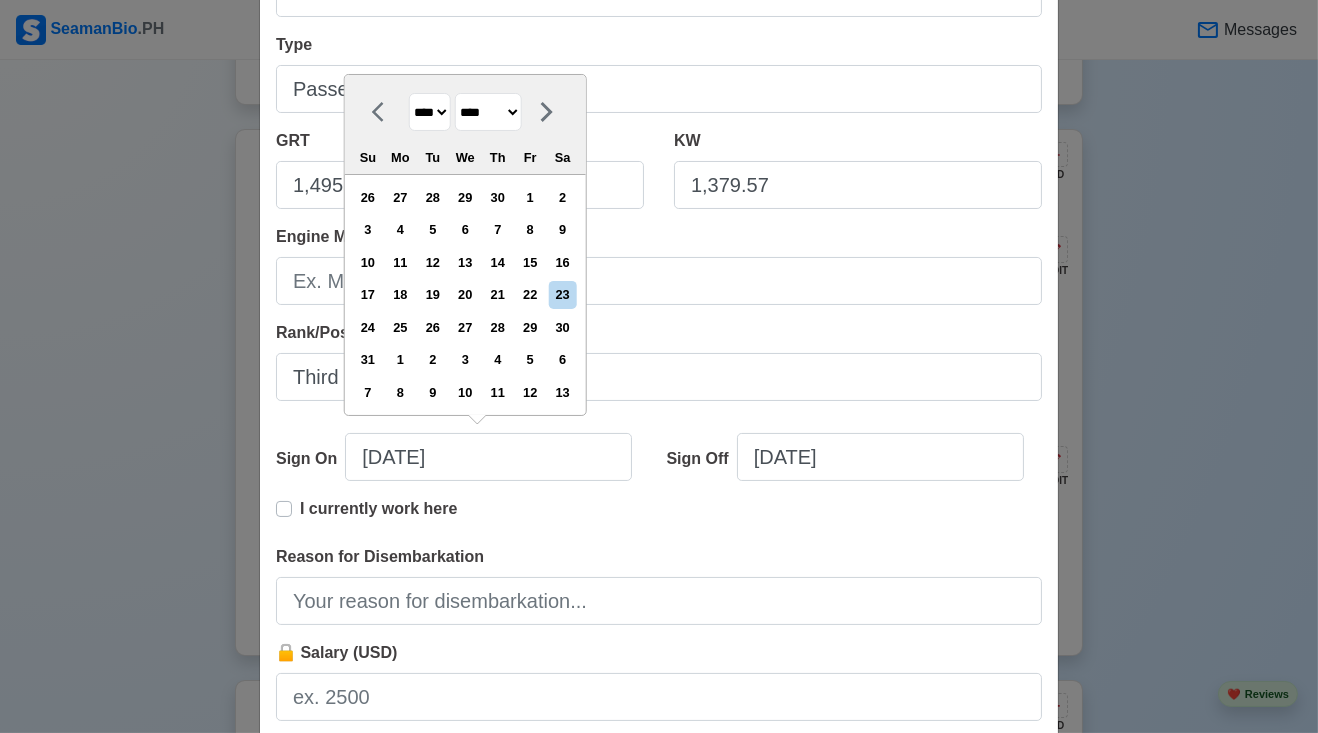 click on "******* ******** ***** ***** *** **** **** ****** ********* ******* ******** ********" at bounding box center [488, 112] 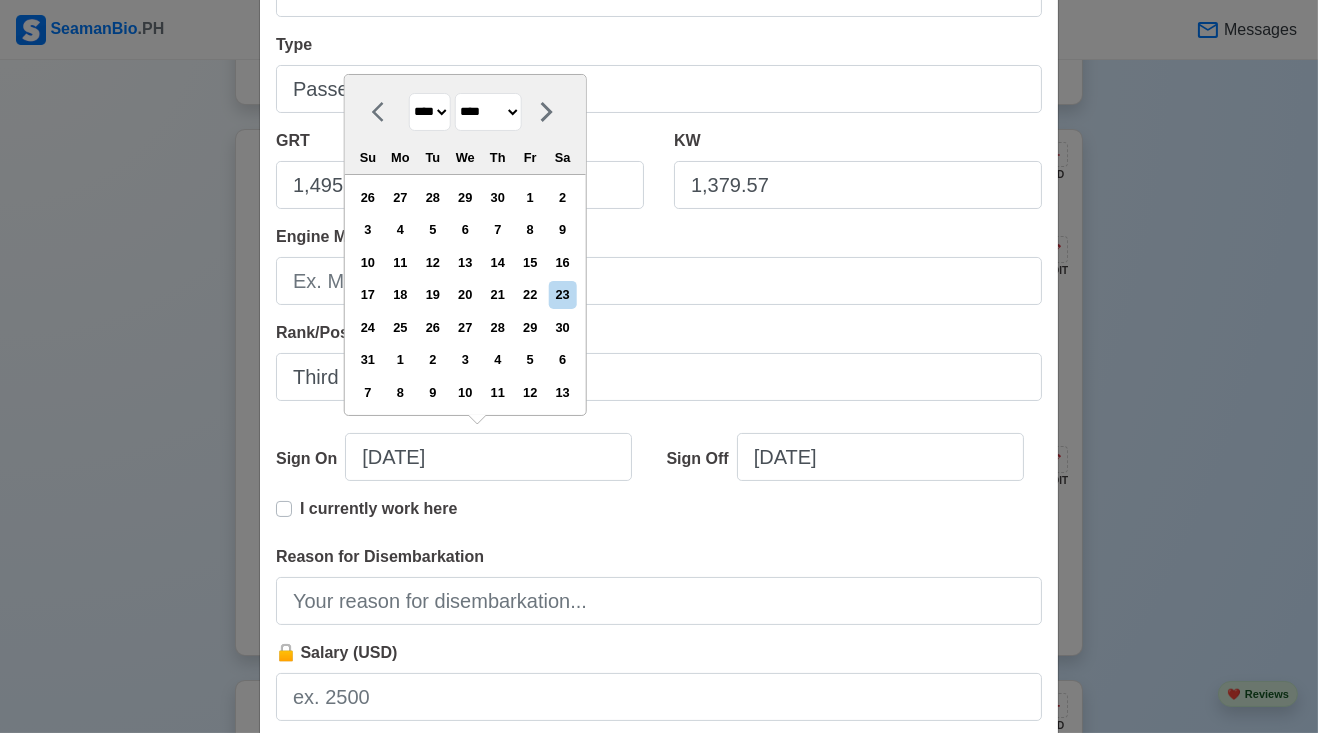 select on "*****" 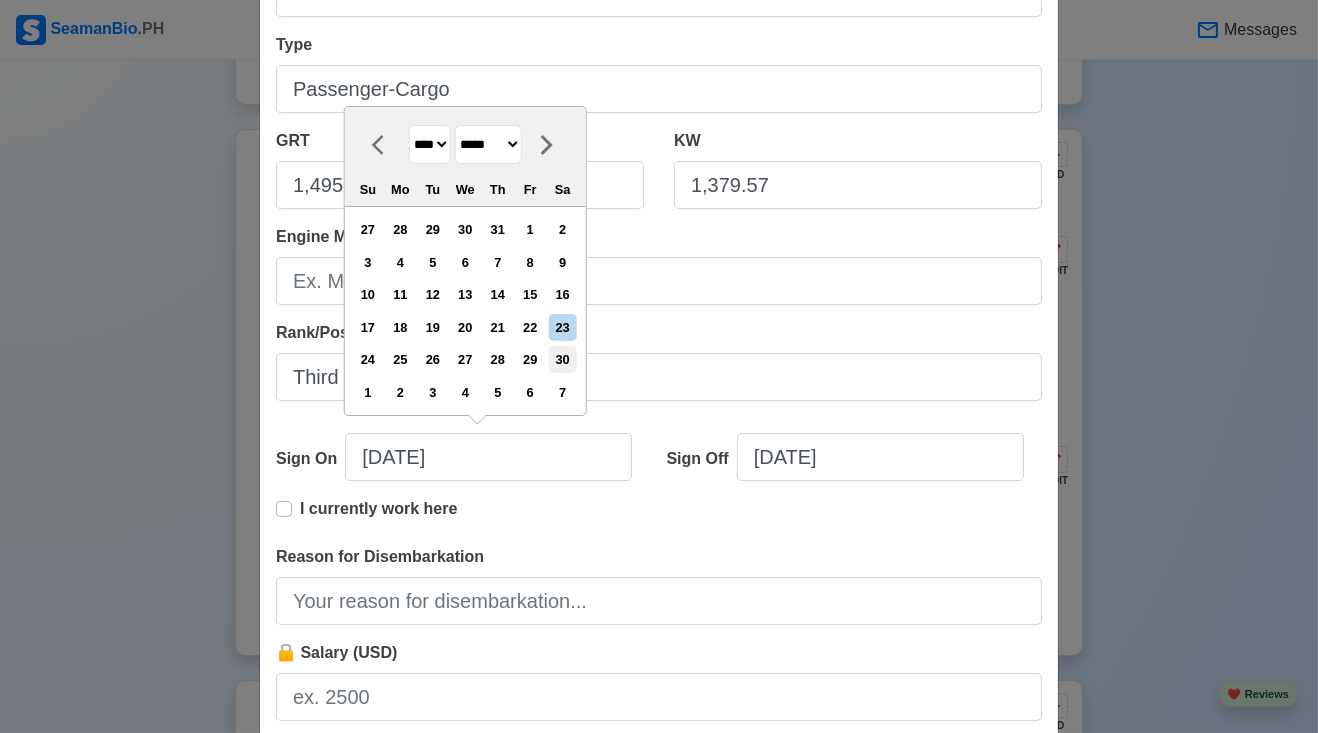 drag, startPoint x: 840, startPoint y: 455, endPoint x: 579, endPoint y: 364, distance: 276.40912 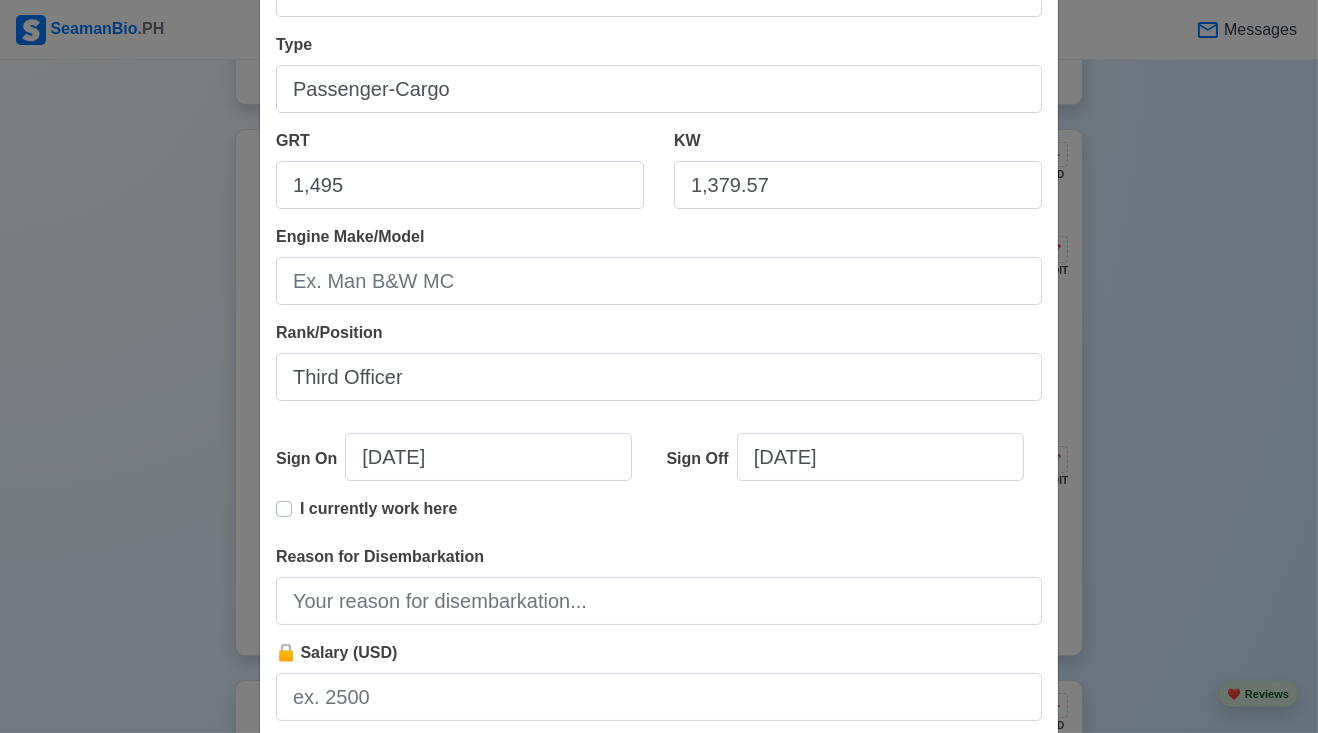 type on "[DATE]" 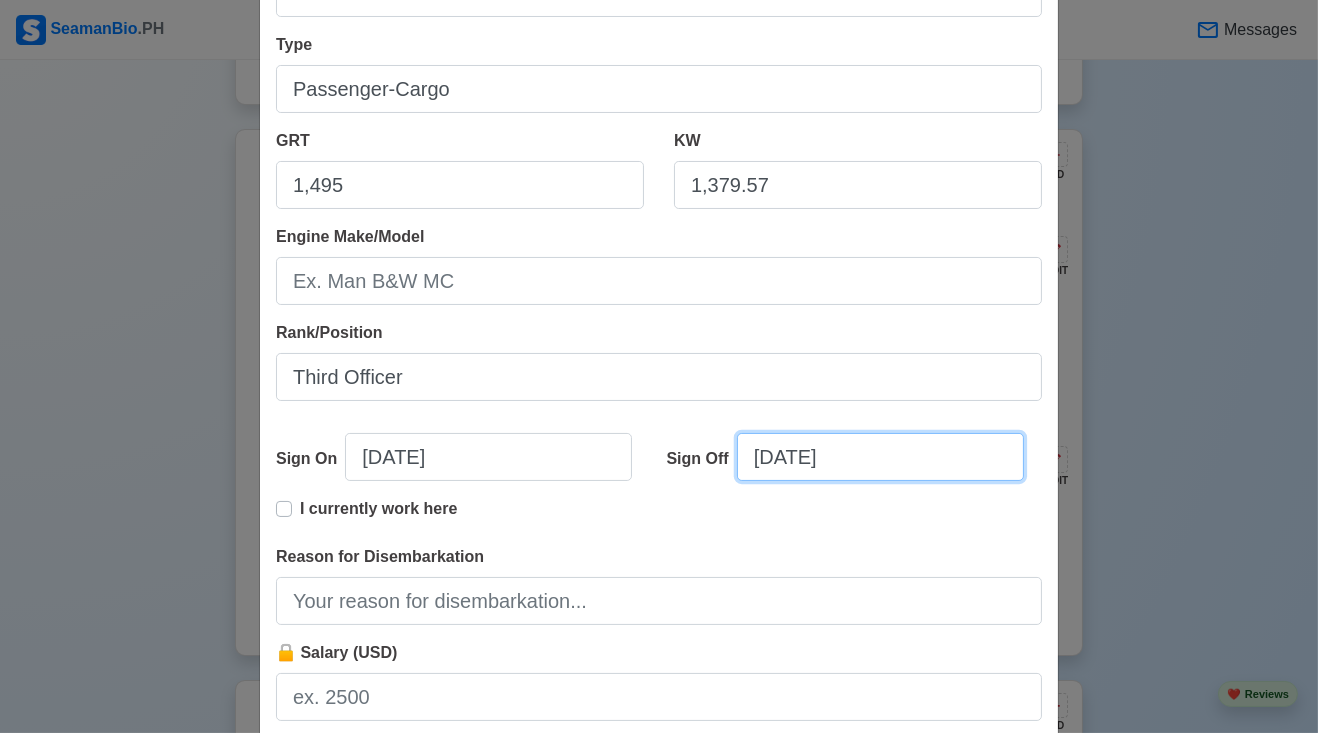 click on "[DATE]" at bounding box center [880, 457] 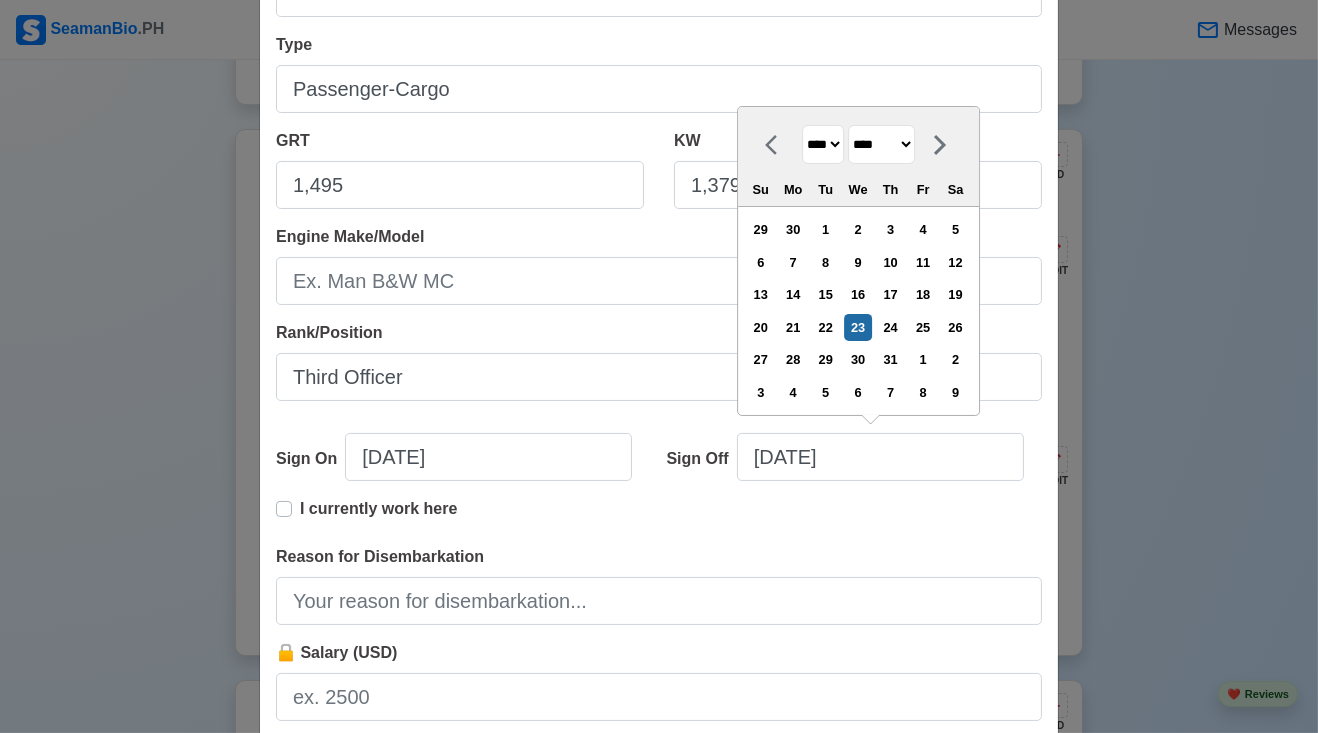 click on "**** **** **** **** **** **** **** **** **** **** **** **** **** **** **** **** **** **** **** **** **** **** **** **** **** **** **** **** **** **** **** **** **** **** **** **** **** **** **** **** **** **** **** **** **** **** **** **** **** **** **** **** **** **** **** **** **** **** **** **** **** **** **** **** **** **** **** **** **** **** **** **** **** **** **** **** **** **** **** **** **** **** **** **** **** **** **** **** **** **** **** **** **** **** **** **** **** **** **** **** **** **** **** **** **** **** **** ****" at bounding box center [823, 144] 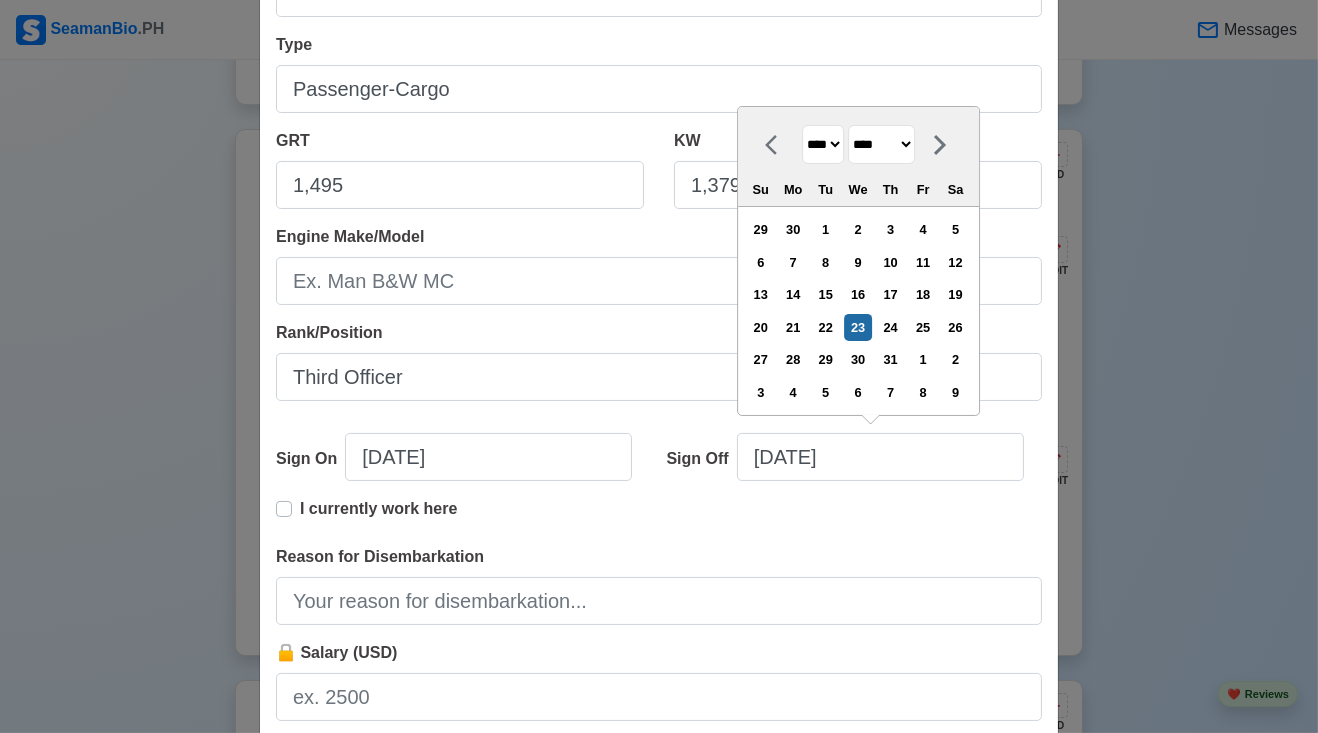 select on "****" 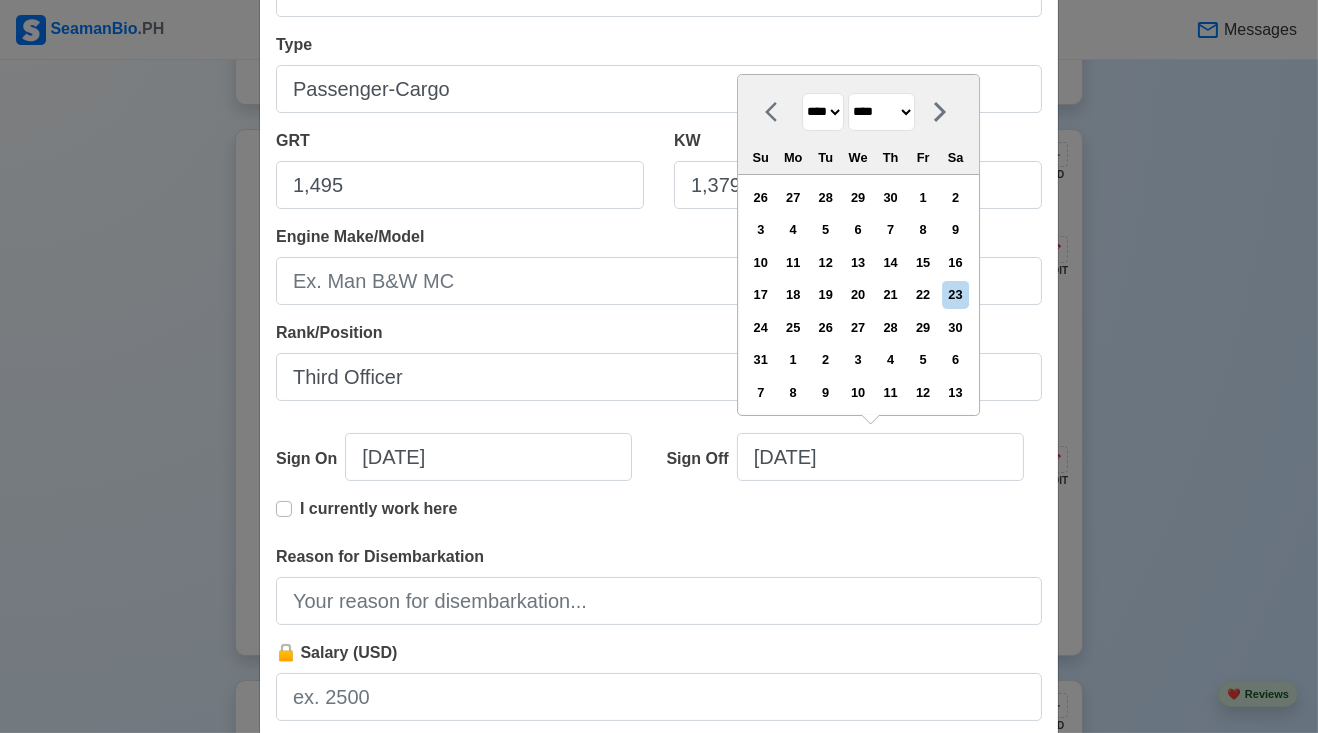 click on "30" at bounding box center (955, 327) 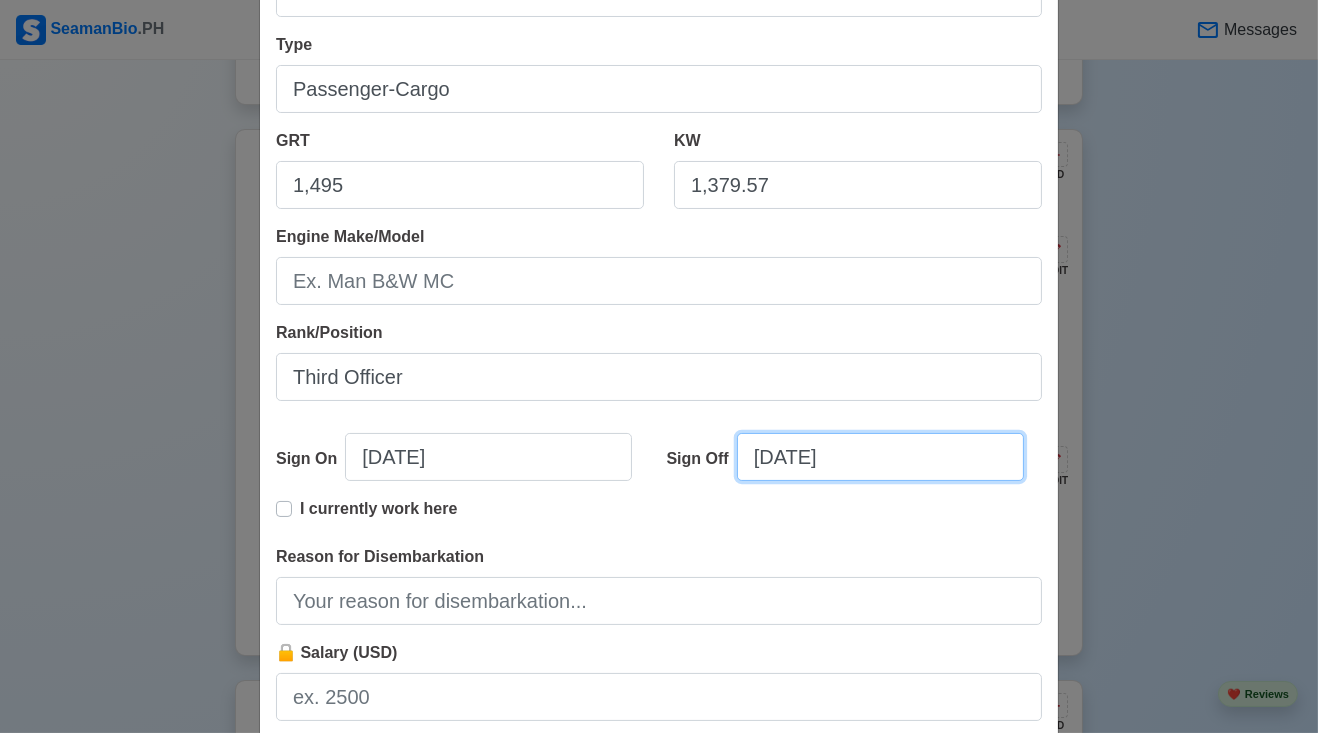 click on "[DATE]" at bounding box center [880, 457] 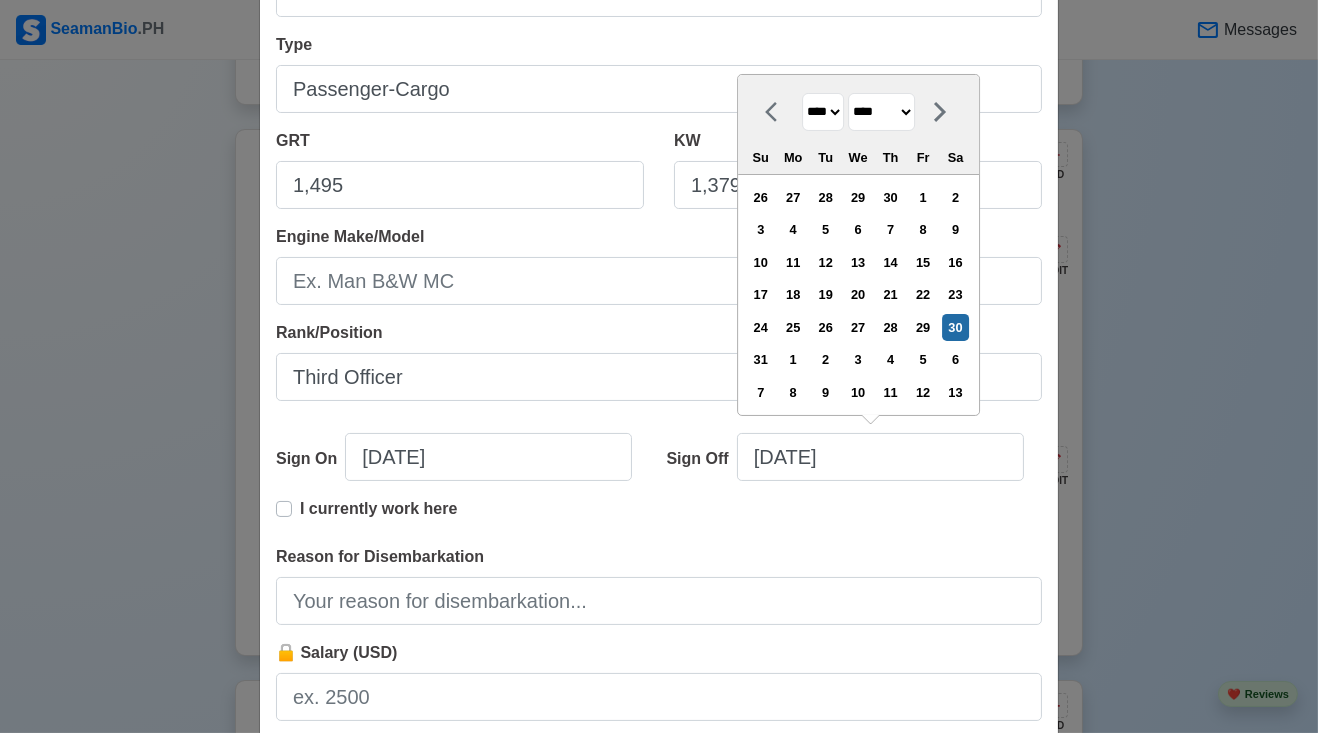 click on "I currently work here" at bounding box center [659, 521] 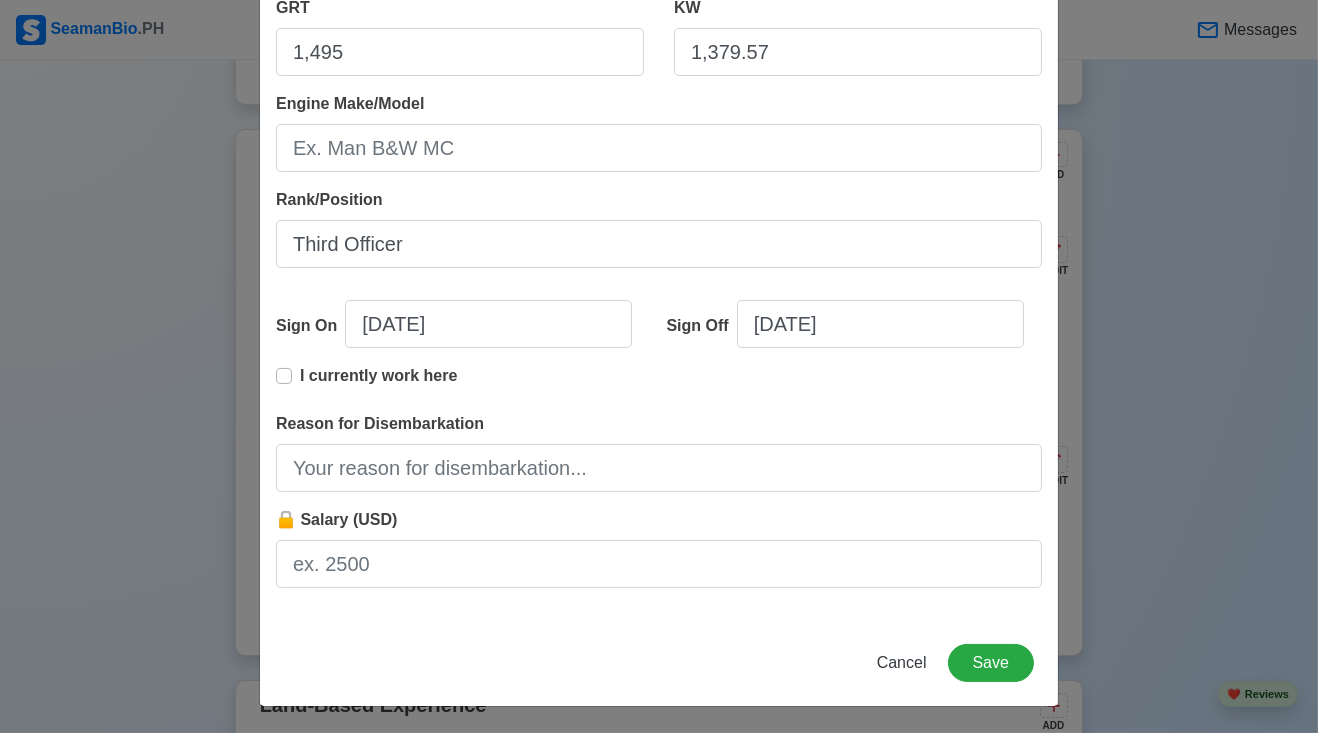 scroll, scrollTop: 406, scrollLeft: 0, axis: vertical 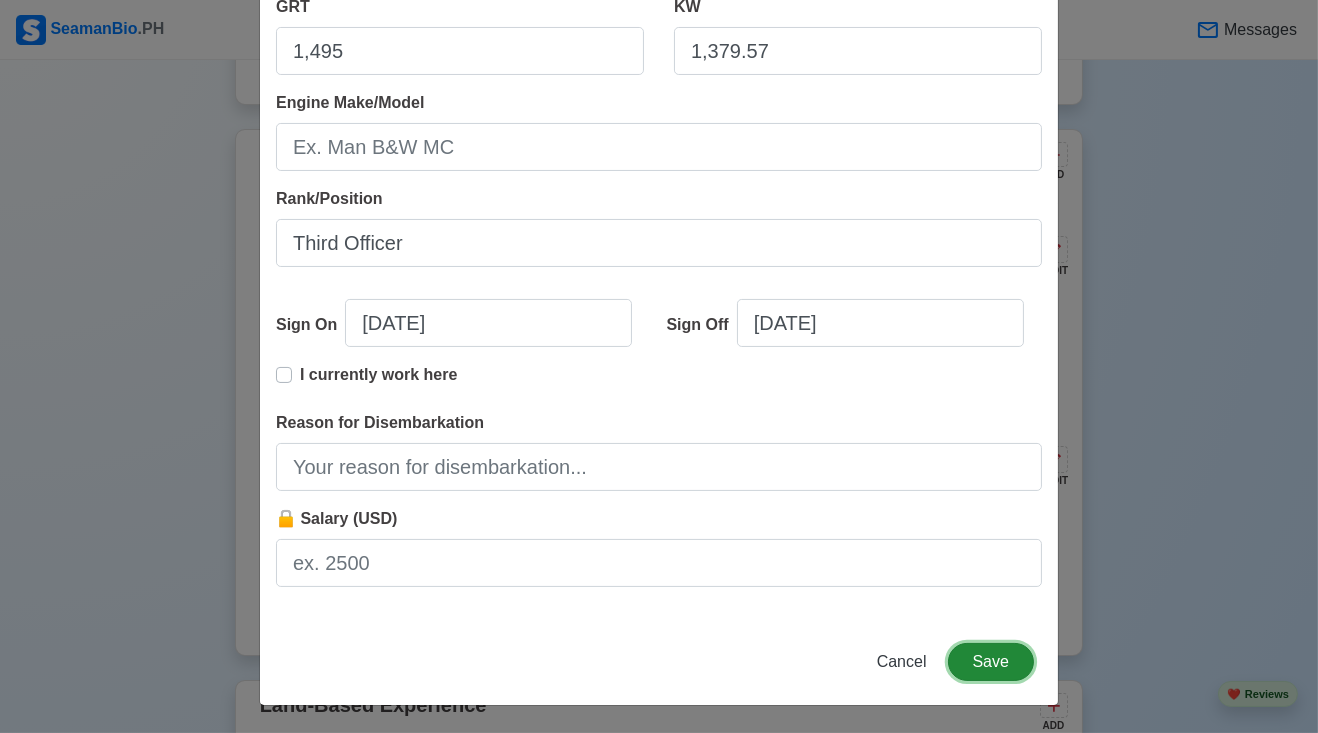 click on "Save" at bounding box center [991, 662] 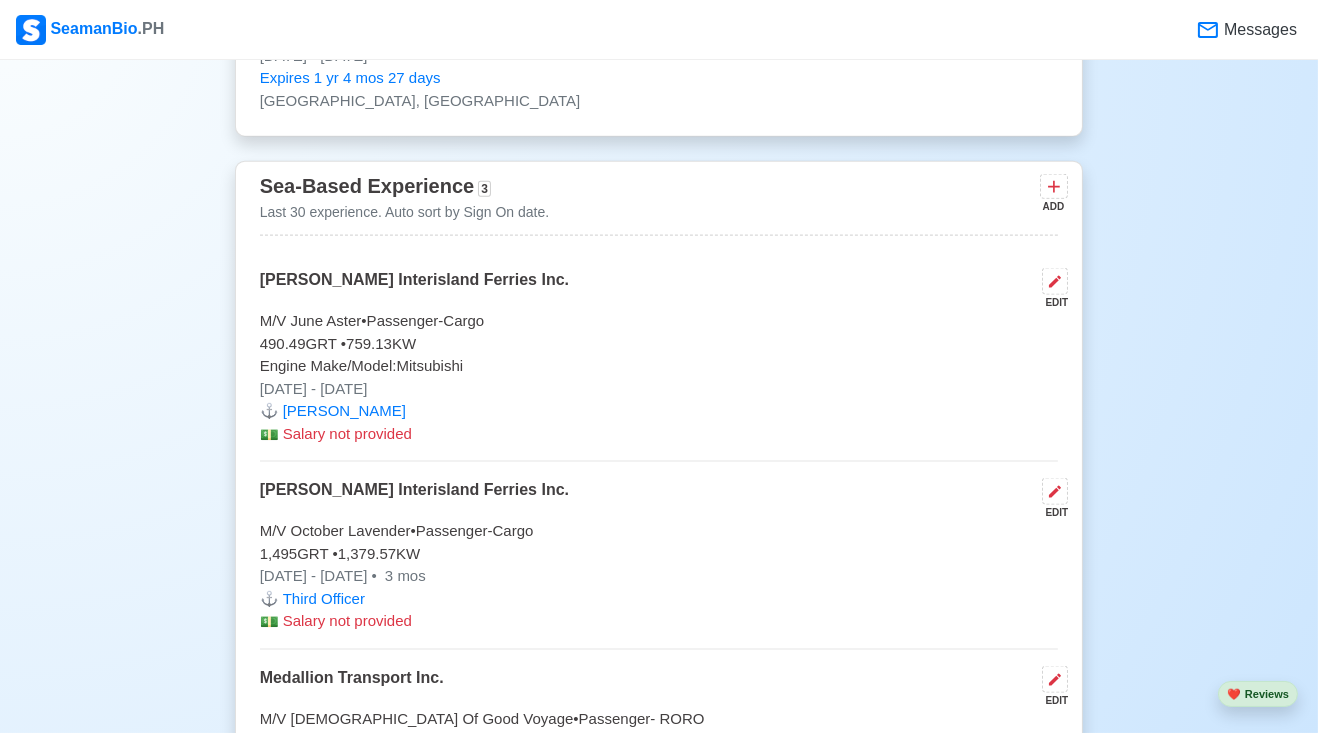 scroll, scrollTop: 3967, scrollLeft: 0, axis: vertical 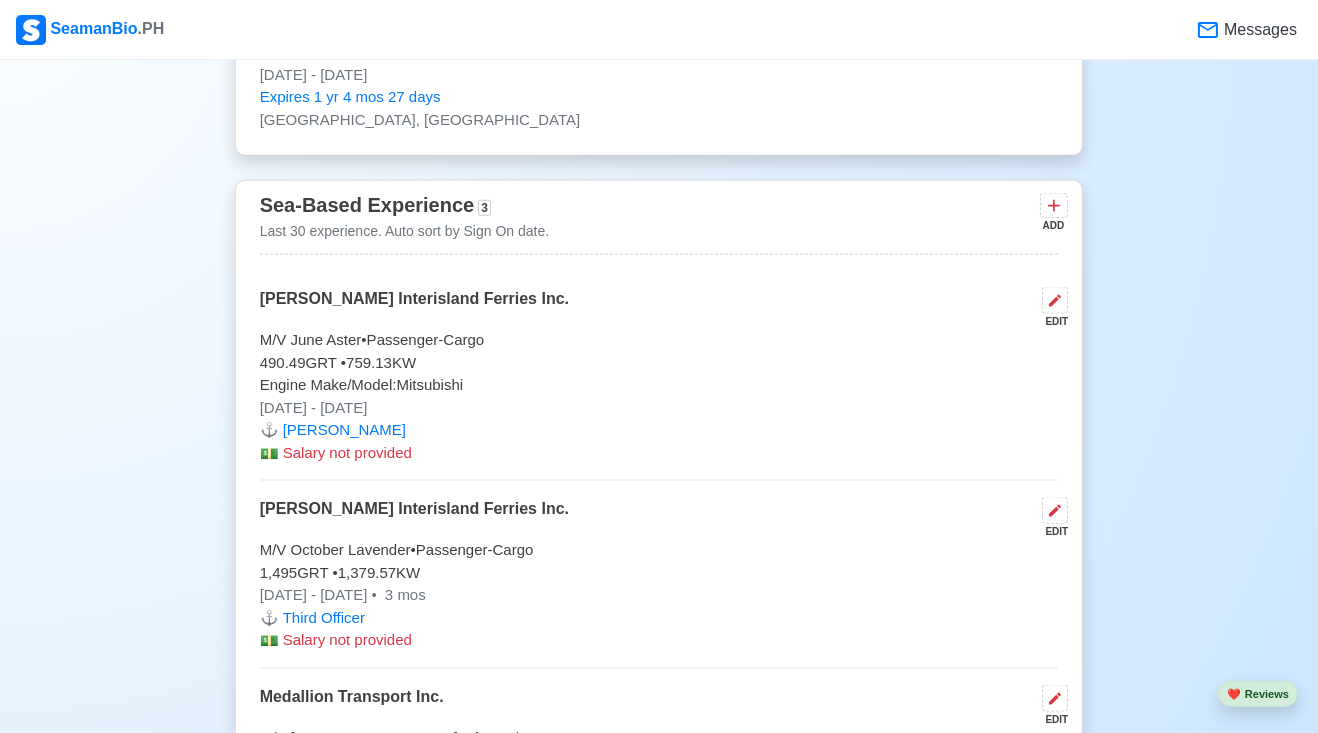click 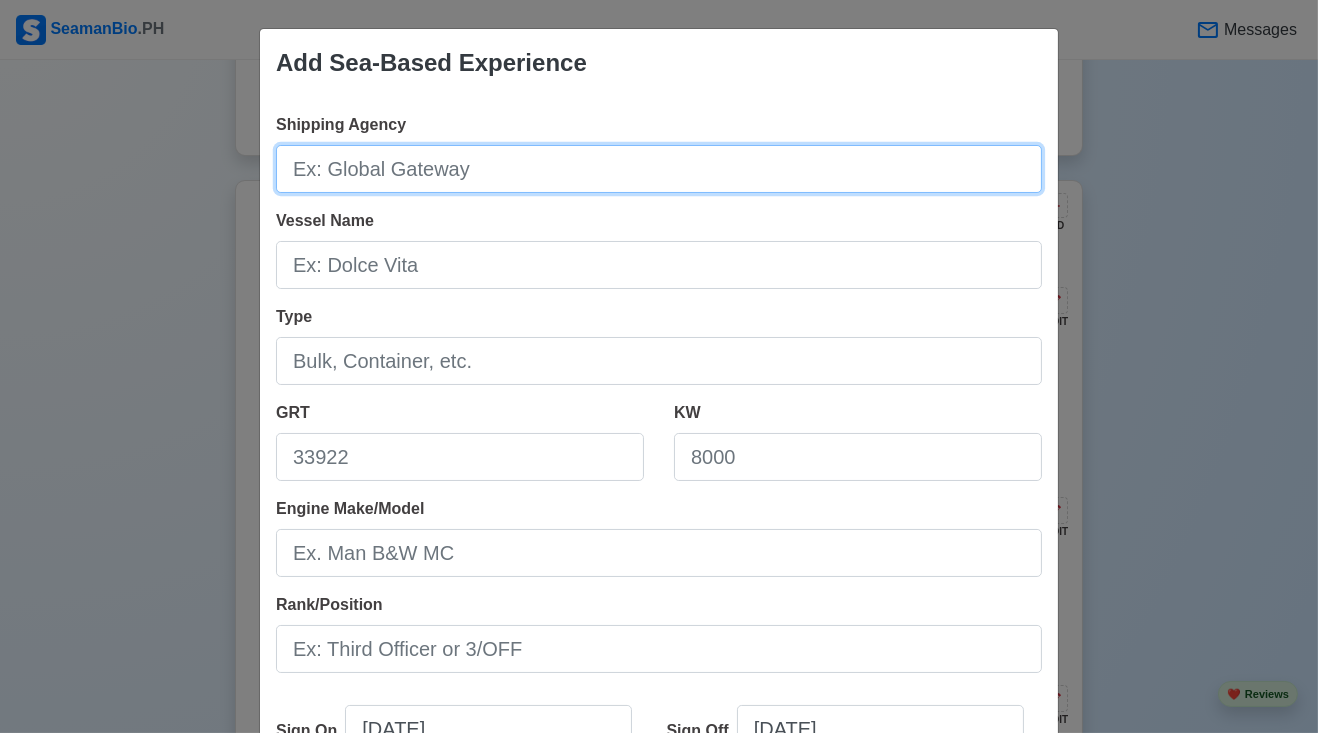 click on "Shipping Agency" at bounding box center [659, 169] 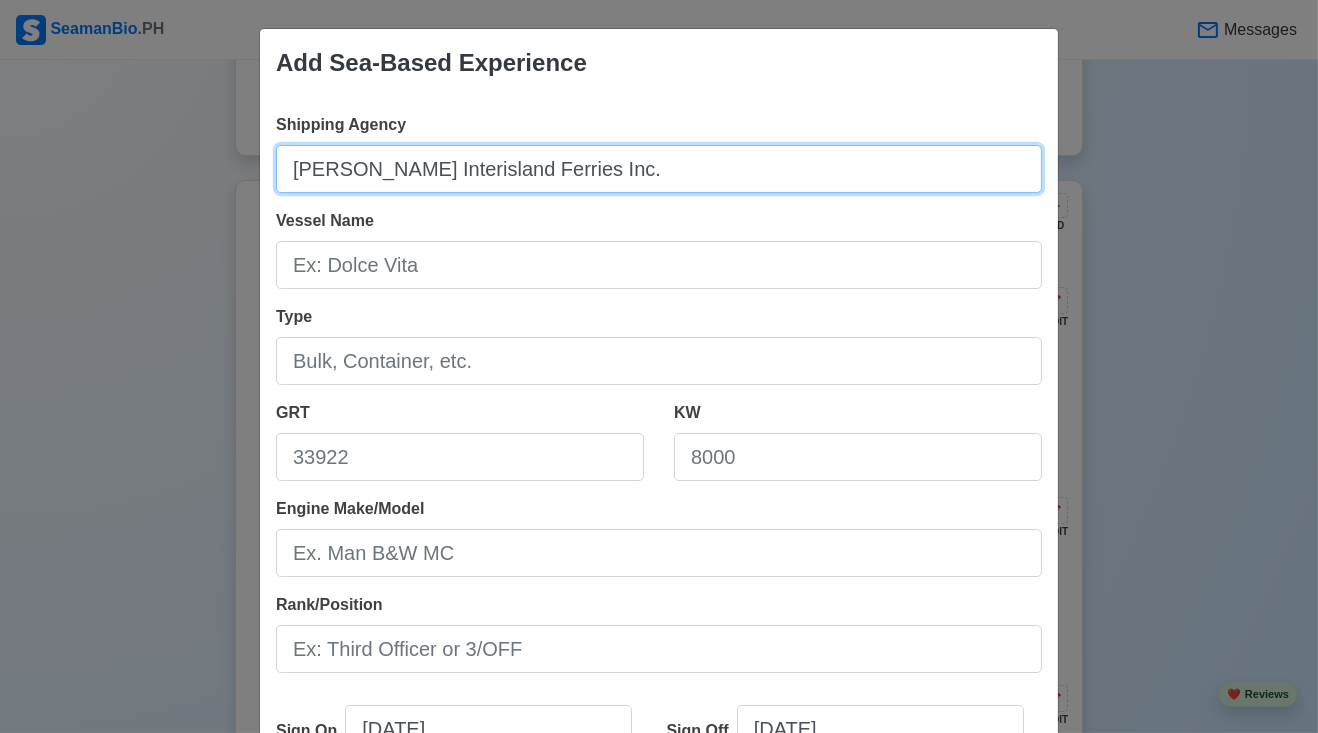 type on "[PERSON_NAME] Interisland Ferries Inc." 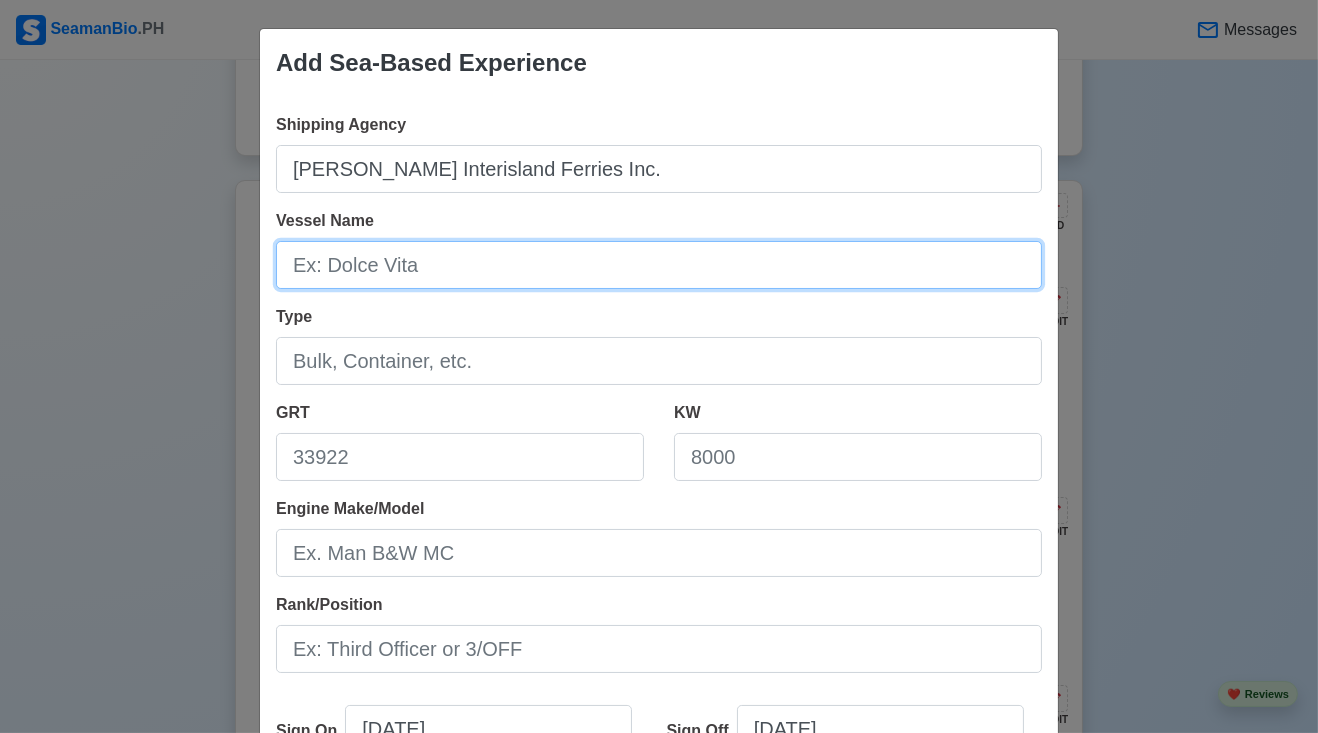 click on "Vessel Name" at bounding box center (659, 265) 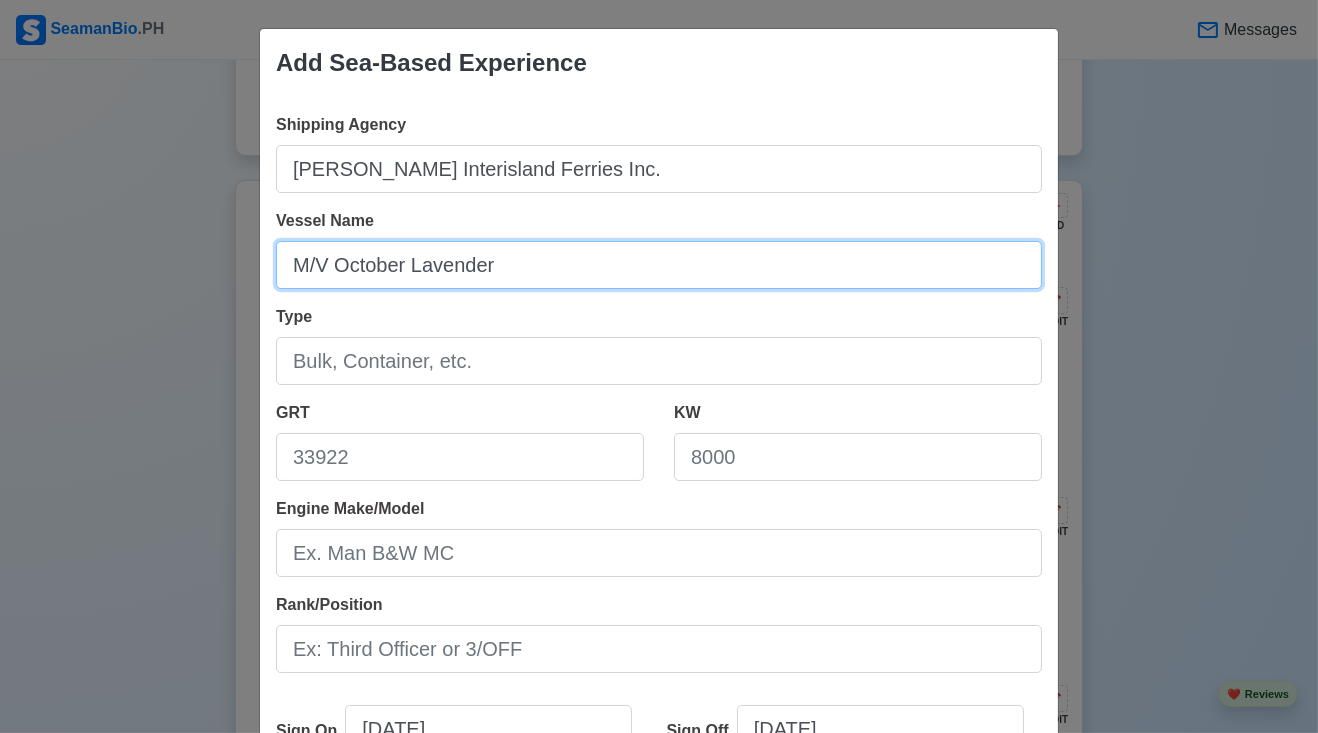 type on "M/V October Lavender" 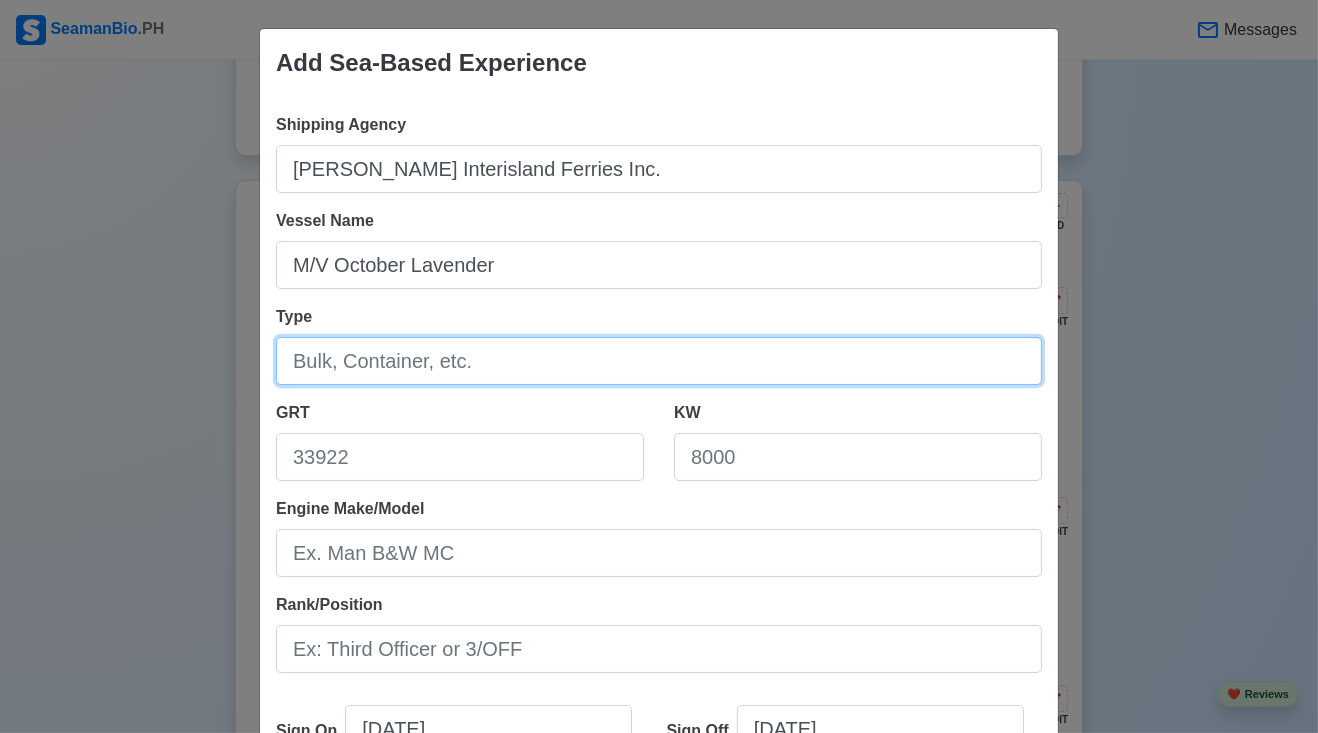 click on "Type" at bounding box center [659, 361] 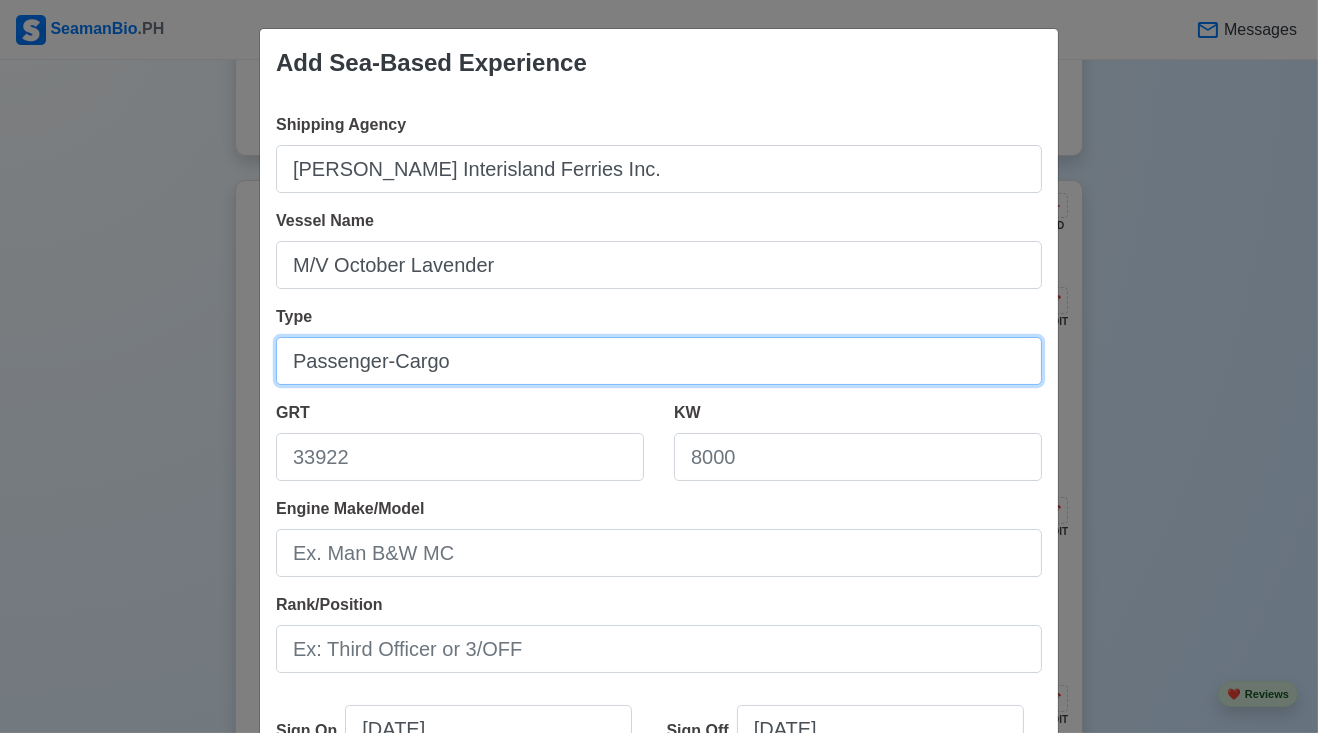 type on "Passenger-Cargo" 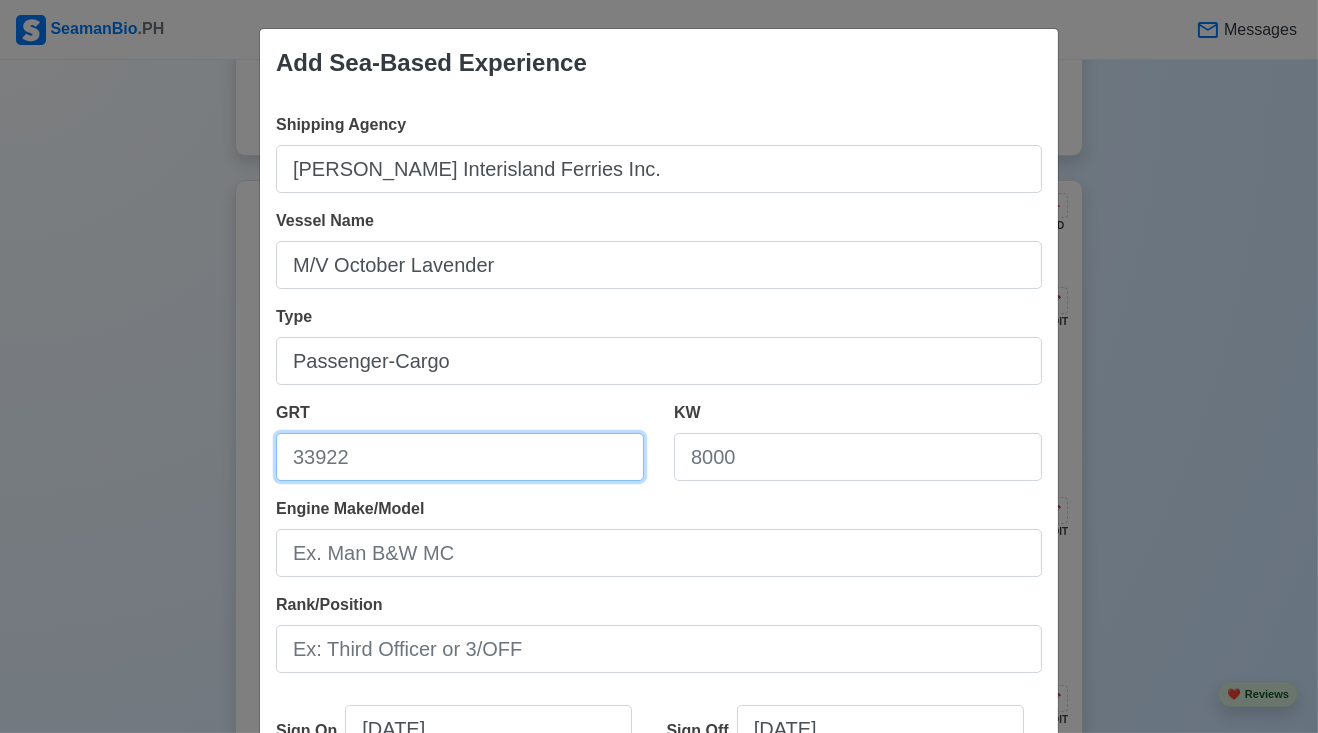 click on "GRT" at bounding box center [460, 457] 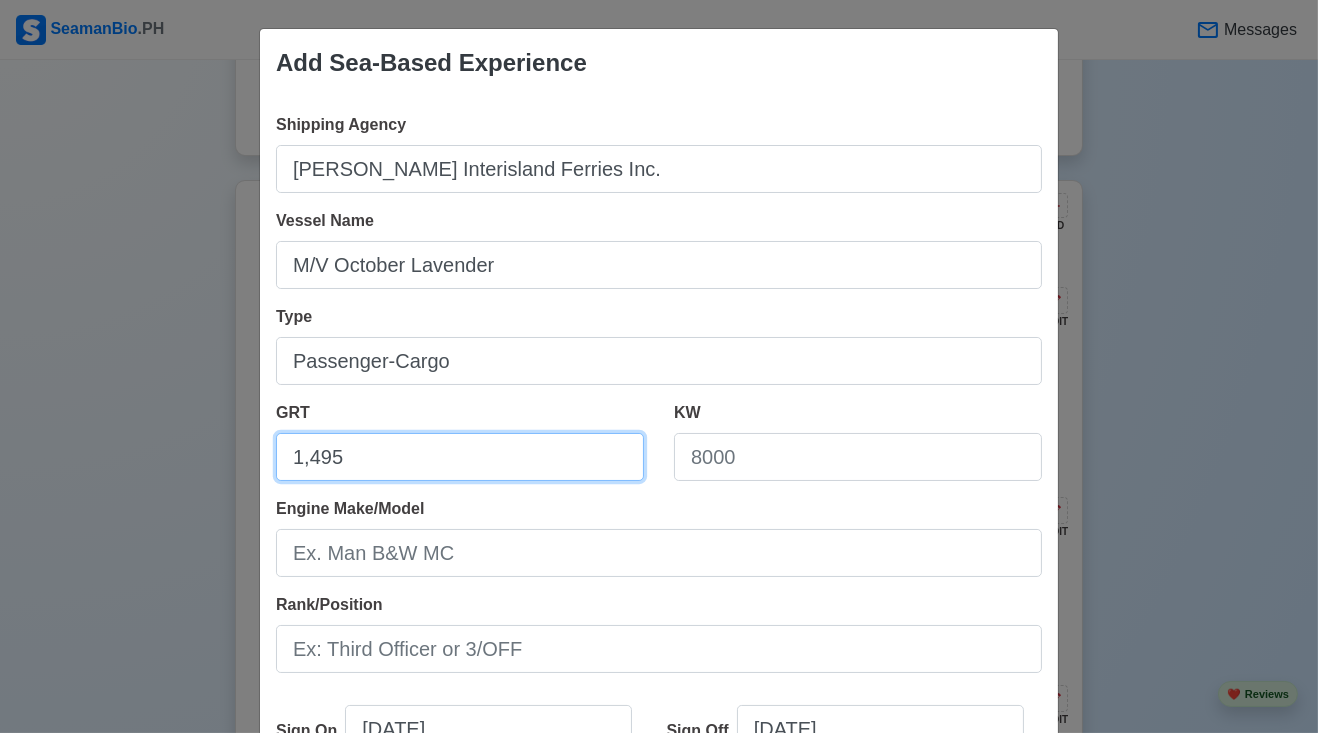 type on "1,495" 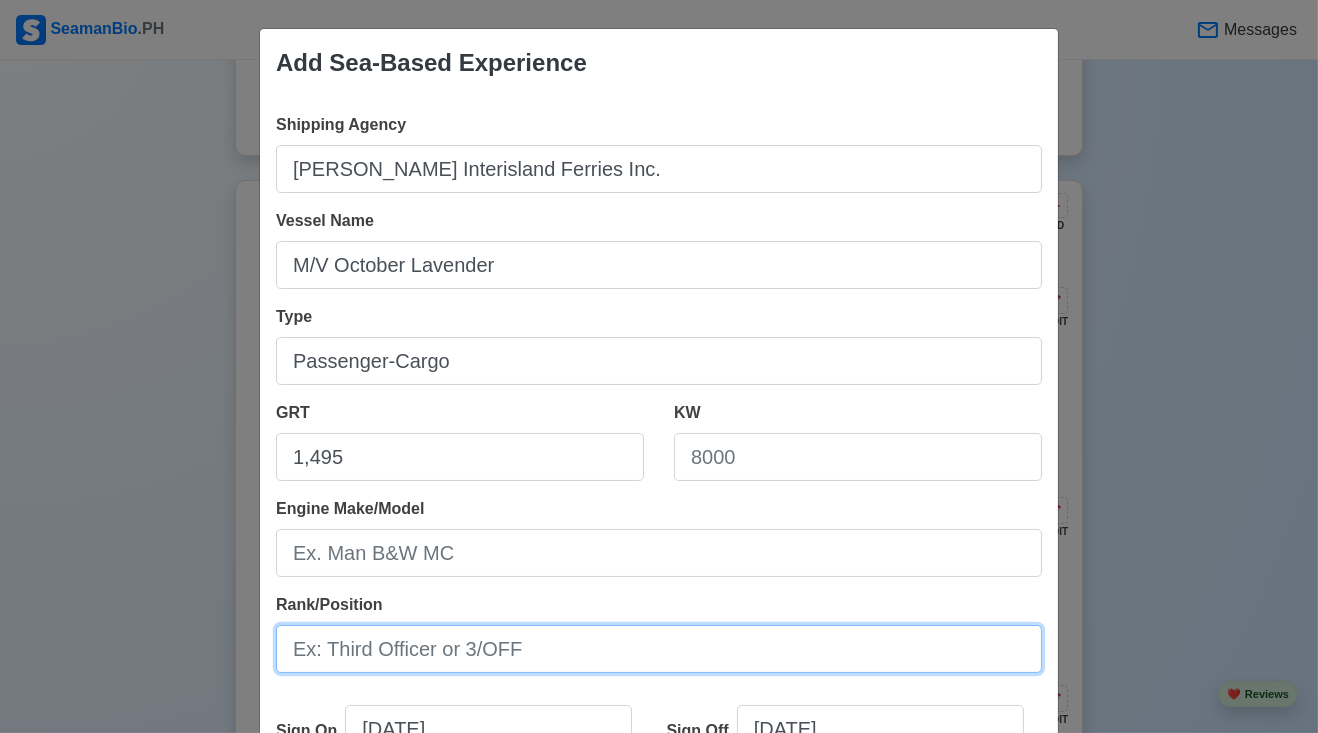 click on "Rank/Position" at bounding box center [659, 649] 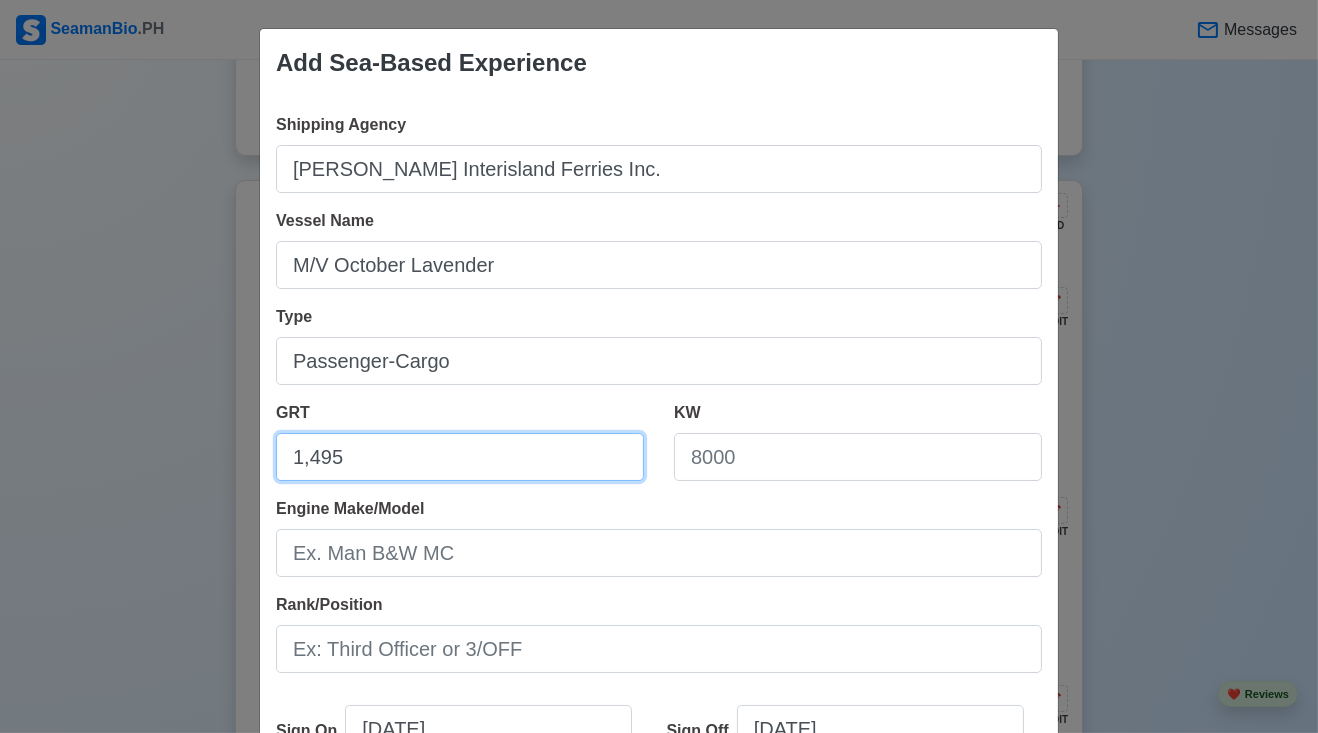 click on "1,495" at bounding box center (460, 457) 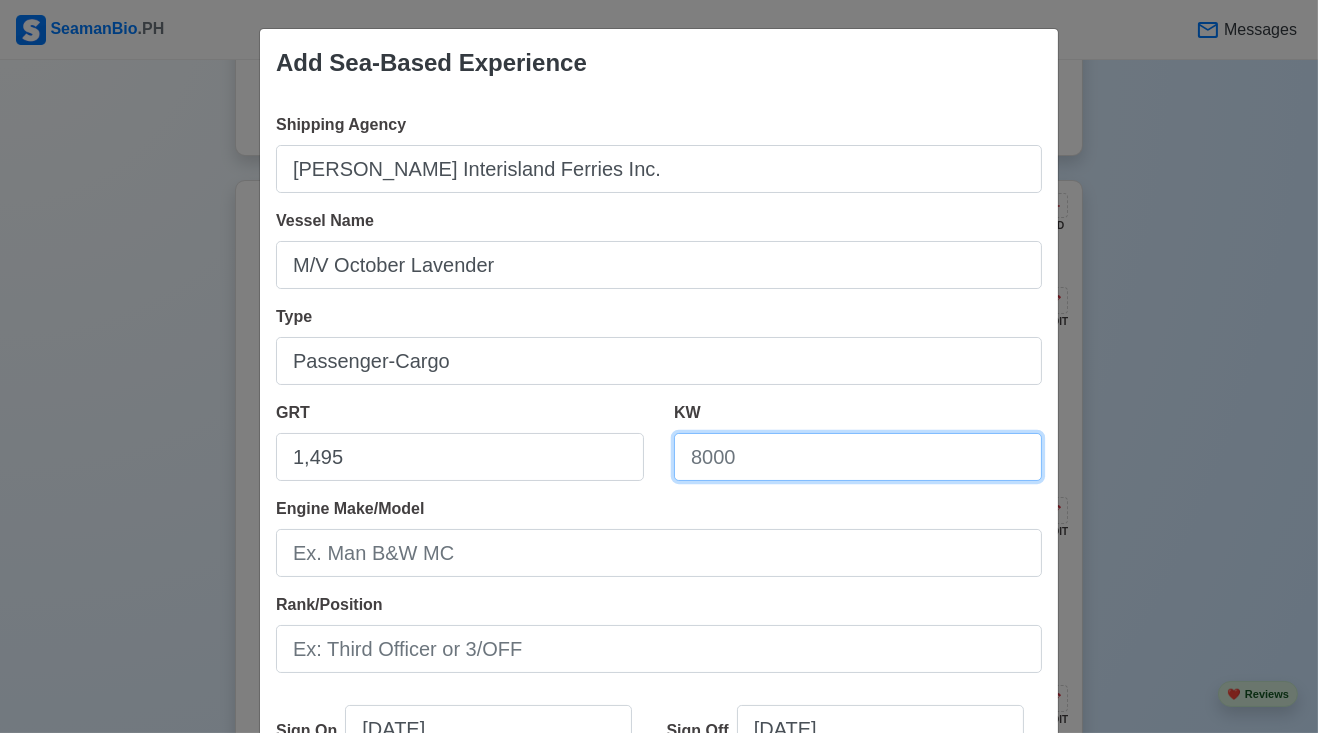 click on "KW" at bounding box center [858, 457] 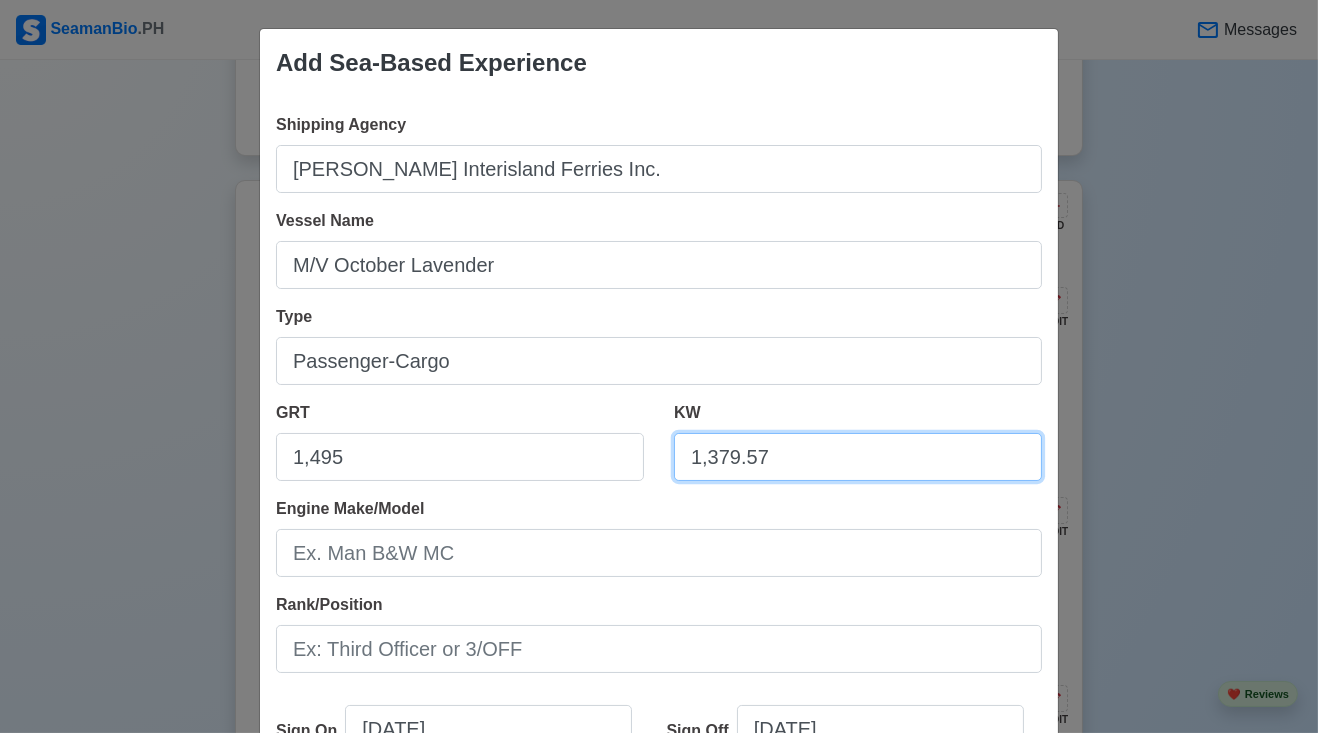 type on "1,379.57" 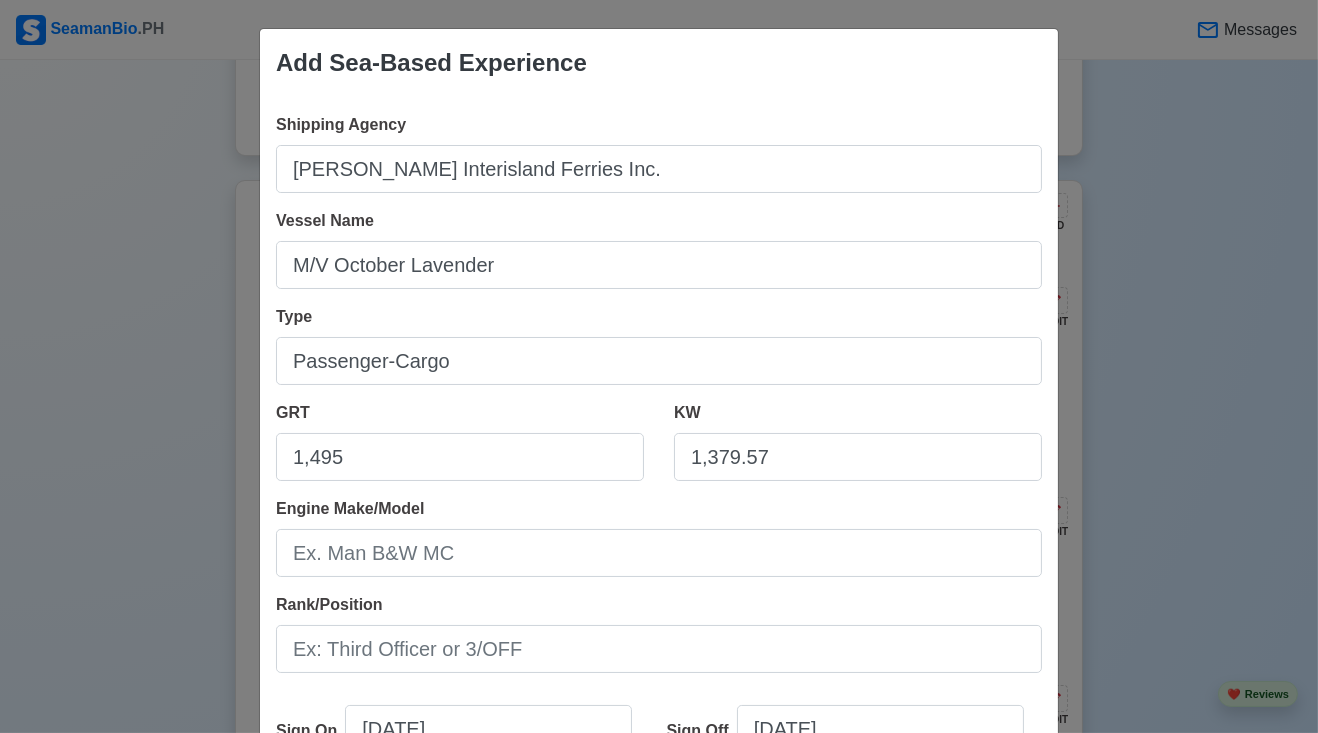 click on "Engine Make/Model" at bounding box center [659, 537] 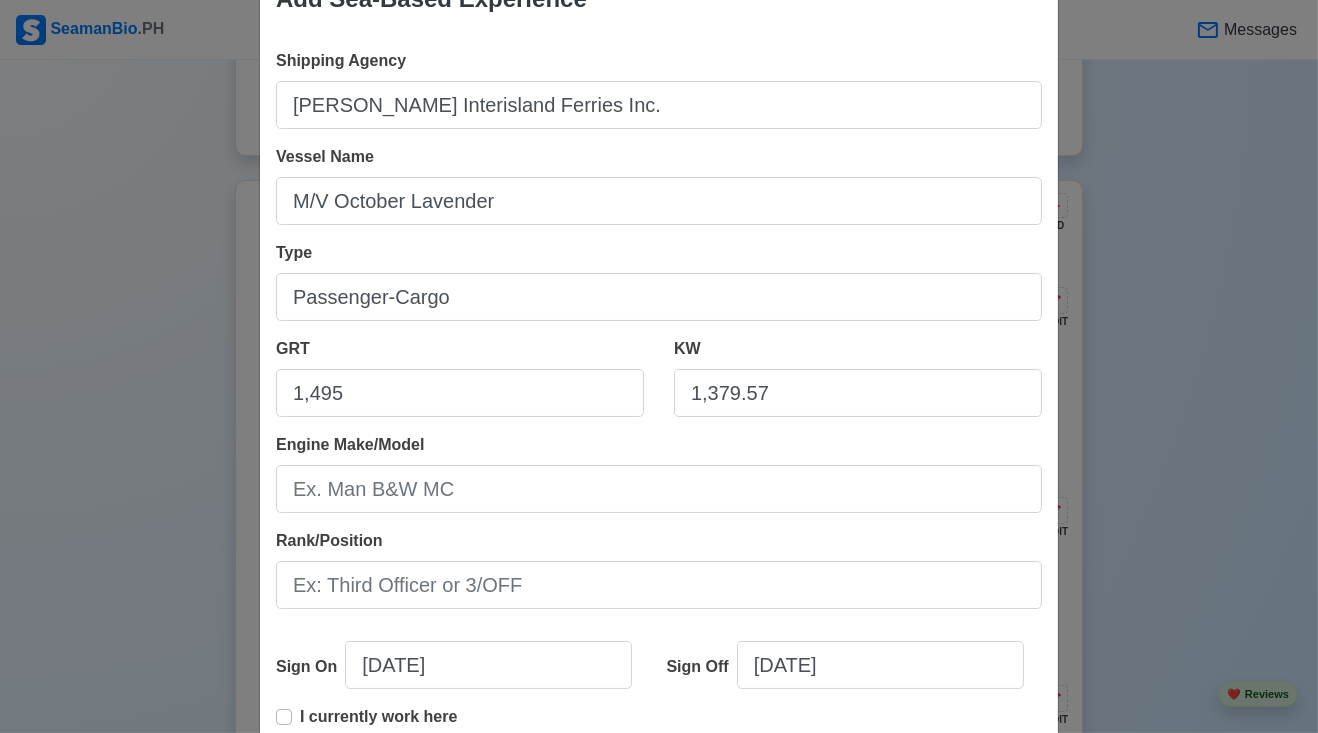 scroll, scrollTop: 192, scrollLeft: 0, axis: vertical 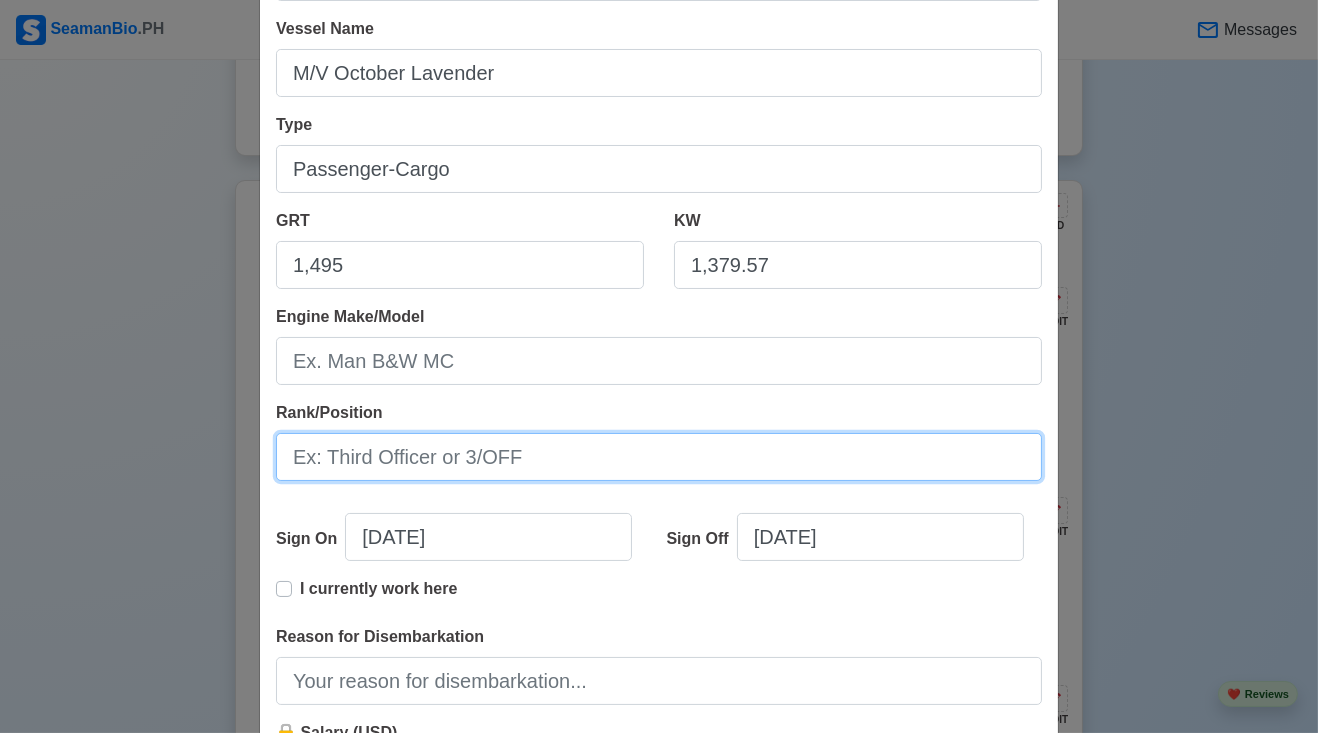 click on "Rank/Position" at bounding box center (659, 457) 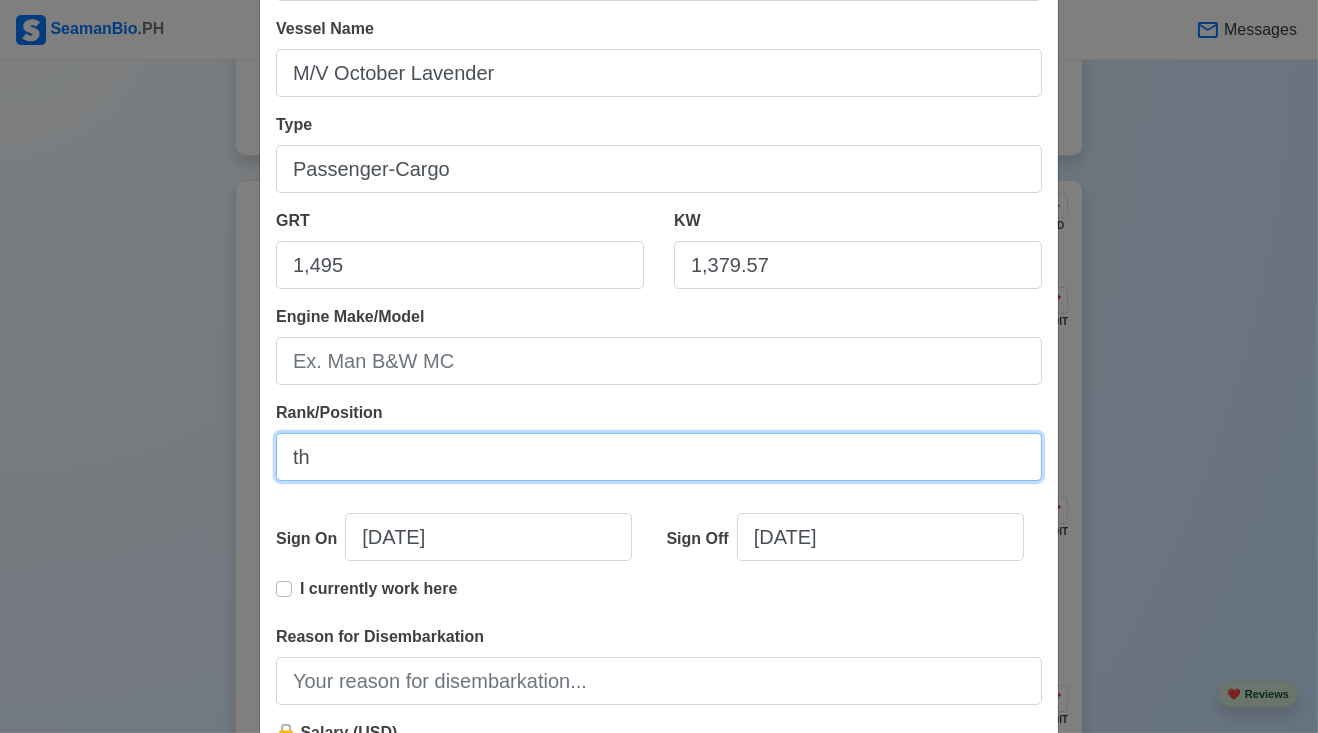 type on "t" 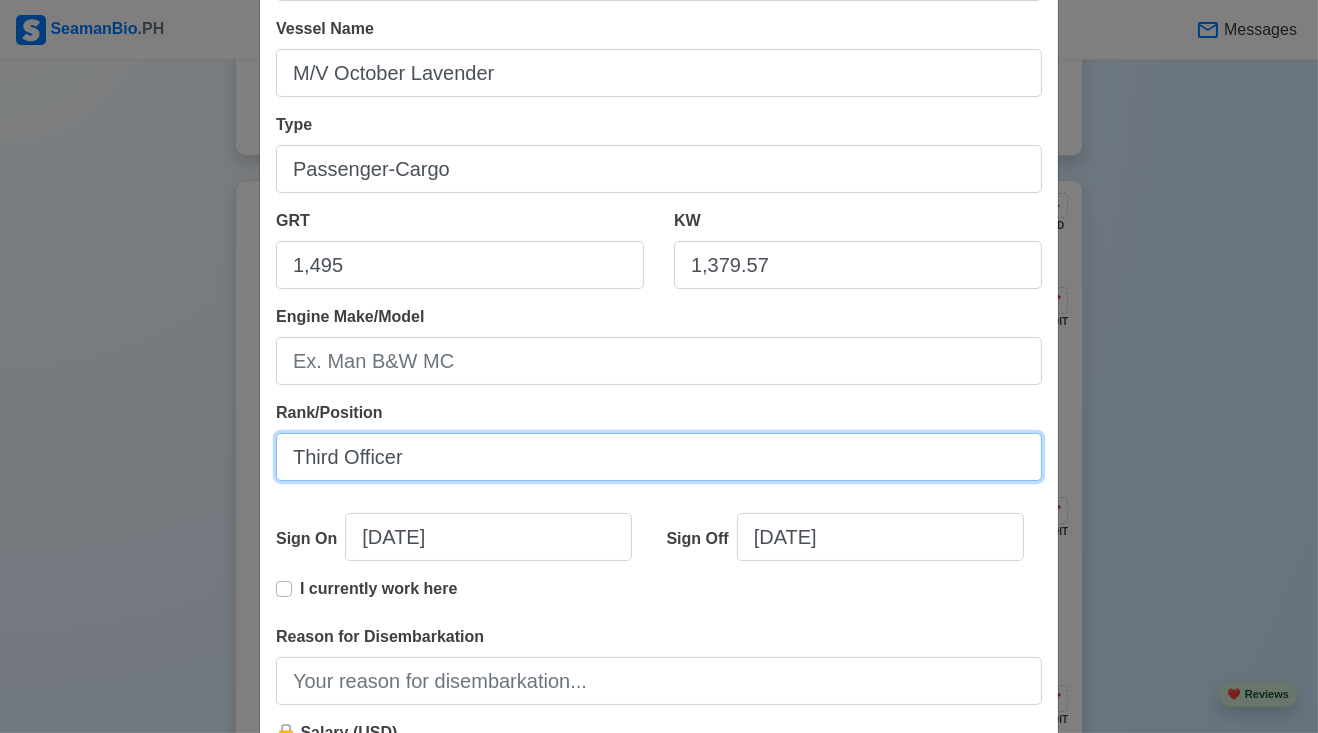 type on "Third Officer" 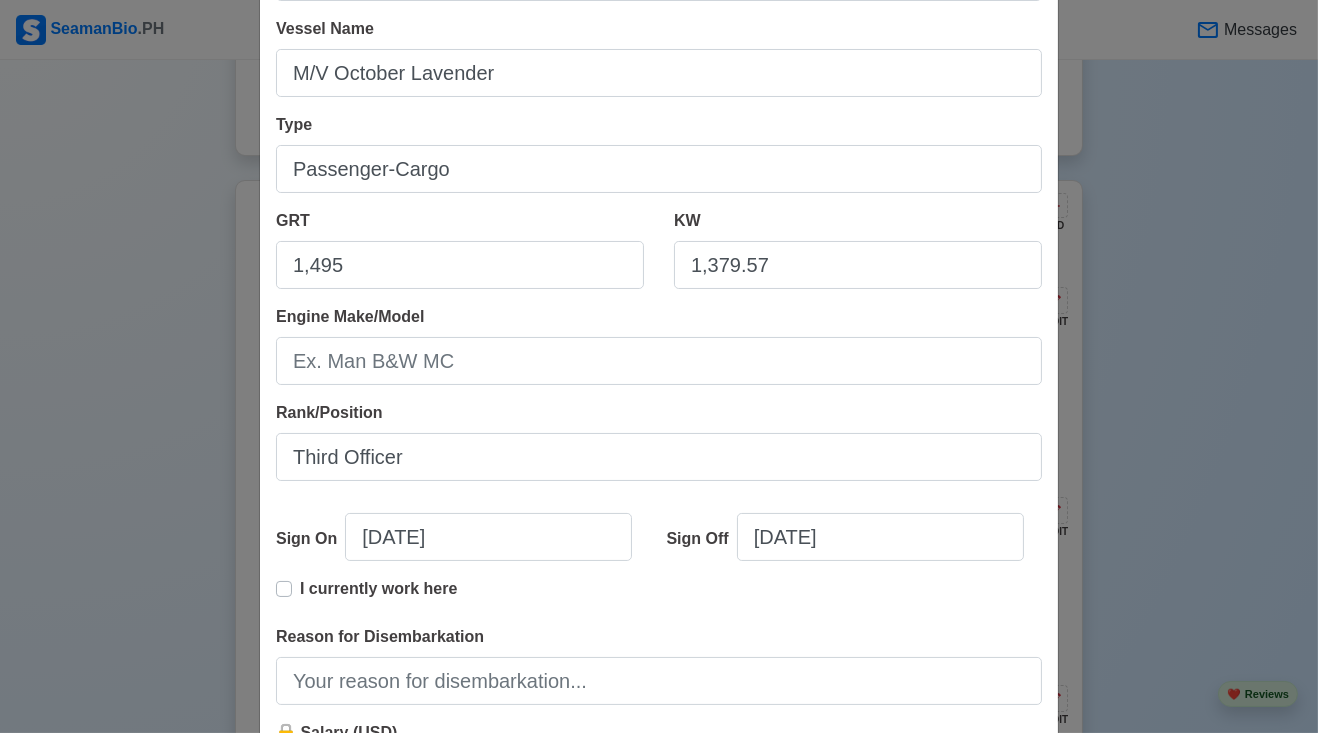 click on "I currently work here" at bounding box center (659, 601) 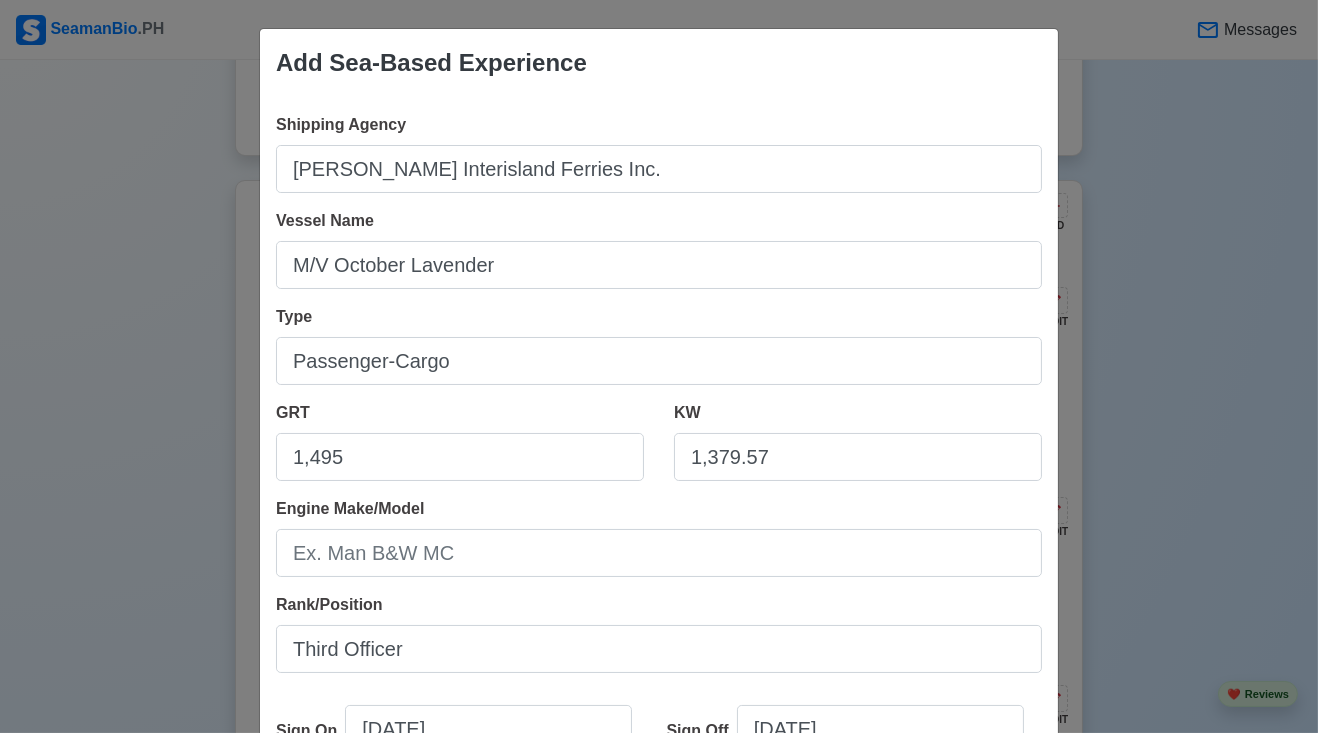 scroll, scrollTop: 406, scrollLeft: 0, axis: vertical 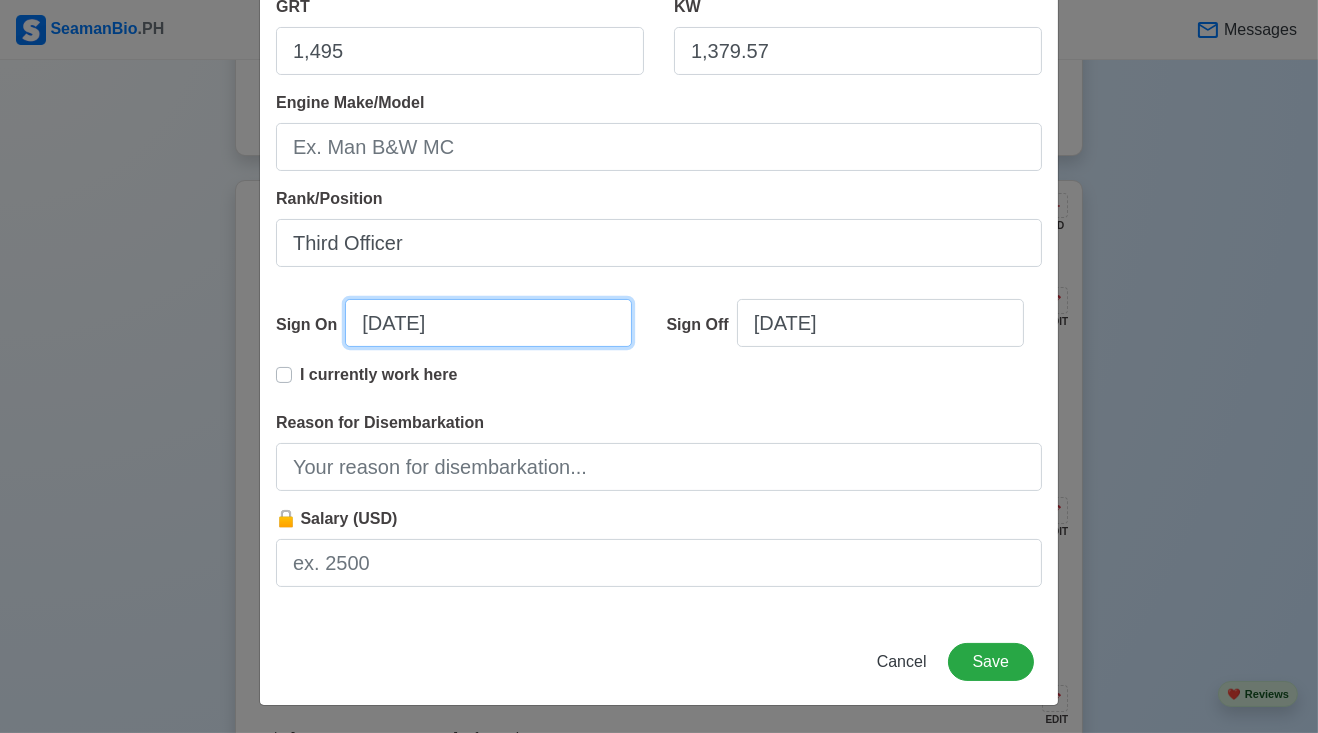 click on "[DATE]" at bounding box center [488, 323] 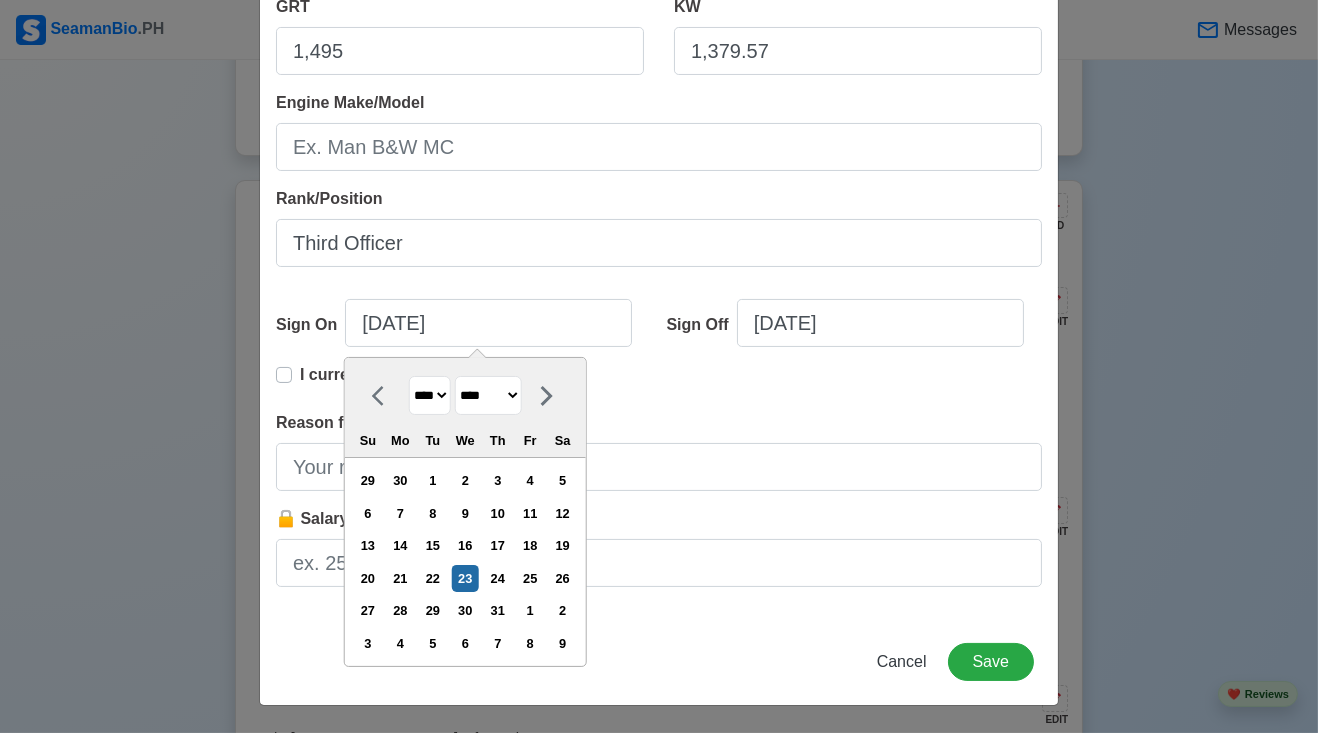 click on "**** **** **** **** **** **** **** **** **** **** **** **** **** **** **** **** **** **** **** **** **** **** **** **** **** **** **** **** **** **** **** **** **** **** **** **** **** **** **** **** **** **** **** **** **** **** **** **** **** **** **** **** **** **** **** **** **** **** **** **** **** **** **** **** **** **** **** **** **** **** **** **** **** **** **** **** **** **** **** **** **** **** **** **** **** **** **** **** **** **** **** **** **** **** **** **** **** **** **** **** **** **** **** **** **** ****" at bounding box center [430, 395] 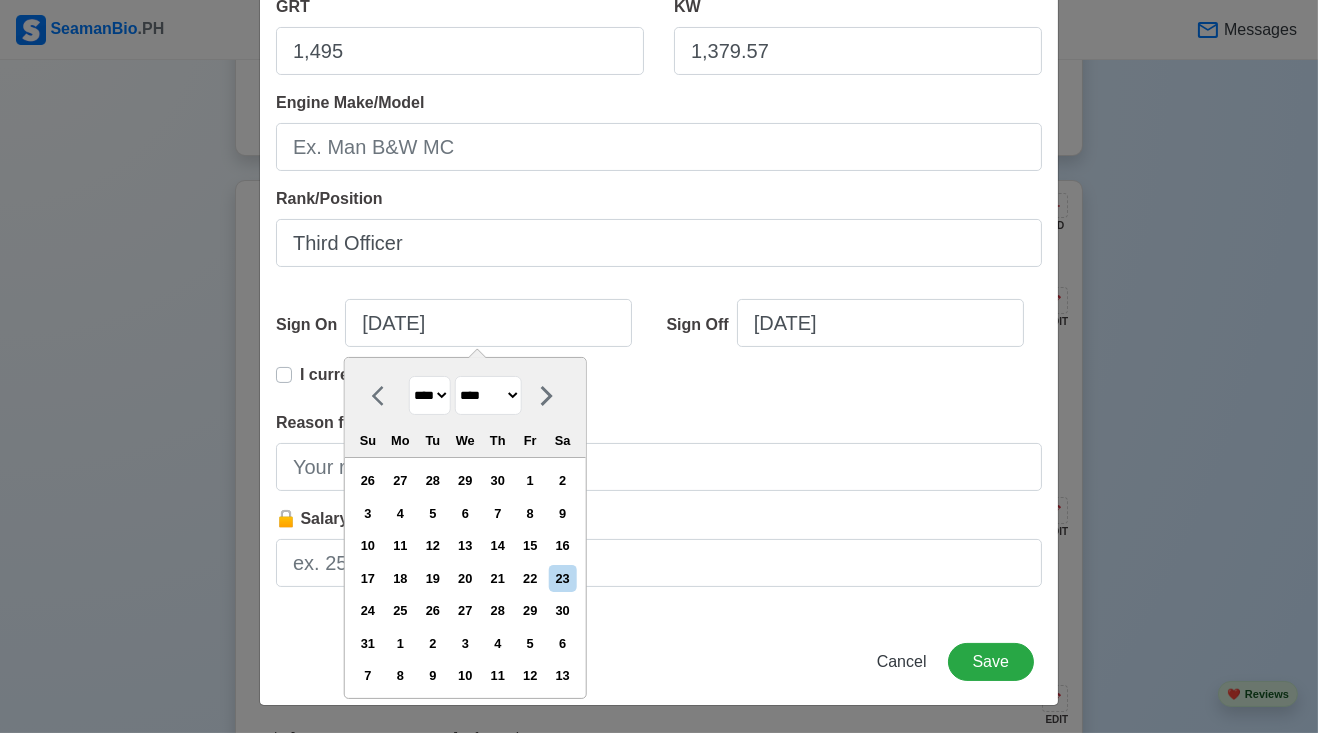 click on "******* ******** ***** ***** *** **** **** ****** ********* ******* ******** ********" at bounding box center (488, 395) 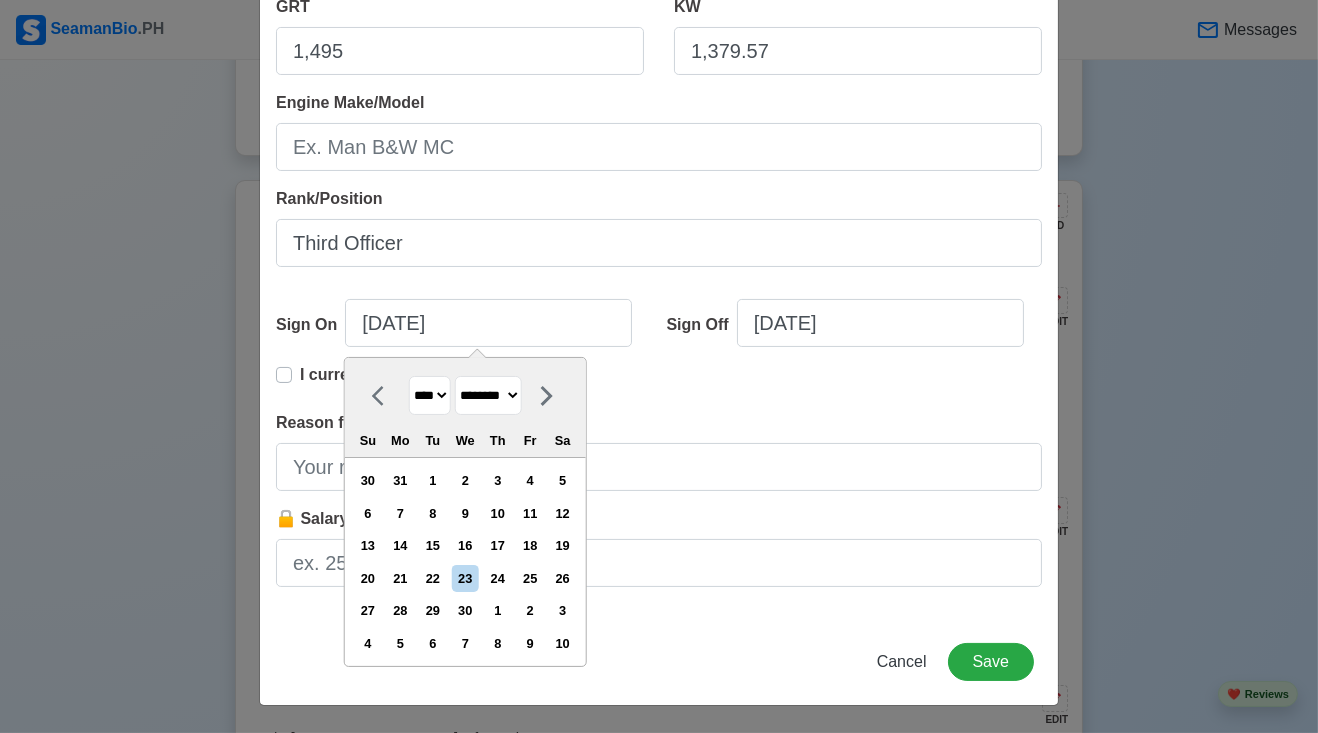 click on "4" at bounding box center (530, 480) 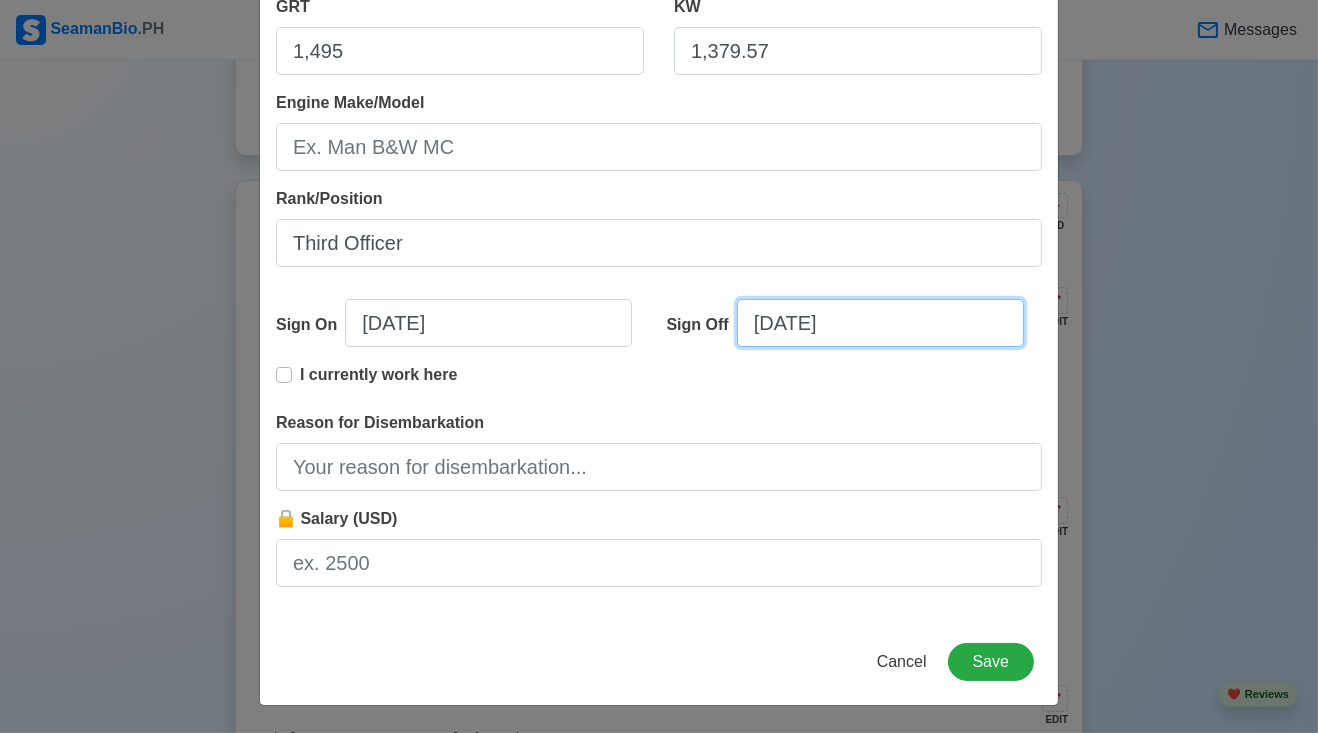 click on "[DATE]" at bounding box center [880, 323] 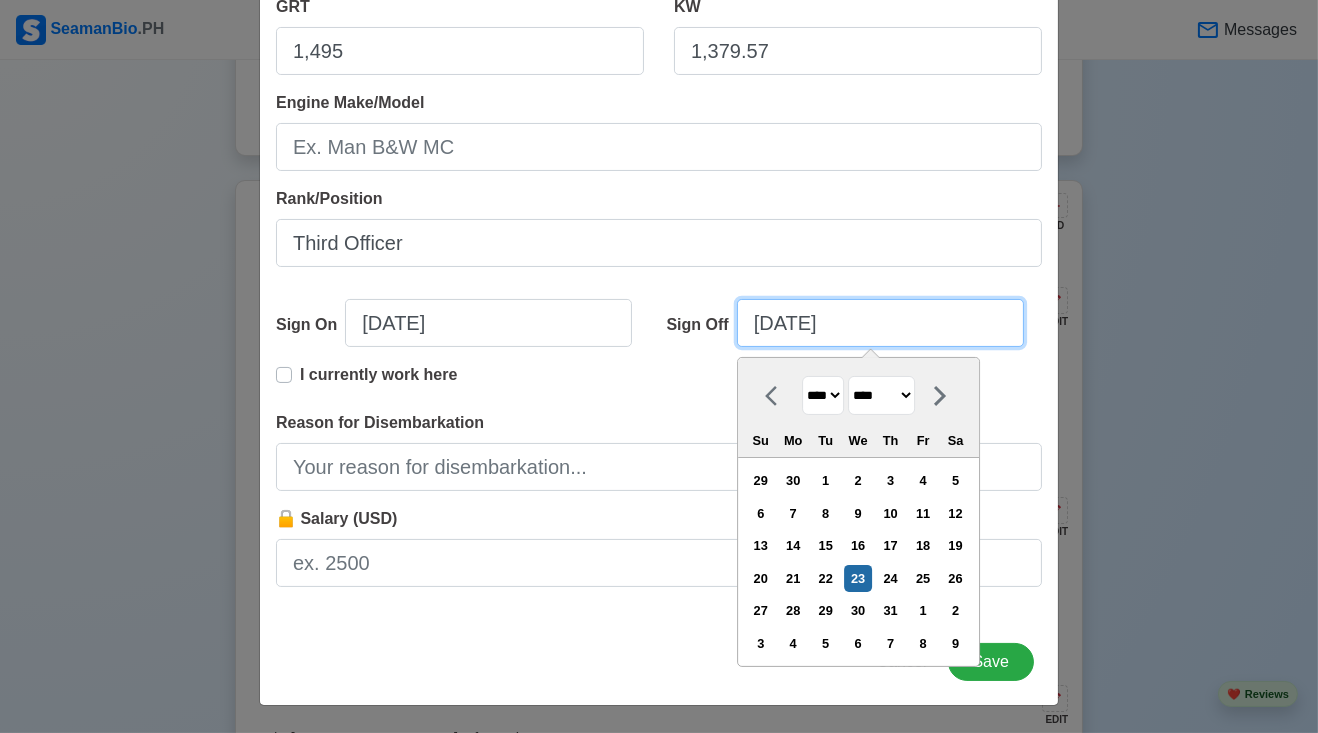 click on "[DATE]" at bounding box center (880, 323) 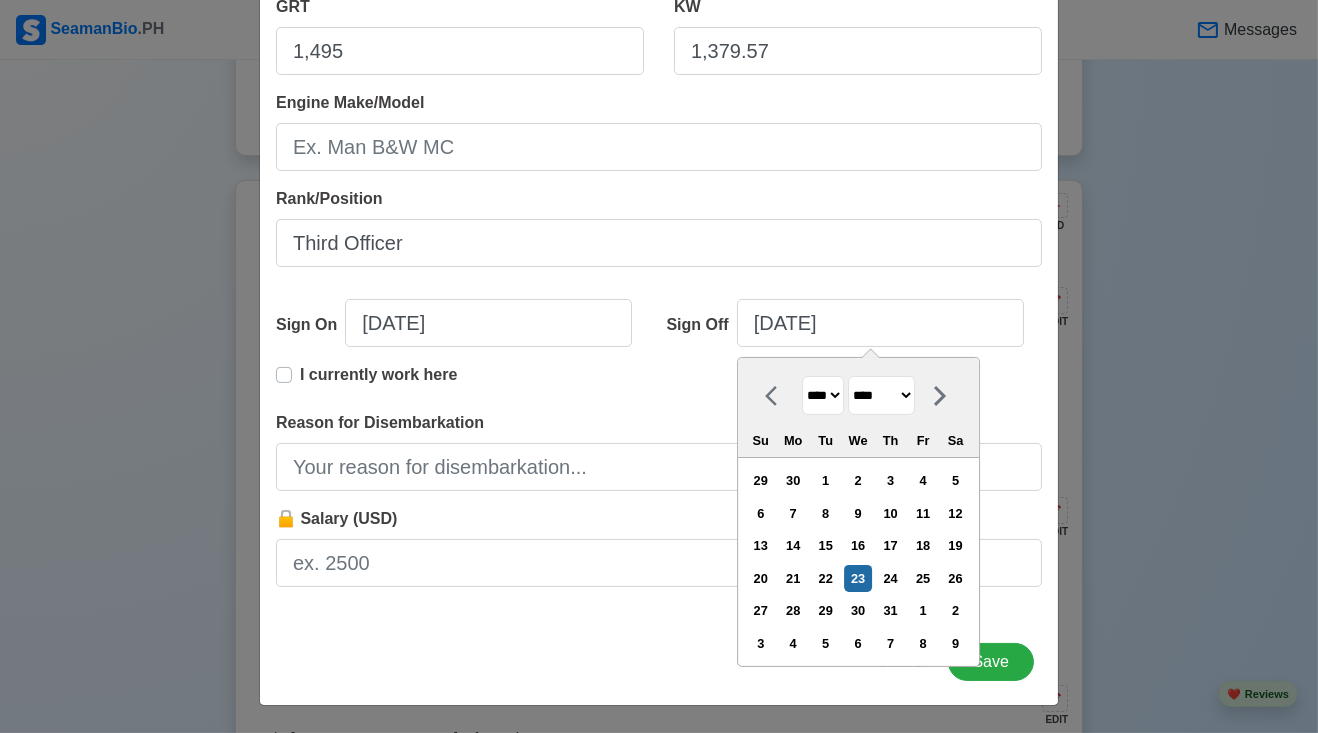 click on "**** **** **** **** **** **** **** **** **** **** **** **** **** **** **** **** **** **** **** **** **** **** **** **** **** **** **** **** **** **** **** **** **** **** **** **** **** **** **** **** **** **** **** **** **** **** **** **** **** **** **** **** **** **** **** **** **** **** **** **** **** **** **** **** **** **** **** **** **** **** **** **** **** **** **** **** **** **** **** **** **** **** **** **** **** **** **** **** **** **** **** **** **** **** **** **** **** **** **** **** **** **** **** **** **** **** **** ****" at bounding box center (823, 395) 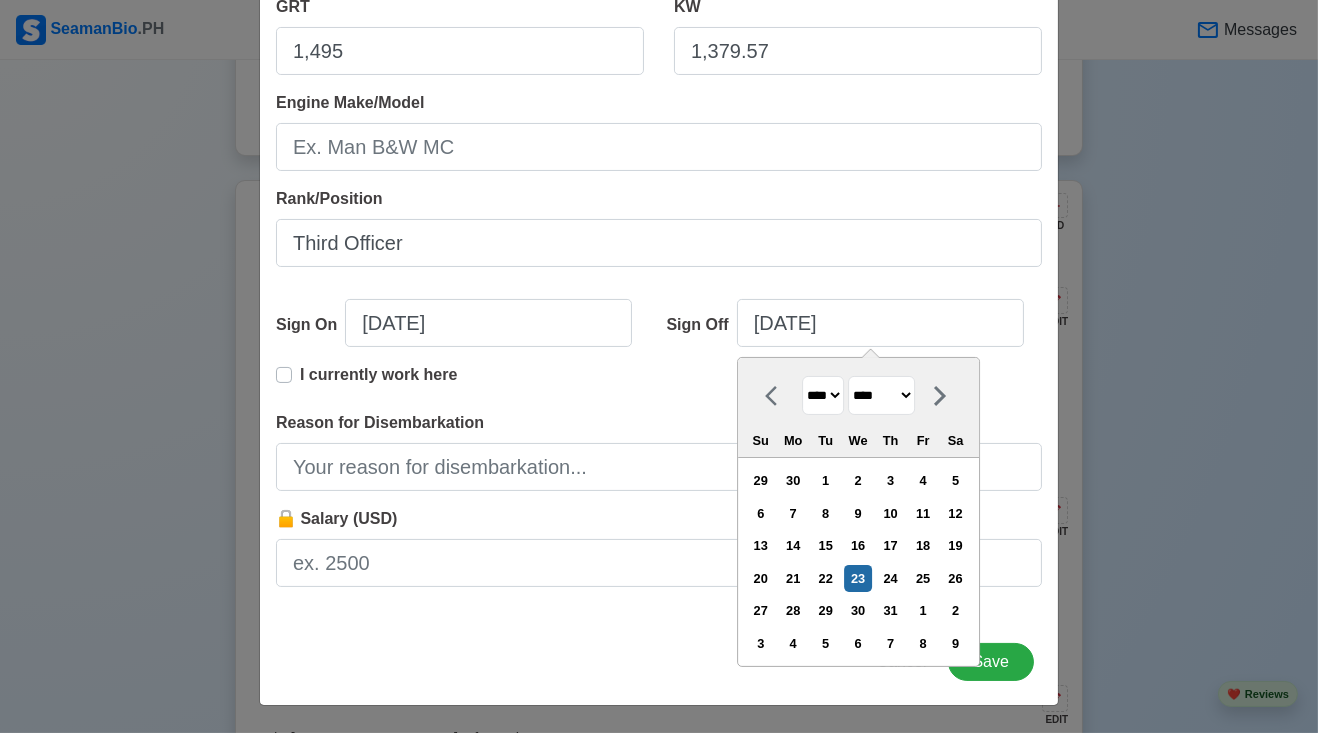 select on "****" 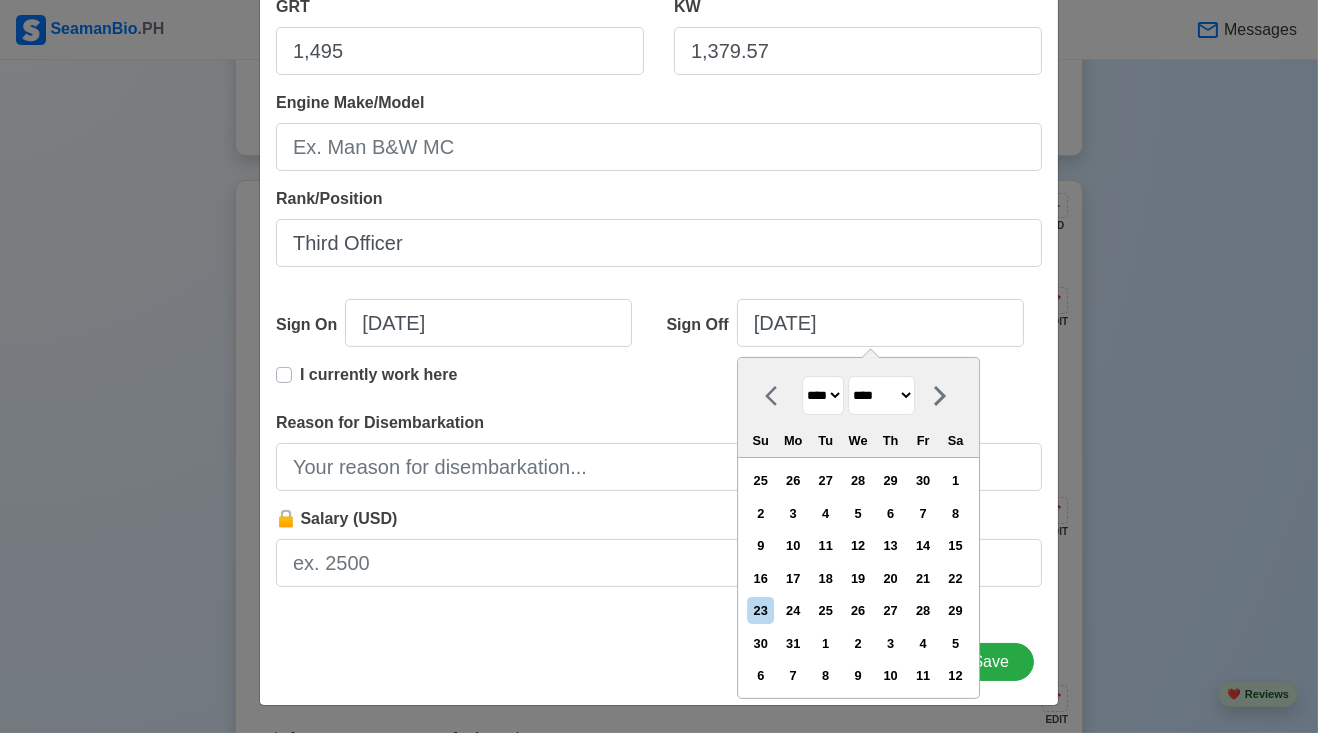 click on "******* ******** ***** ***** *** **** **** ****** ********* ******* ******** ********" at bounding box center [881, 395] 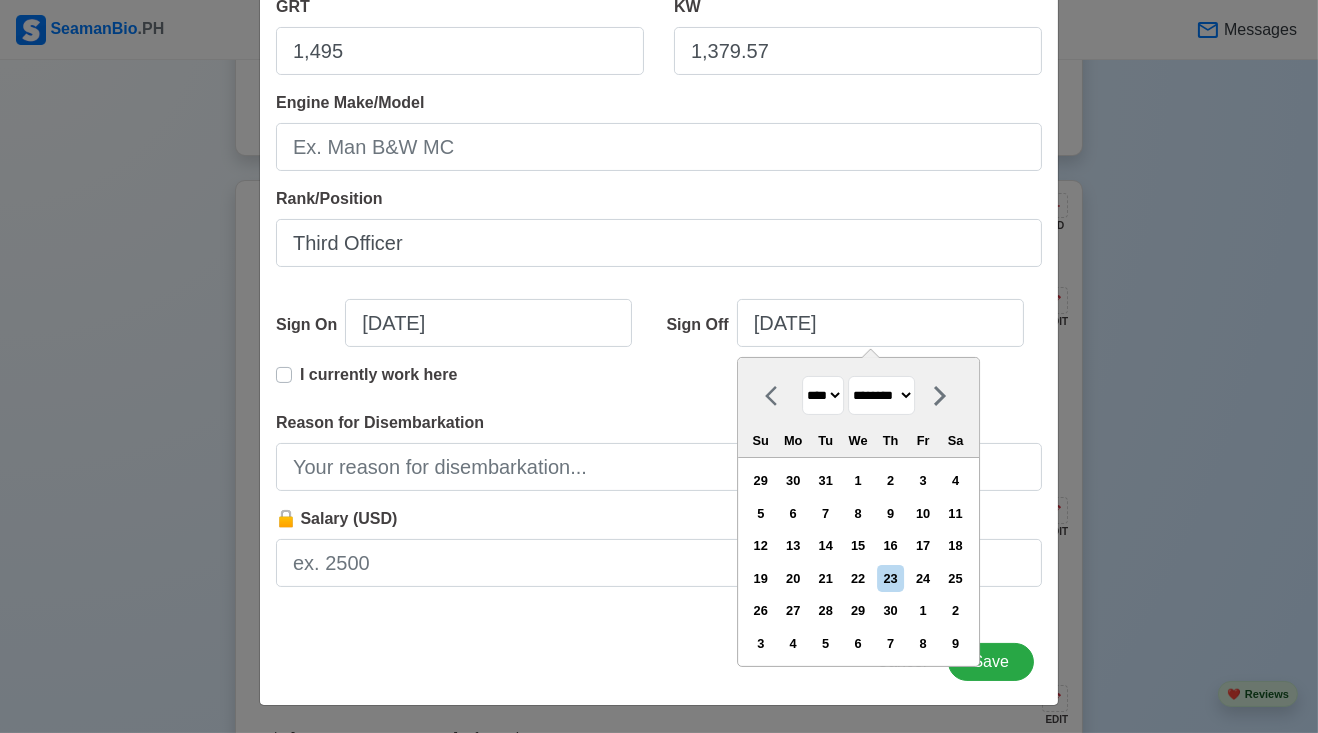 click on "10" at bounding box center (923, 513) 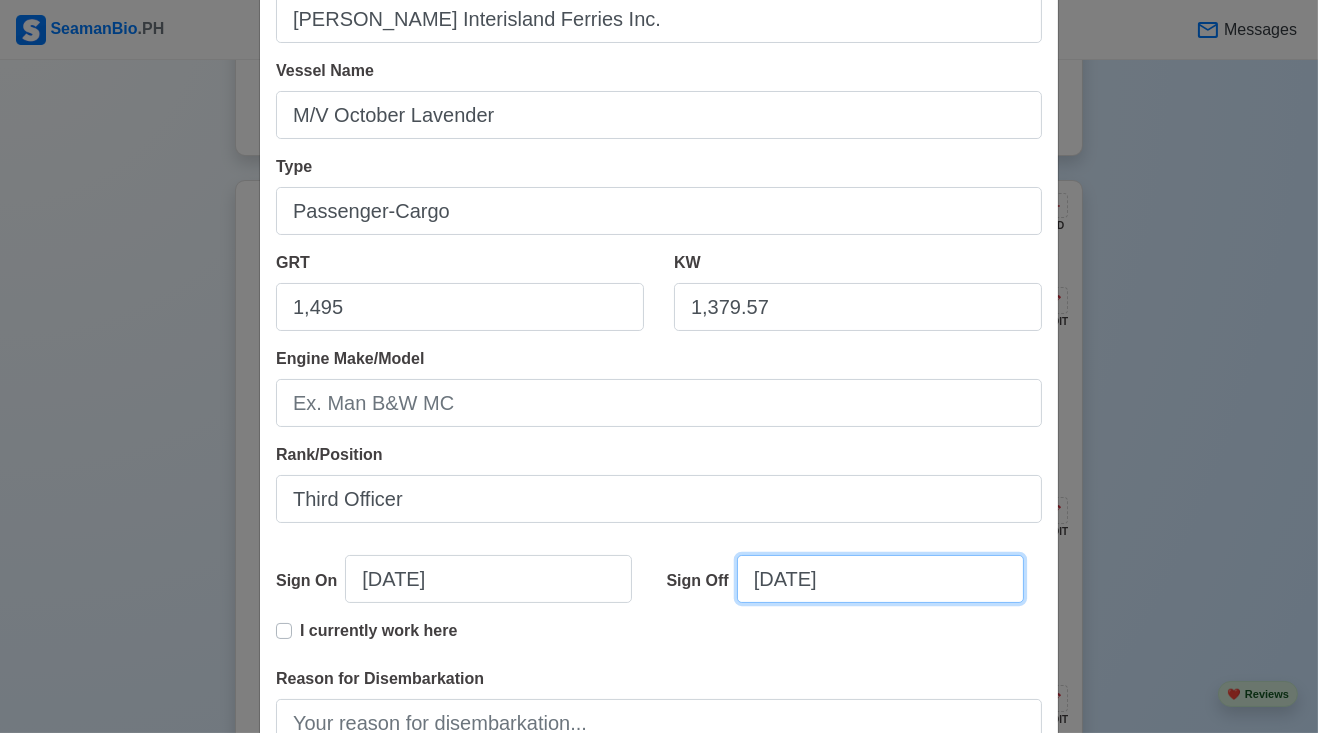 scroll, scrollTop: 22, scrollLeft: 0, axis: vertical 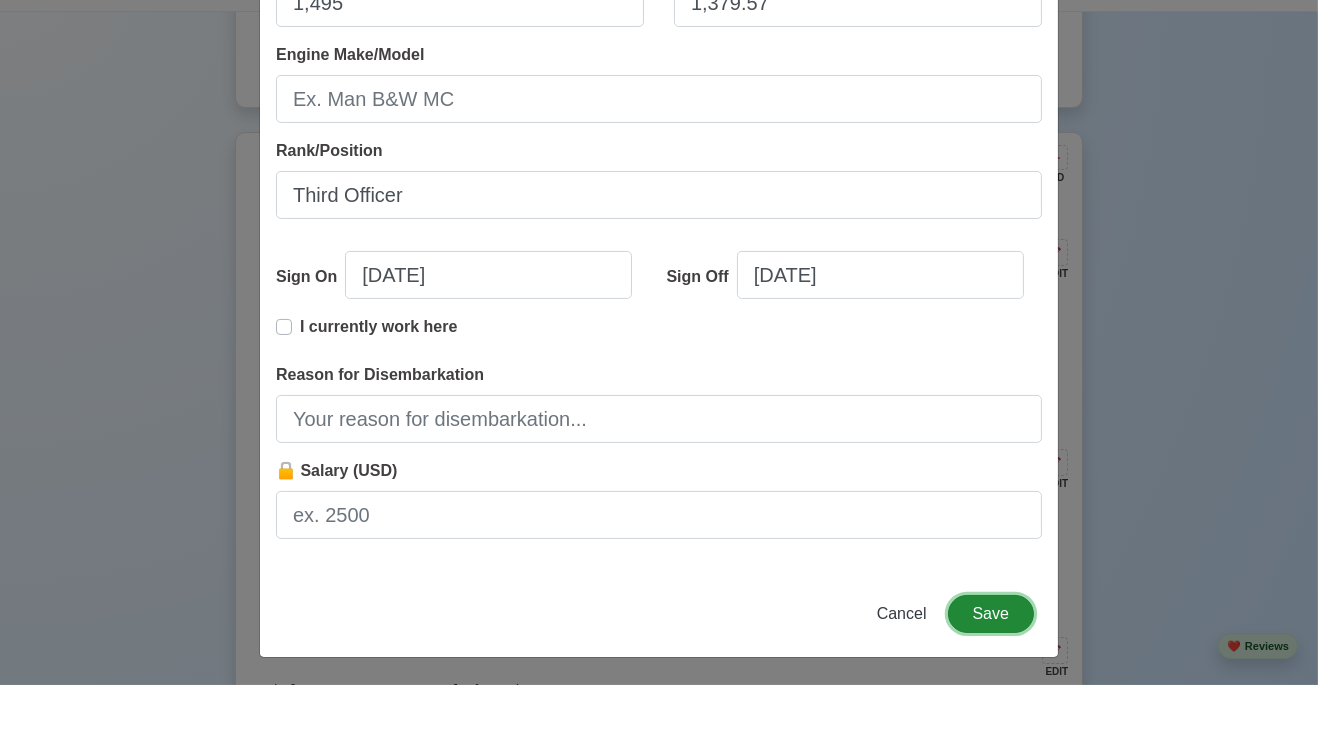click on "Add Sea-Based Experience Shipping Agency [PERSON_NAME] Interisland Ferries Inc. Vessel Name M/V October Lavender Type Passenger-Cargo GRT 1,495 KW 1,379.57 Engine Make/Model Rank/Position Third Officer Sign On [DATE] Sign Off [DATE] I currently work here Reason for Disembarkation 🔒 Salary (USD) Cancel Save" at bounding box center (659, 164) 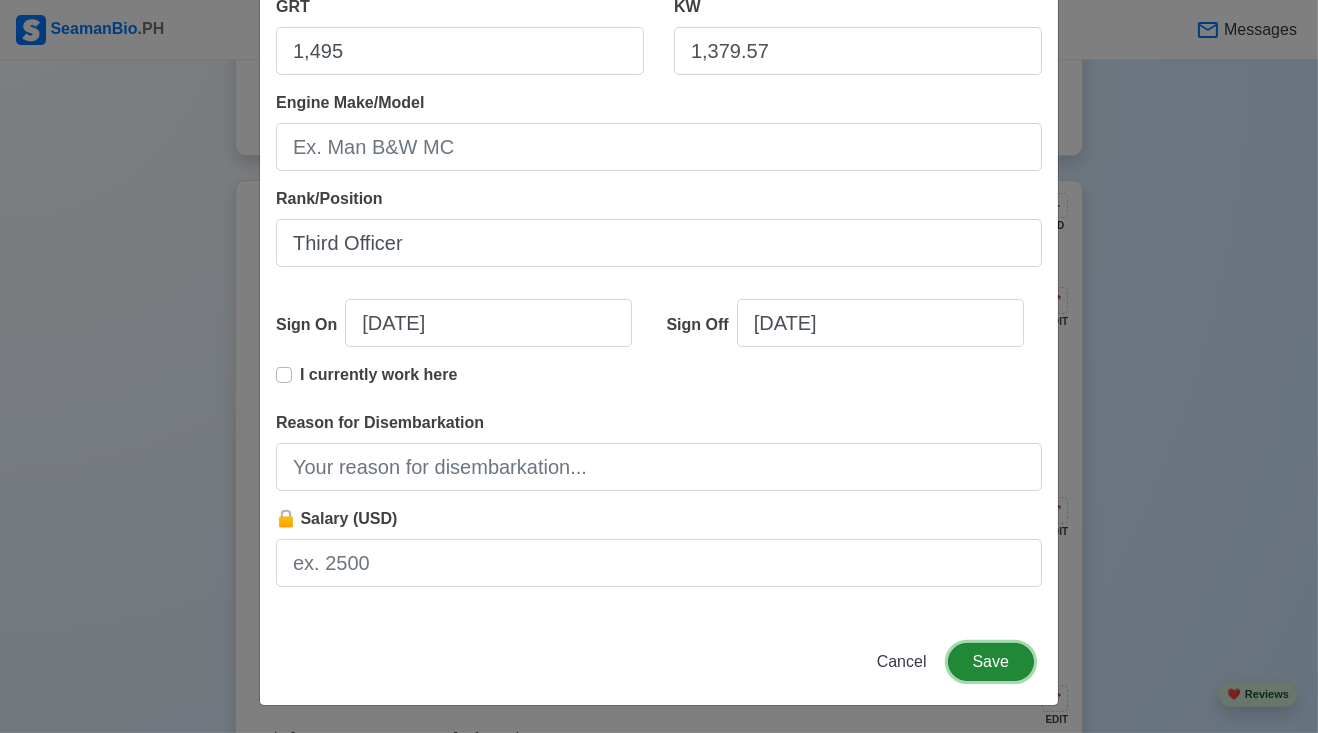 click on "Save" at bounding box center (991, 662) 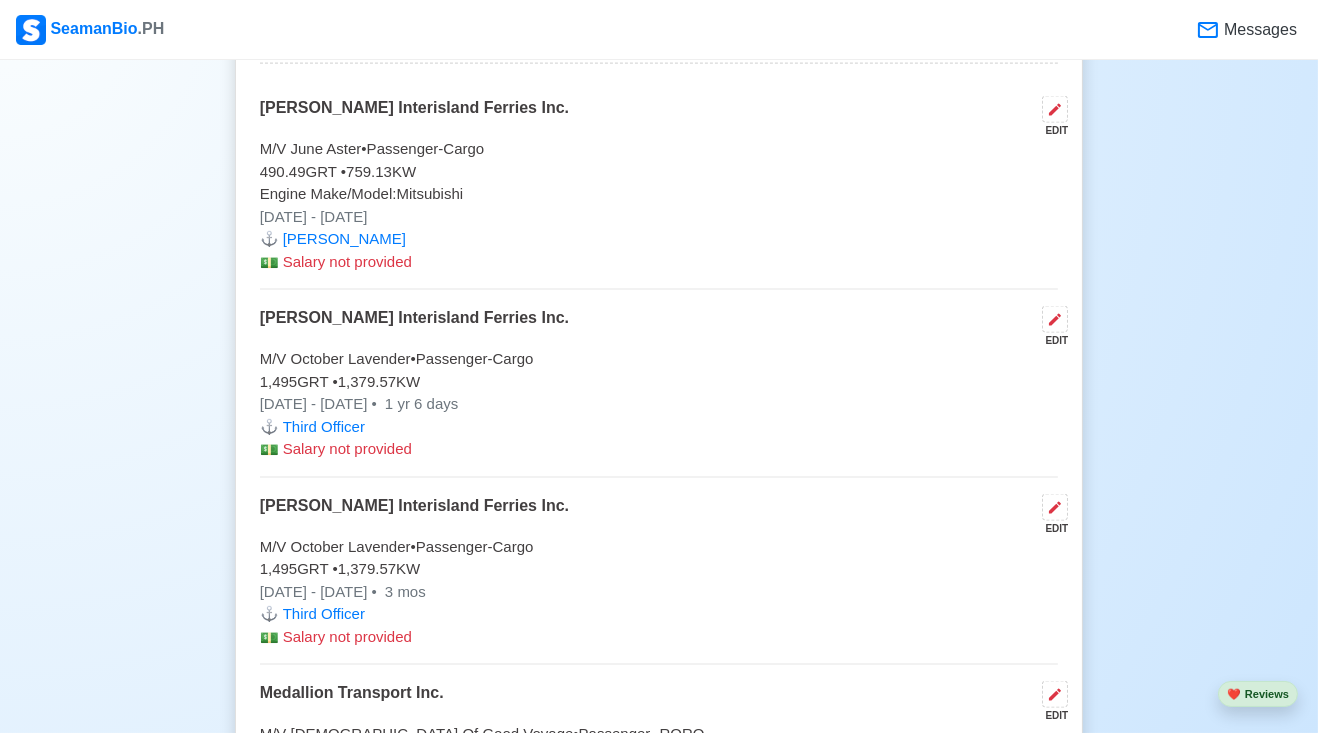 scroll, scrollTop: 4159, scrollLeft: 0, axis: vertical 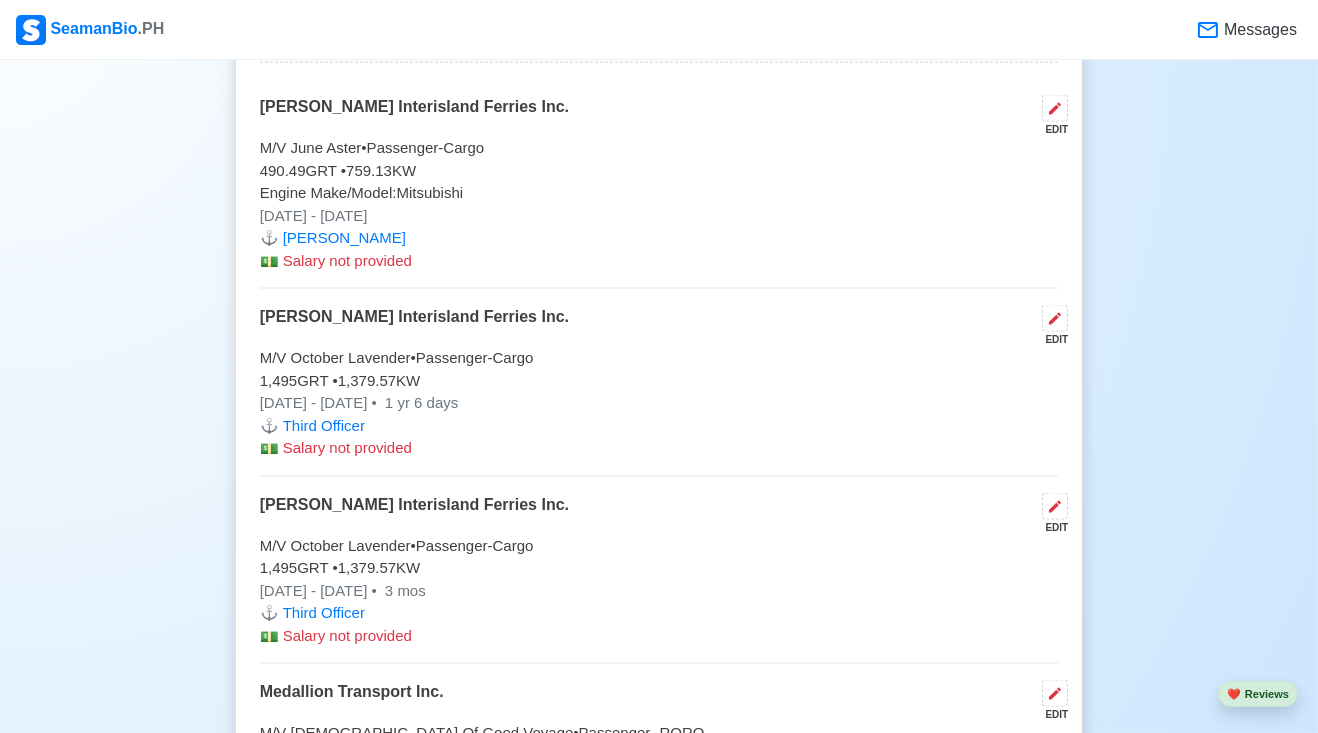 click at bounding box center (1055, 506) 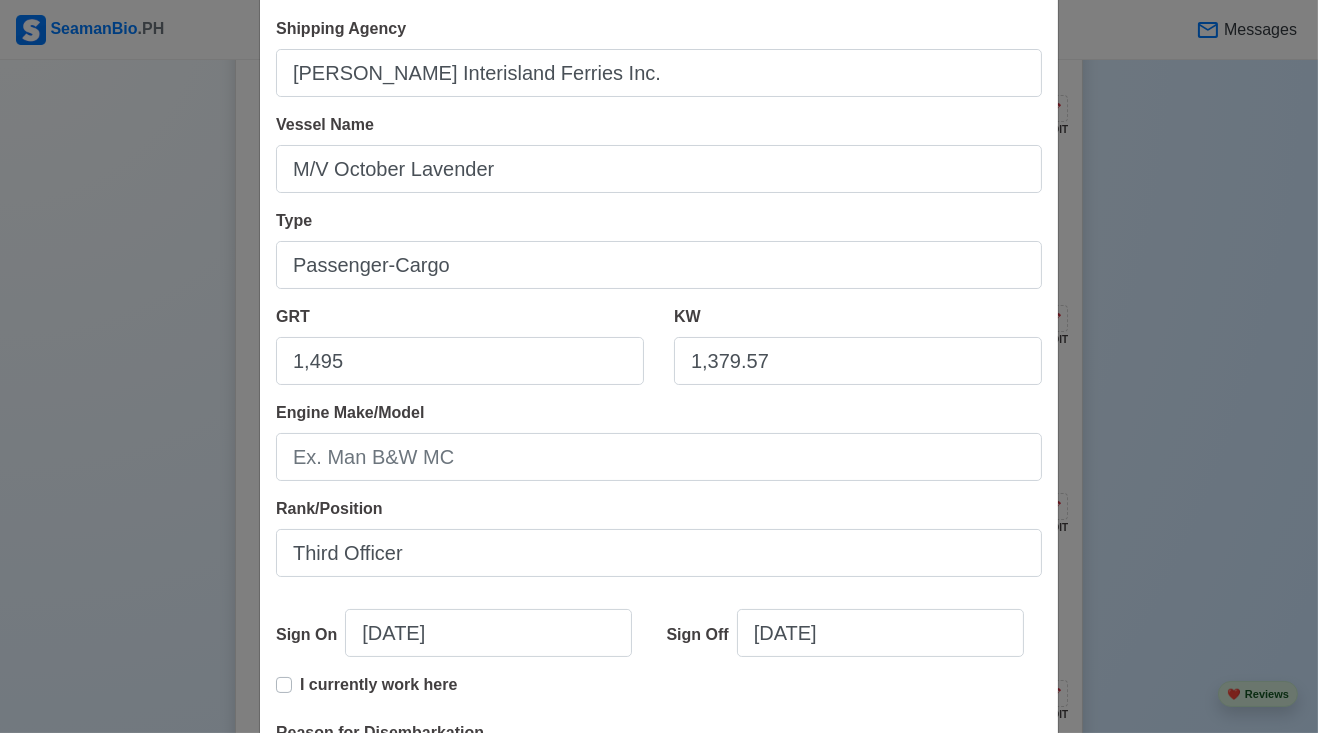 scroll, scrollTop: 128, scrollLeft: 0, axis: vertical 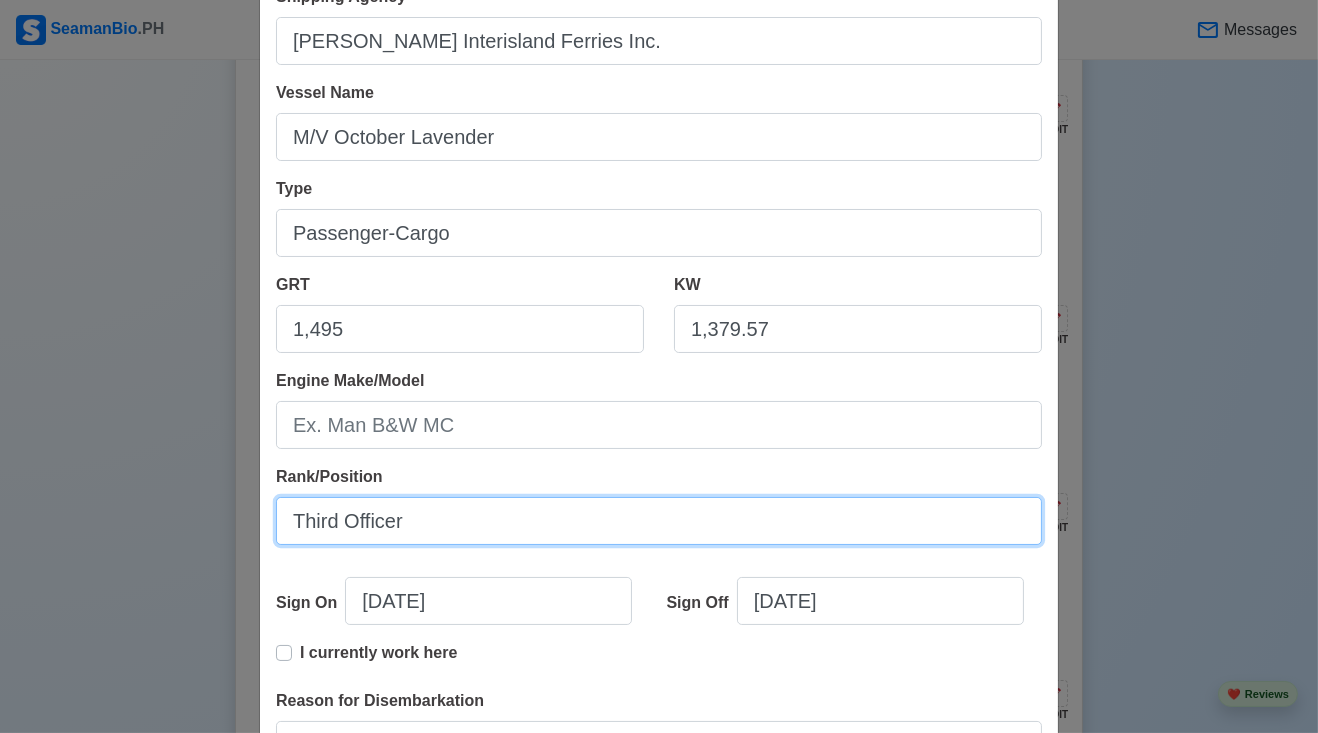 click on "Third Officer" at bounding box center (659, 521) 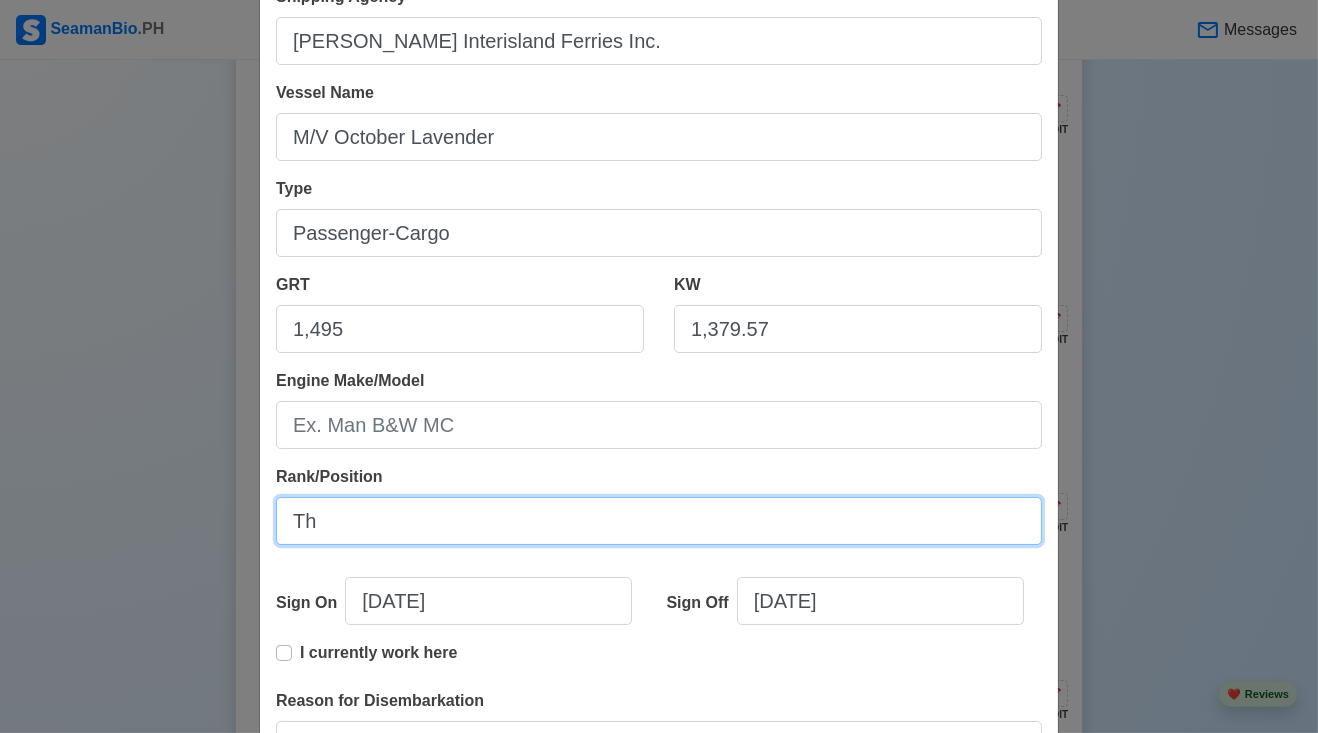 type on "T" 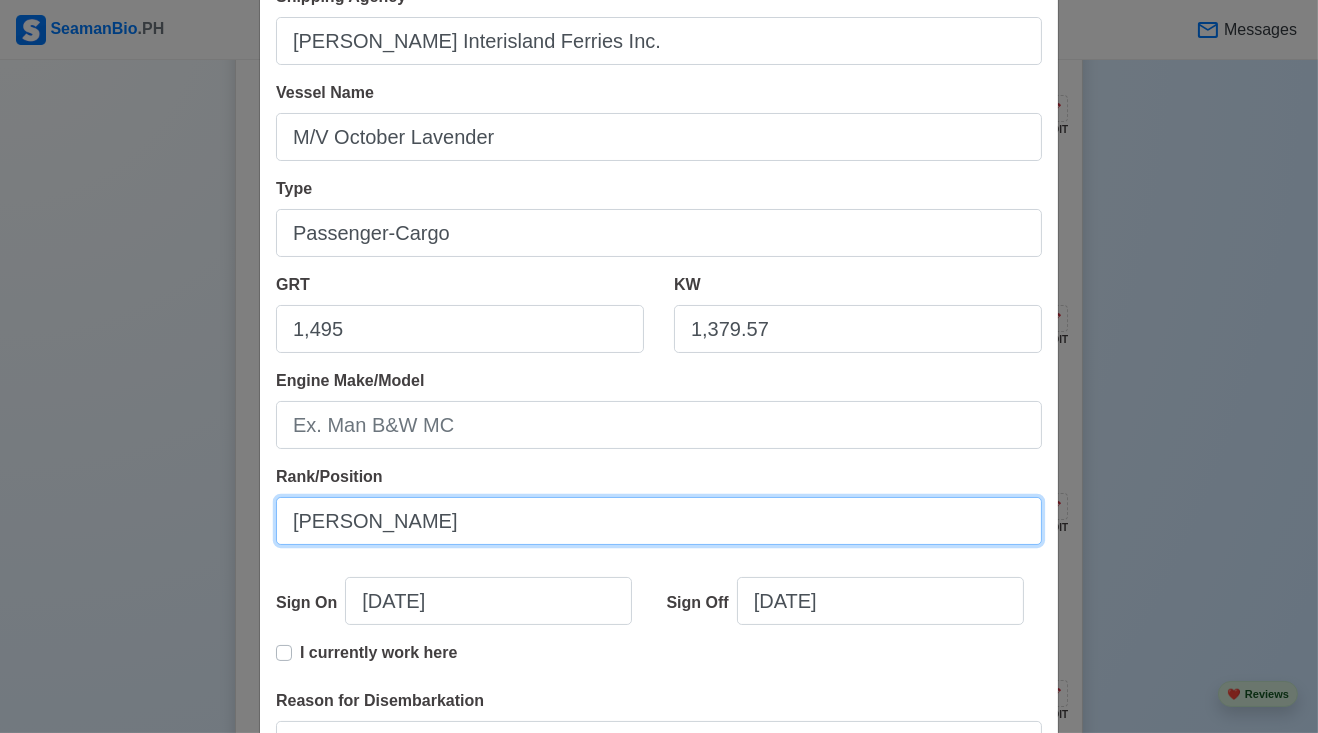 scroll, scrollTop: 144, scrollLeft: 0, axis: vertical 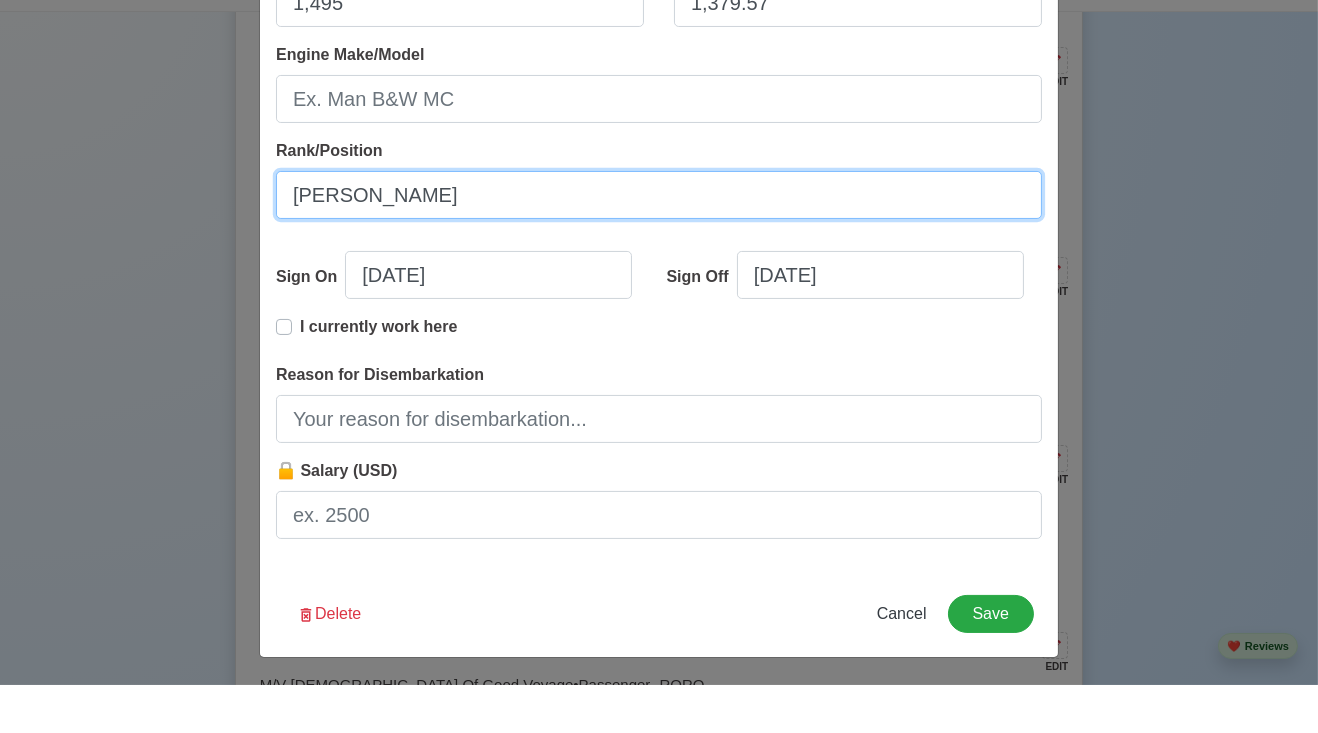 type on "[PERSON_NAME]" 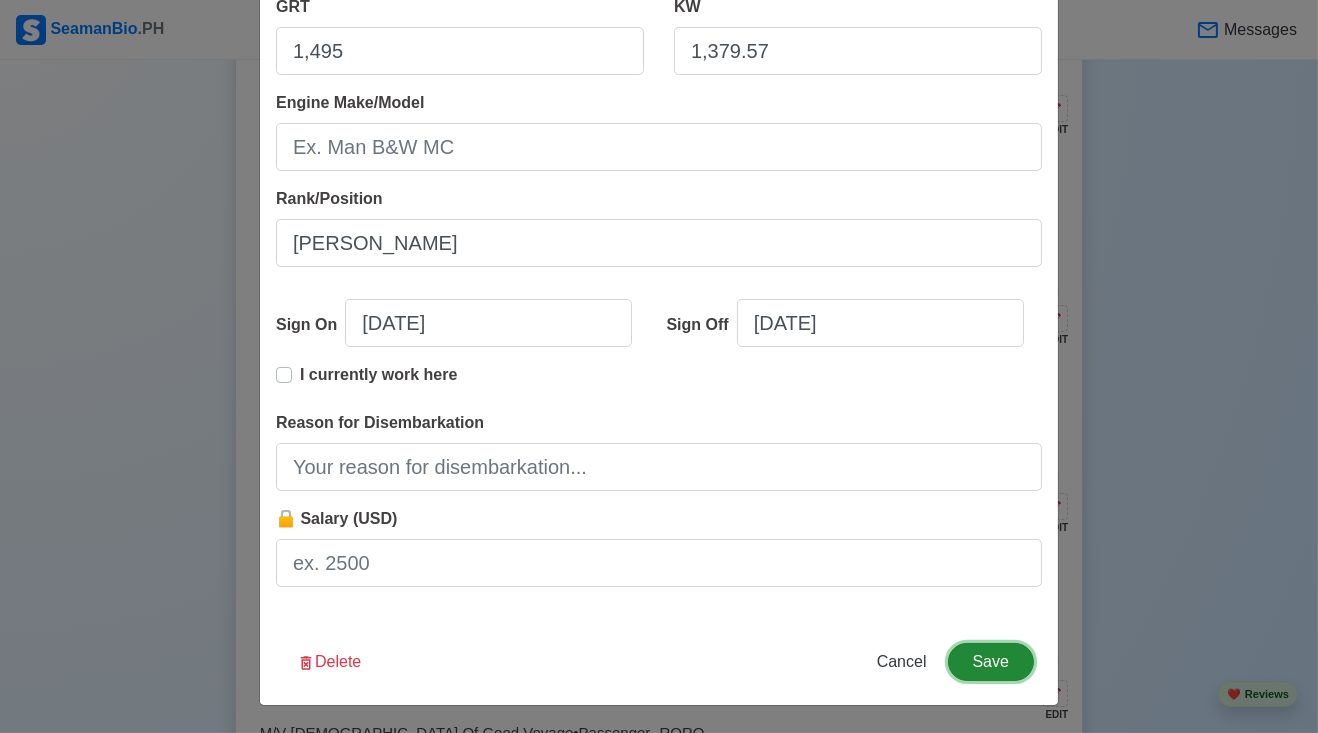 click on "Edit Experience Shipping Agency [PERSON_NAME] Interisland Ferries Inc. Vessel Name M/V October Lavender Type Passenger-Cargo GRT 1,495 KW 1,379.57 Engine Make/Model Rank/Position Able Bodied [PERSON_NAME] Sign On [DATE] Sign Off [DATE] I currently work here Reason for Disembarkation 🔒 Salary (USD)  Delete Cancel Save" at bounding box center [659, 164] 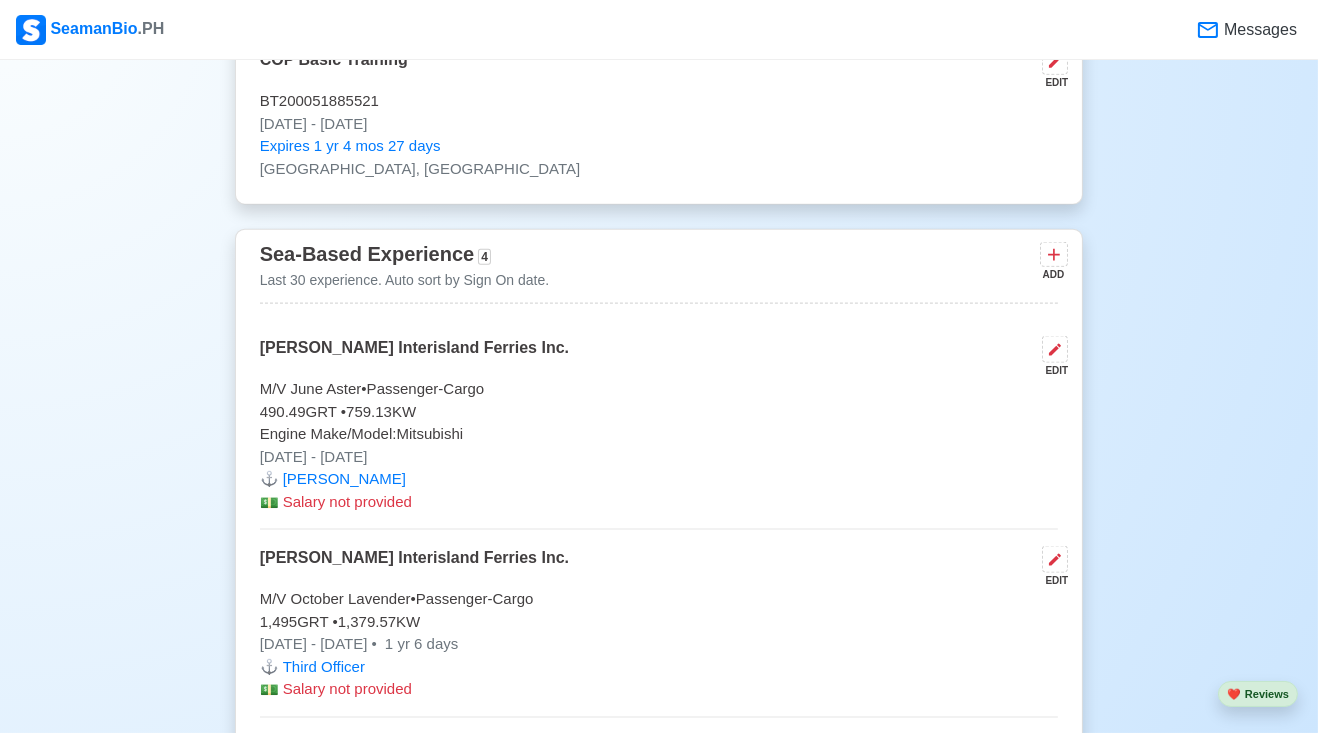 scroll, scrollTop: 3868, scrollLeft: 0, axis: vertical 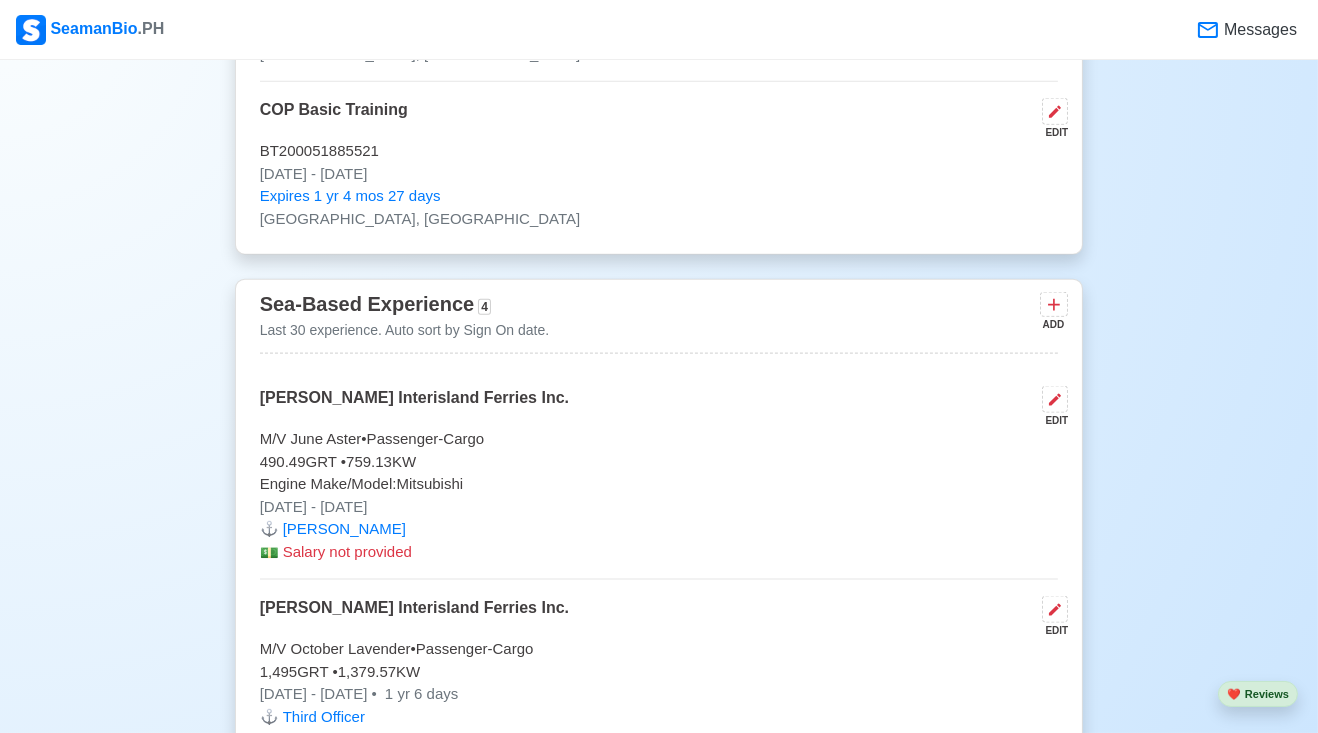 click 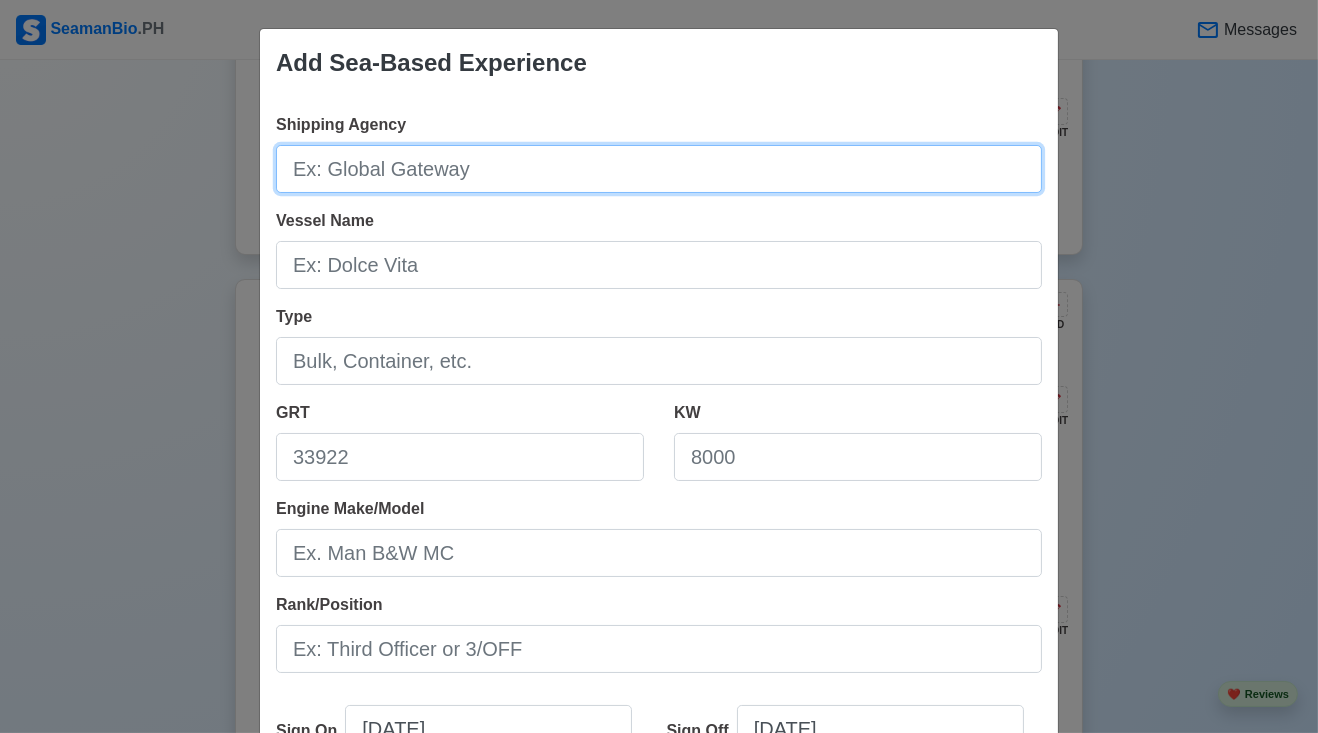 click on "Shipping Agency" at bounding box center [659, 169] 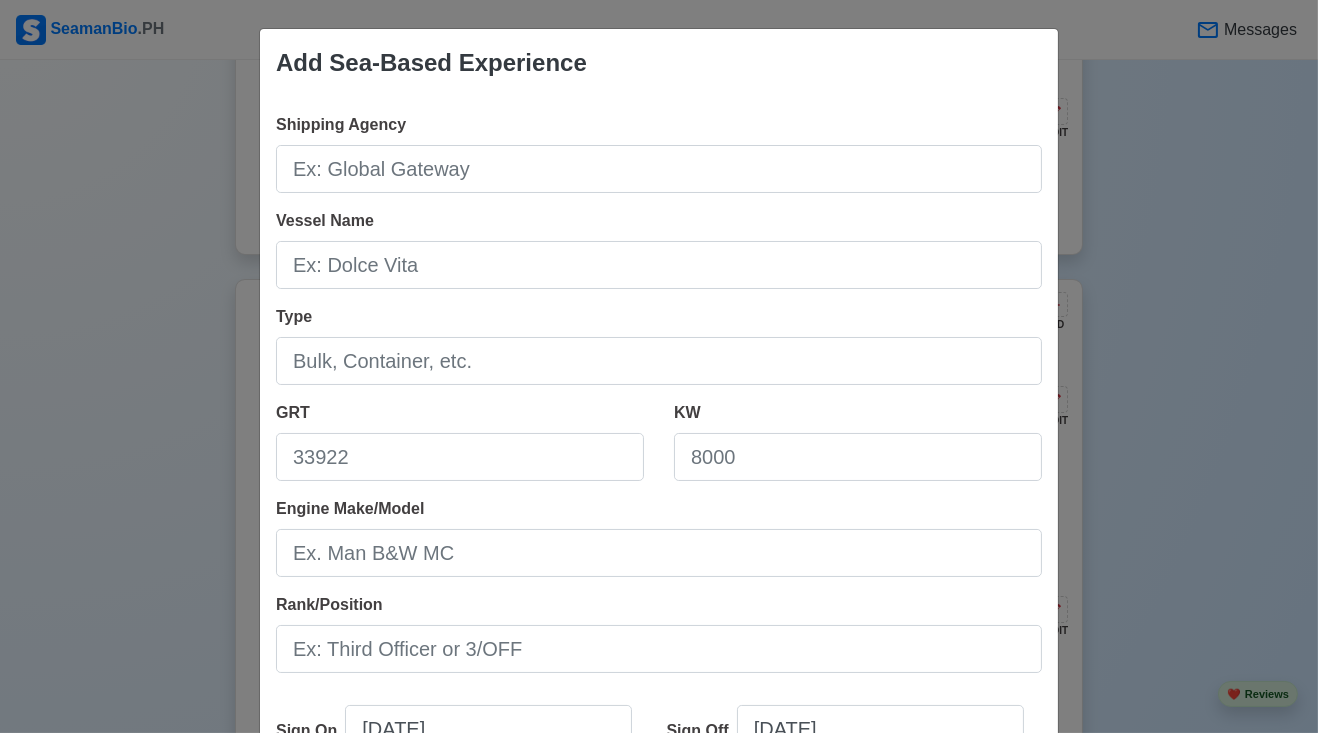 click on "Add Sea-Based Experience Shipping Agency Vessel Name Type GRT KW Engine Make/Model Rank/Position Sign On [DATE] Sign Off [DATE] I currently work here Reason for Disembarkation 🔒 Salary (USD) Cancel Save" at bounding box center (659, 366) 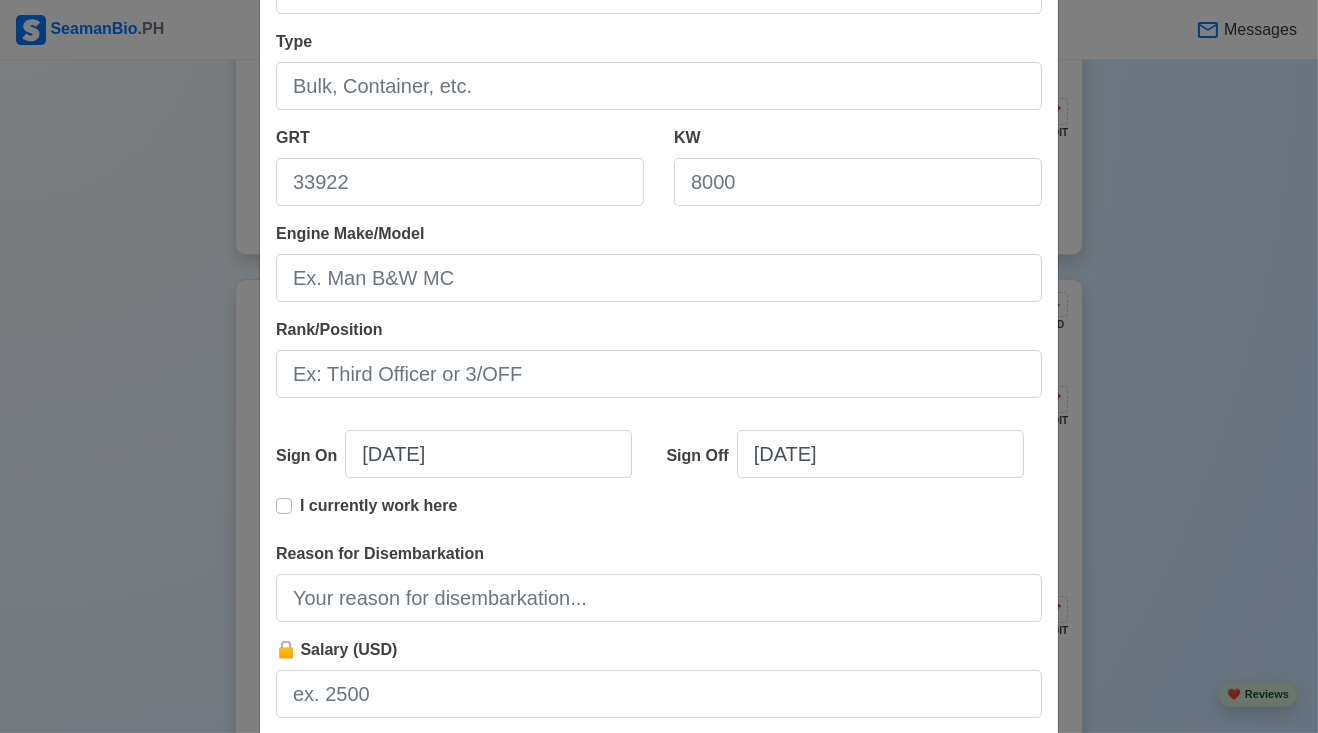 scroll, scrollTop: 406, scrollLeft: 0, axis: vertical 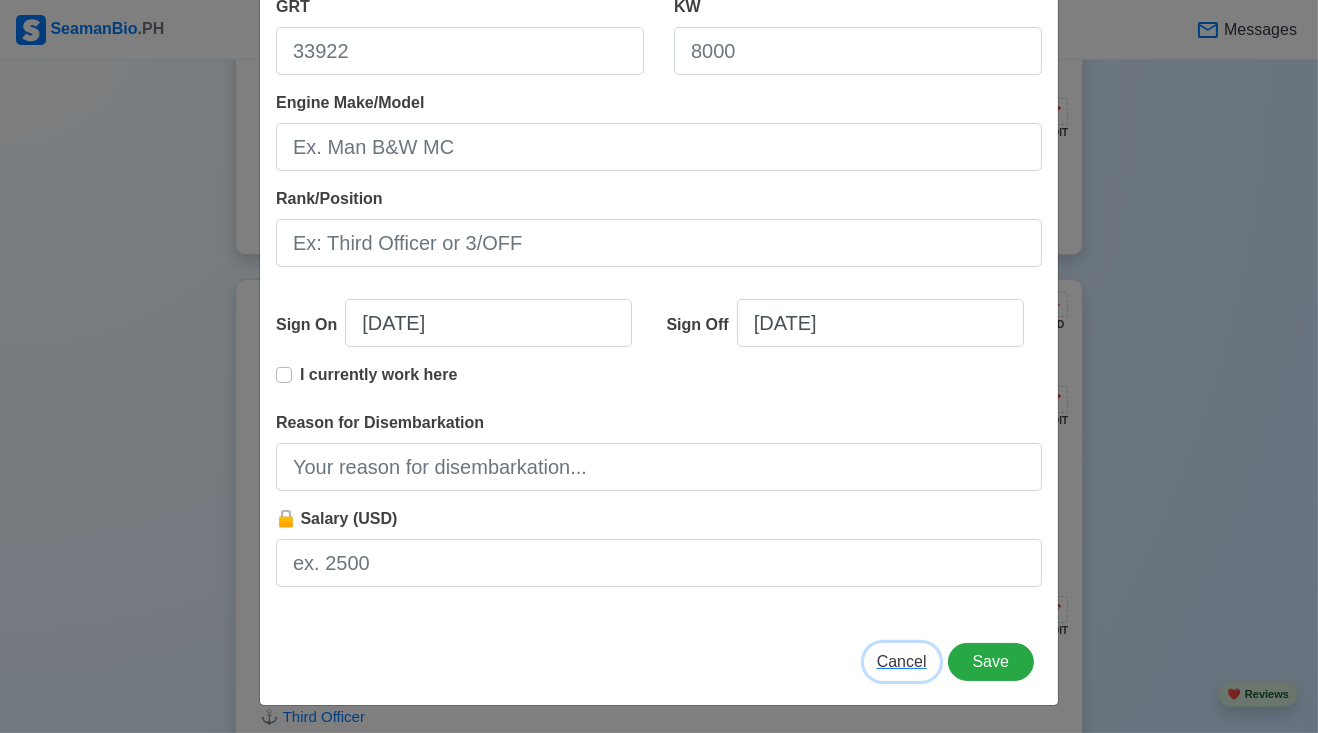 click on "Cancel" at bounding box center (902, 661) 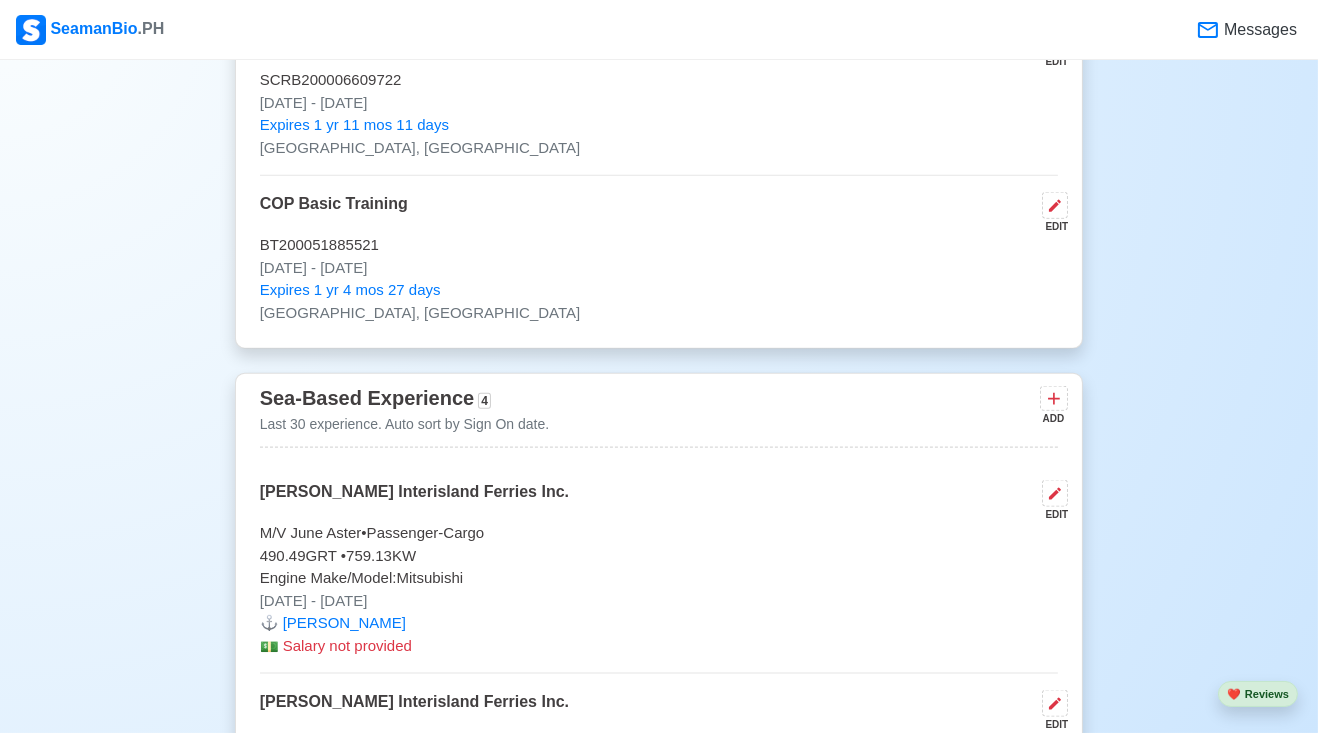 scroll, scrollTop: 3756, scrollLeft: 0, axis: vertical 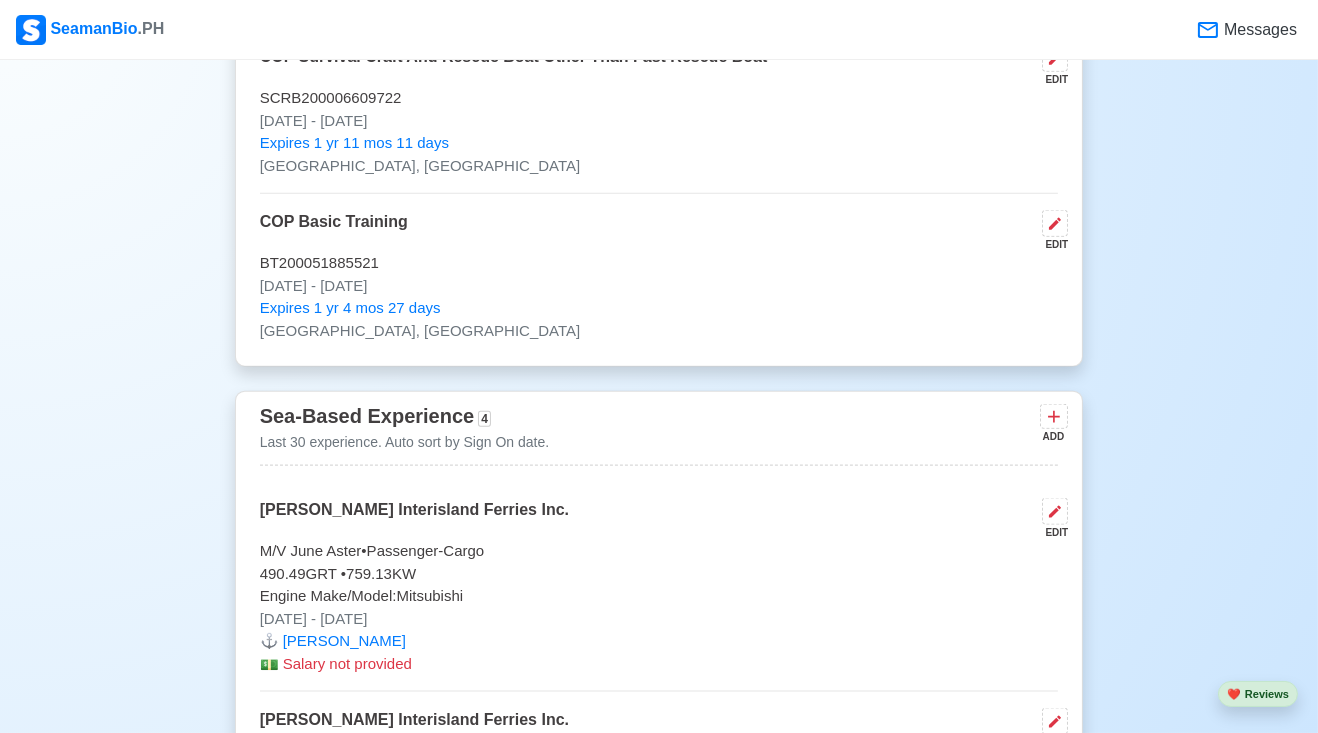 click 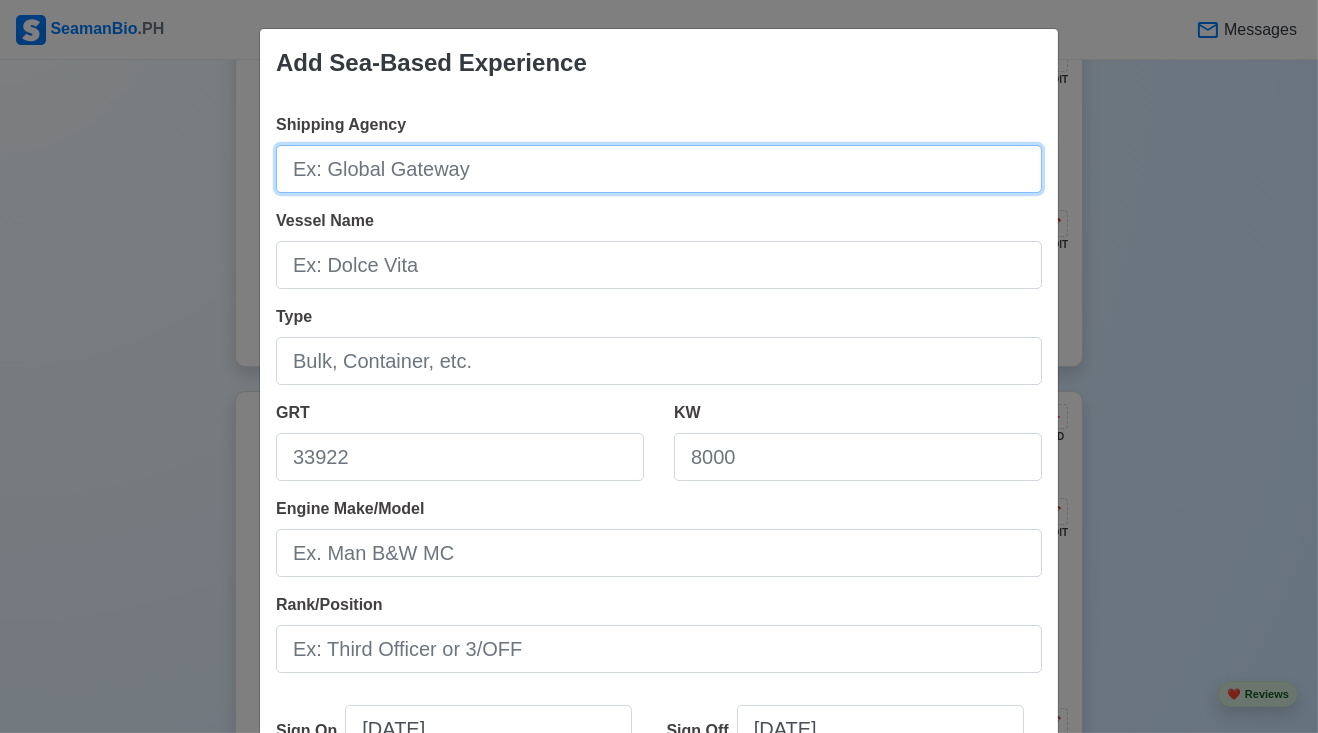 drag, startPoint x: 655, startPoint y: 648, endPoint x: 439, endPoint y: 173, distance: 521.80554 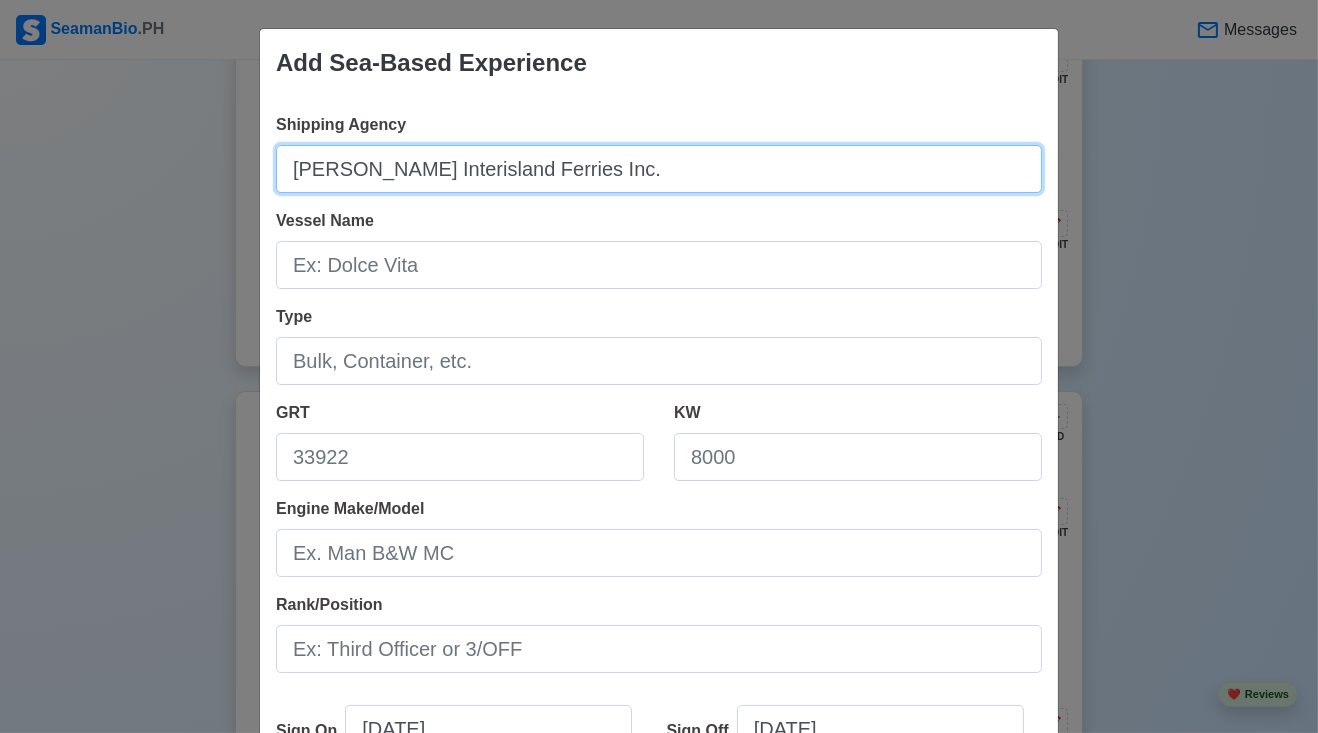 type on "[PERSON_NAME] Interisland Ferries Inc." 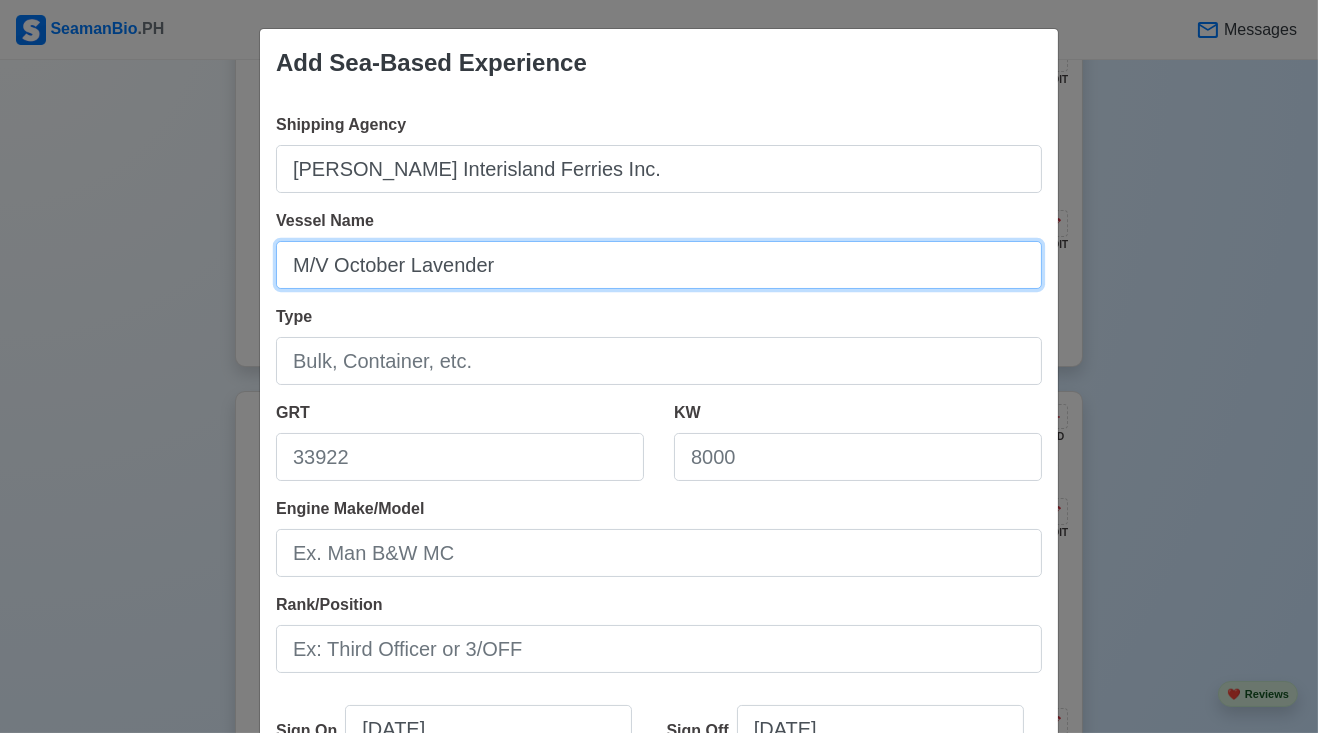 type on "M/V October Lavender" 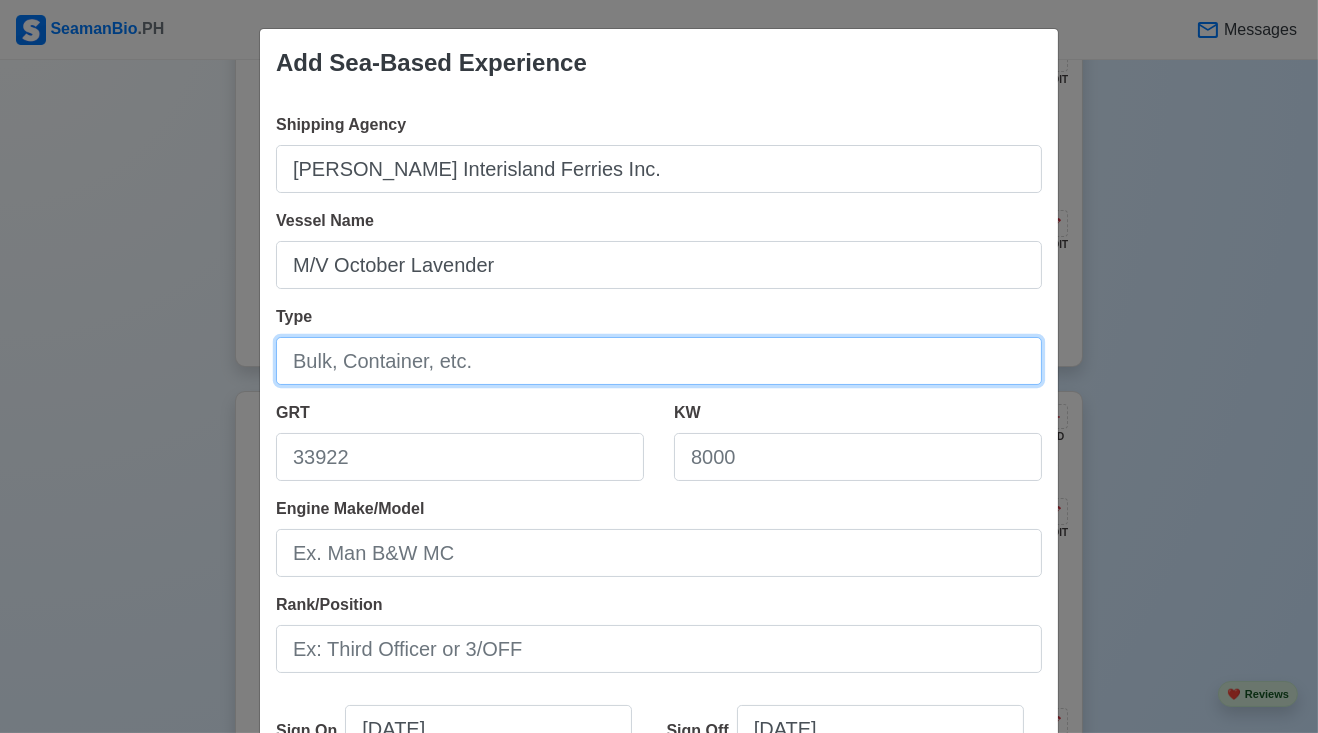 click on "Type" at bounding box center [659, 361] 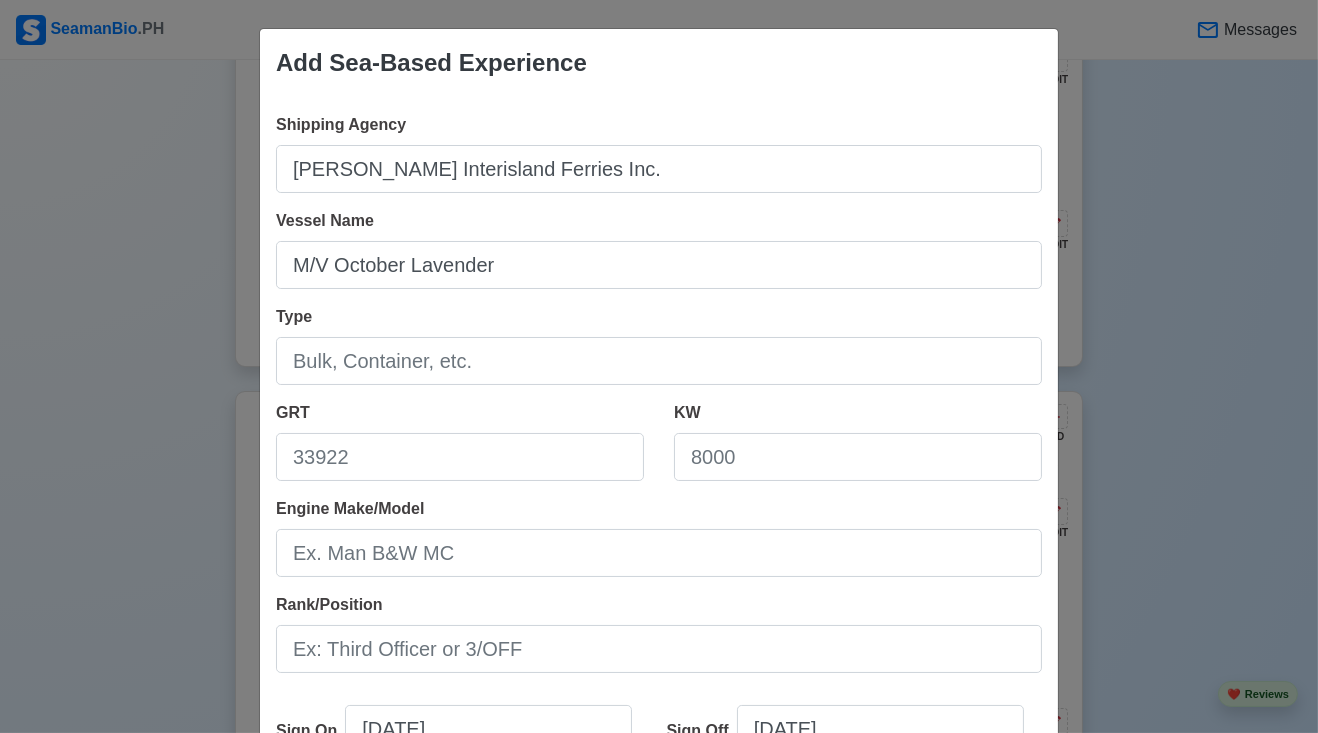click on "Type" at bounding box center [659, 345] 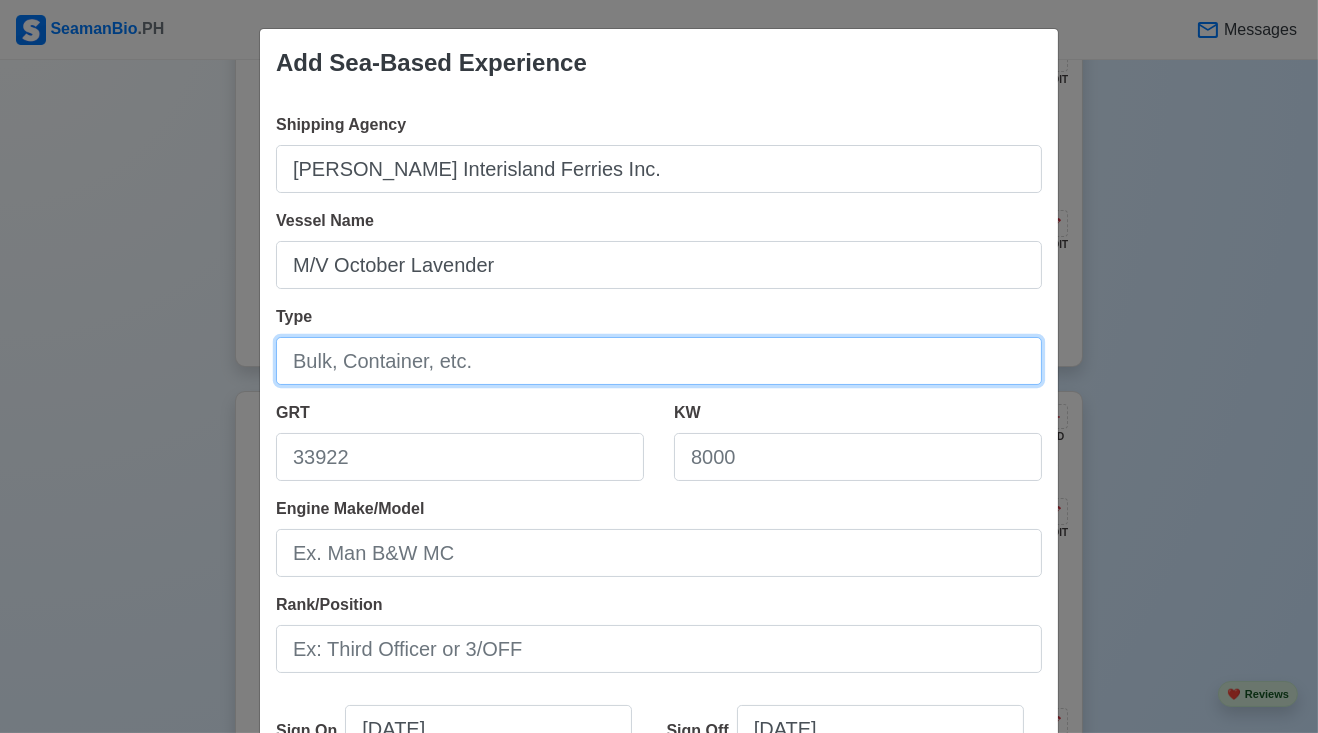click on "Type" at bounding box center [659, 361] 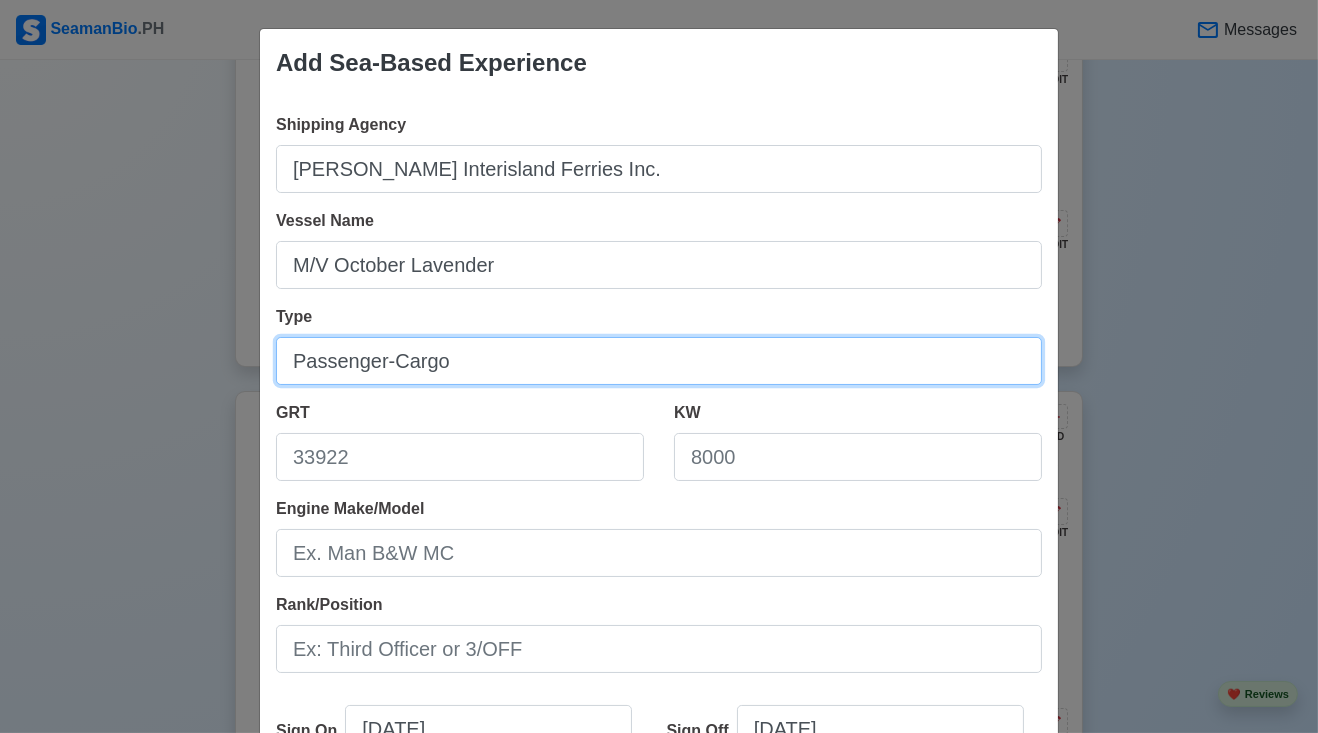 type on "Passenger-Cargo" 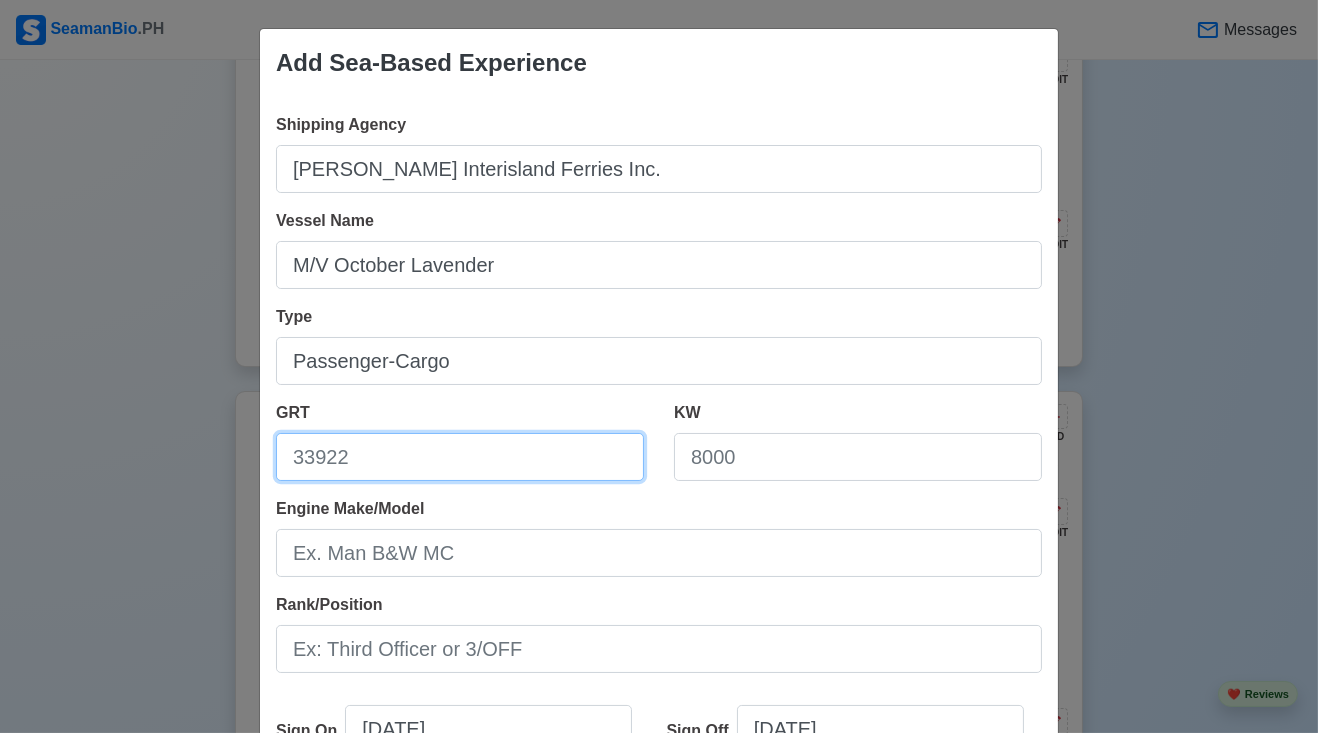 click on "GRT" at bounding box center (460, 457) 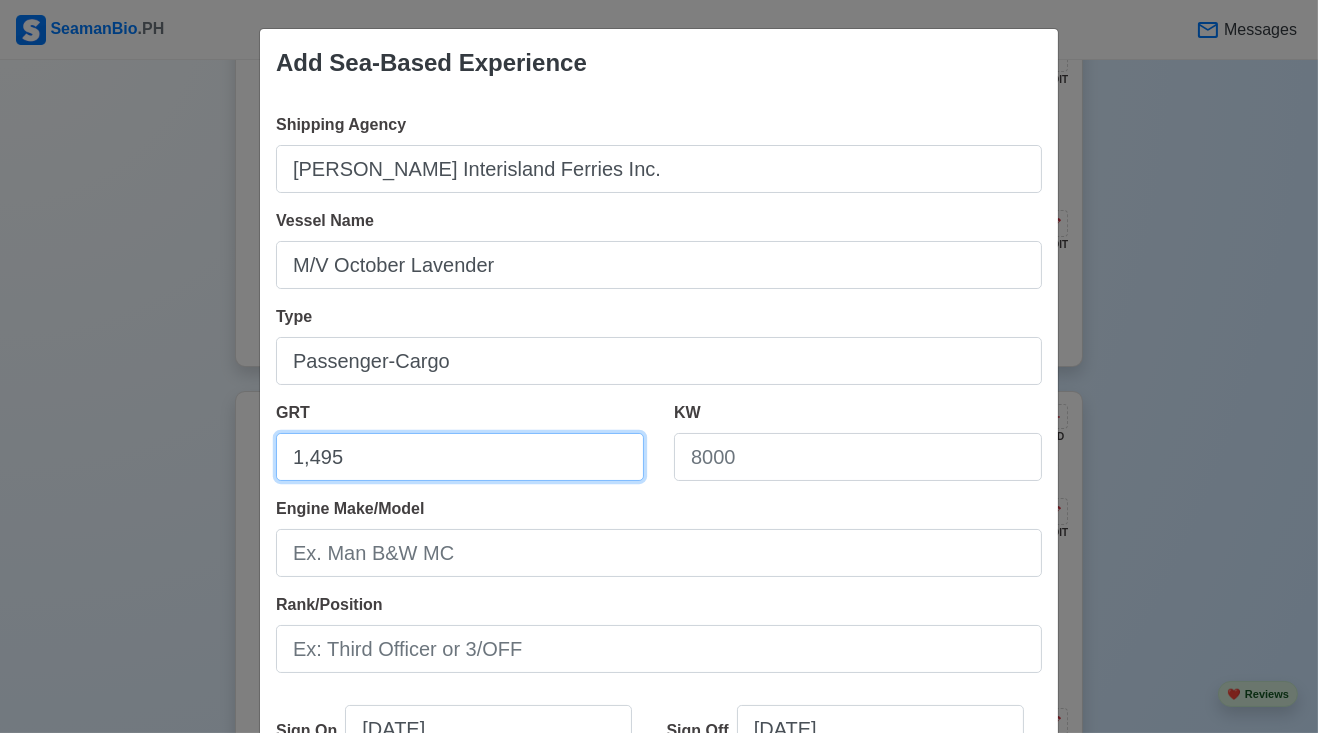 type on "1,495" 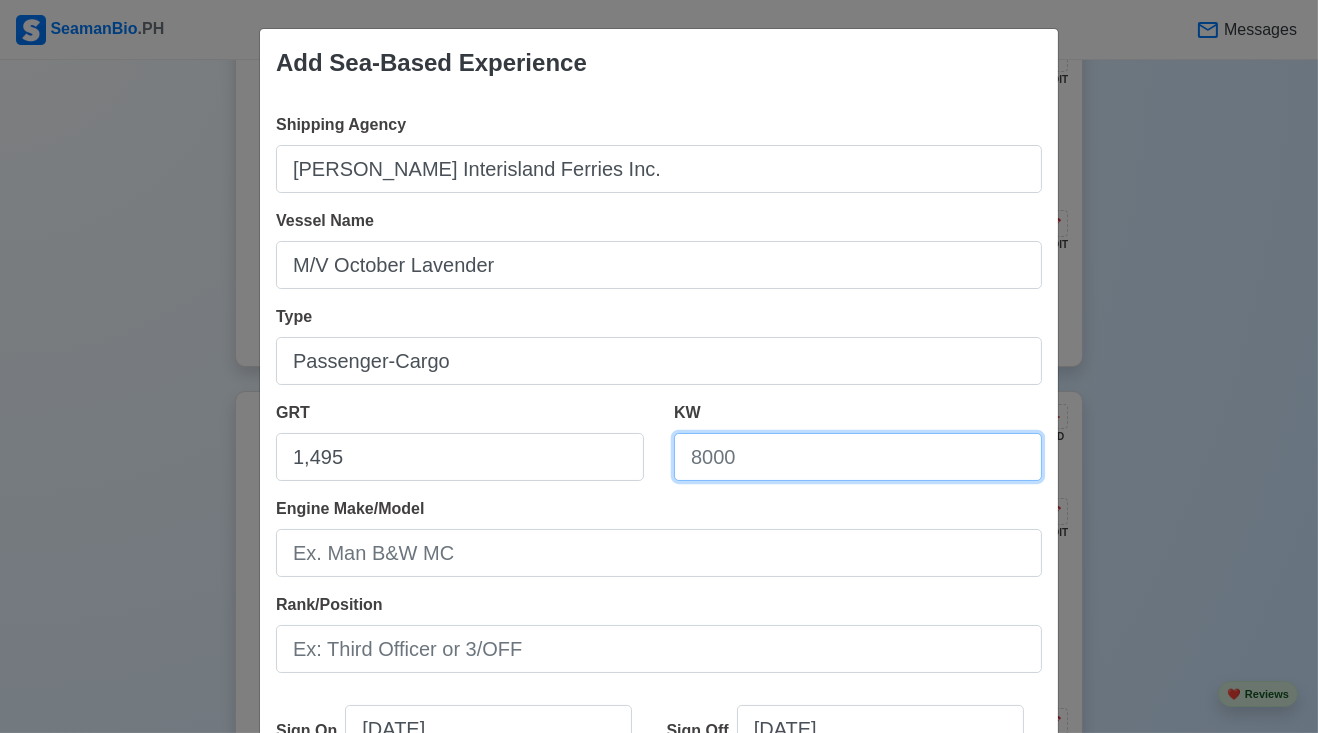 click on "KW" at bounding box center [858, 457] 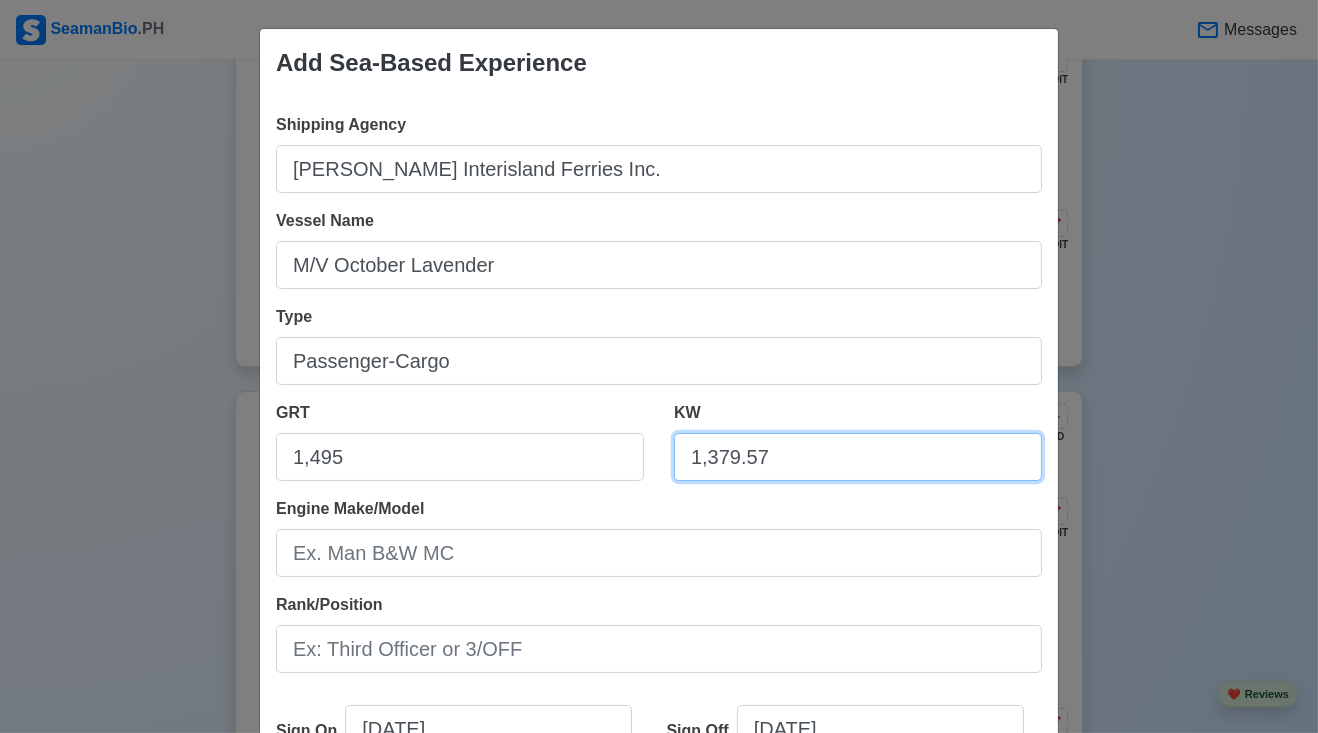 scroll, scrollTop: 16, scrollLeft: 0, axis: vertical 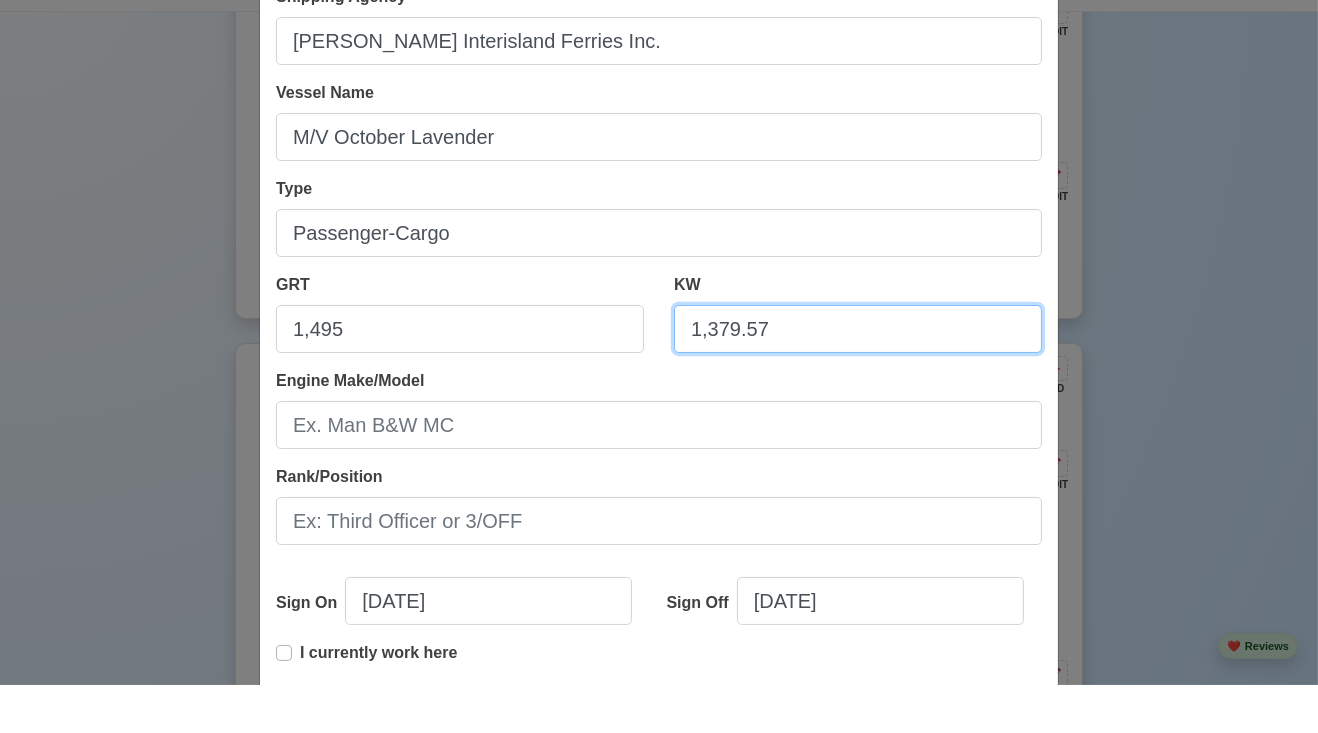 type on "1,379.57" 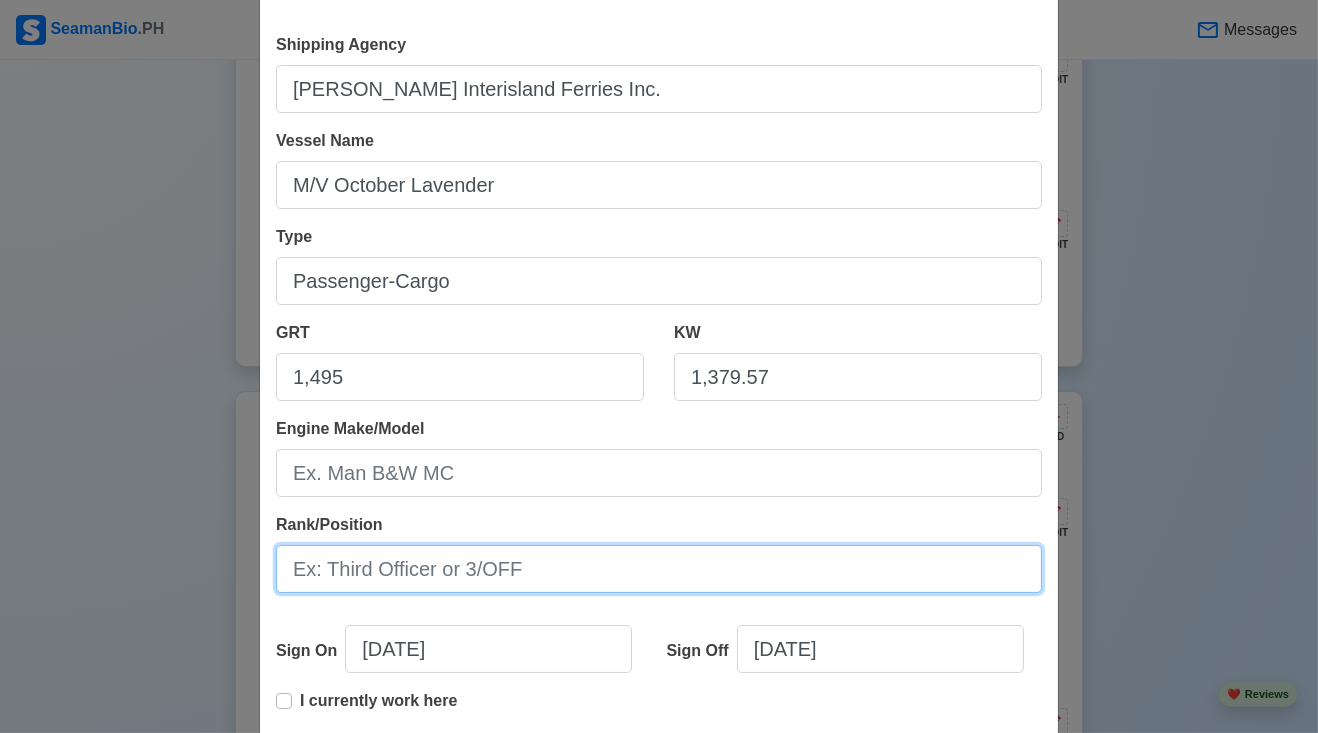 click on "Rank/Position" at bounding box center [659, 553] 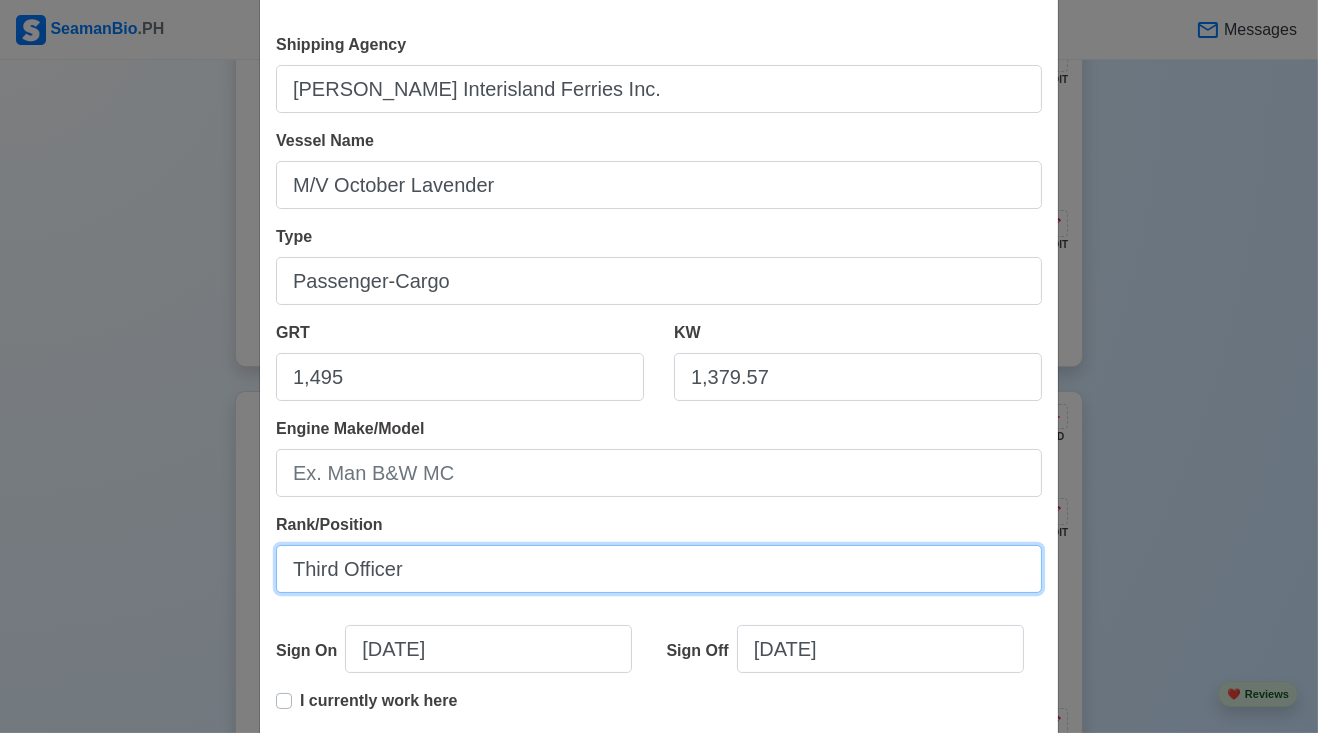 scroll, scrollTop: 3756, scrollLeft: 0, axis: vertical 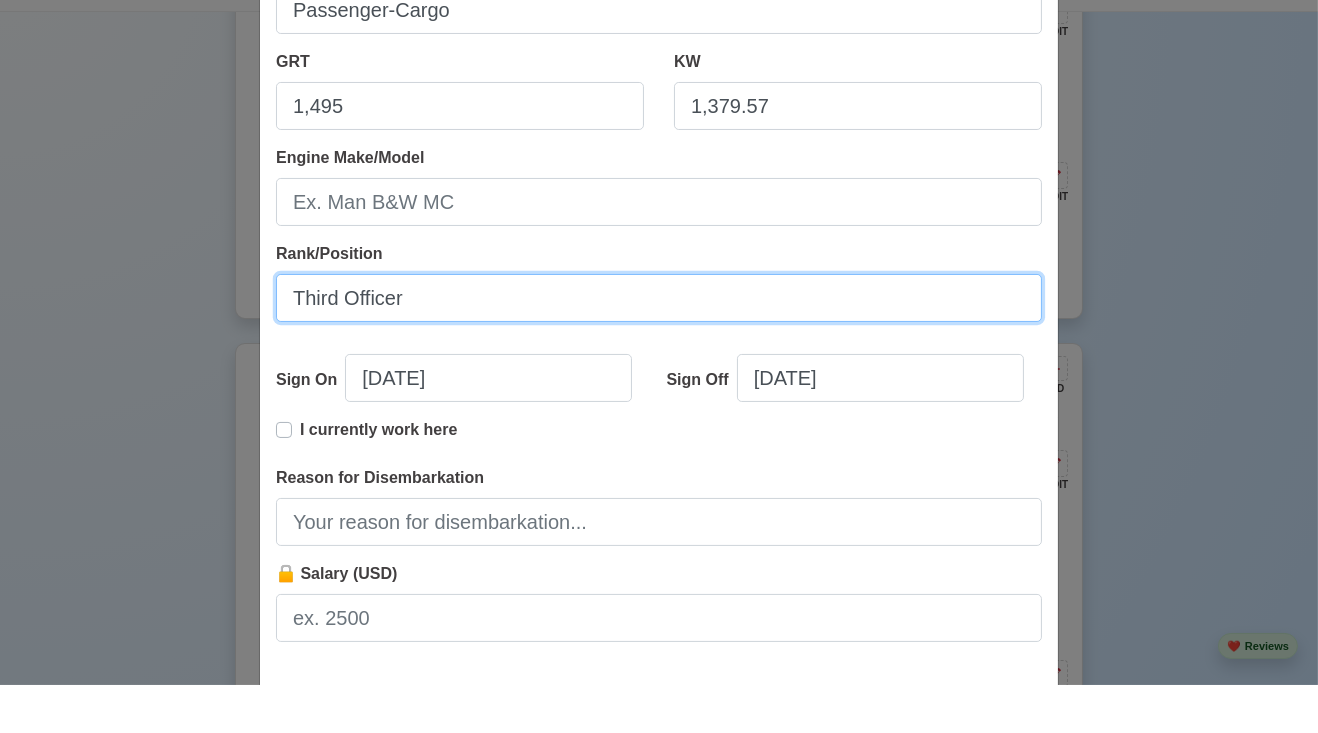 type on "Third Officer" 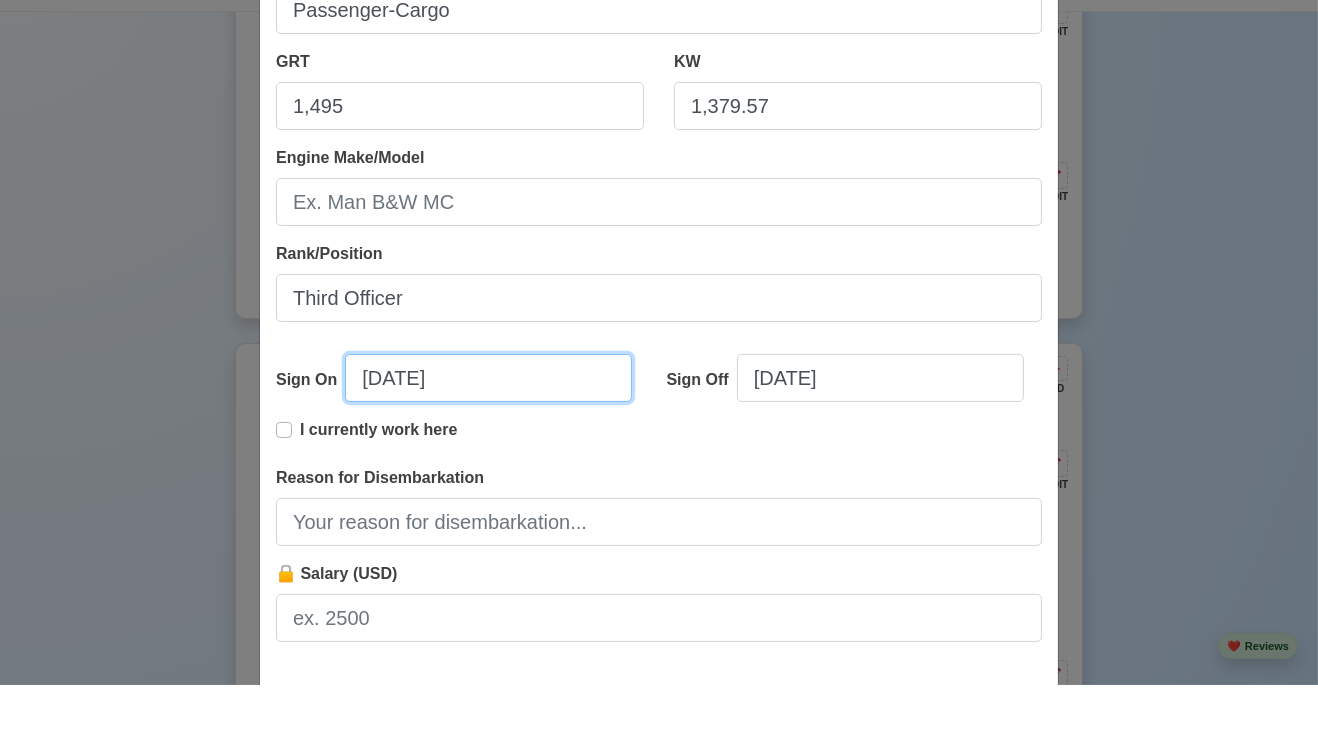 click on "[DATE]" at bounding box center (488, 426) 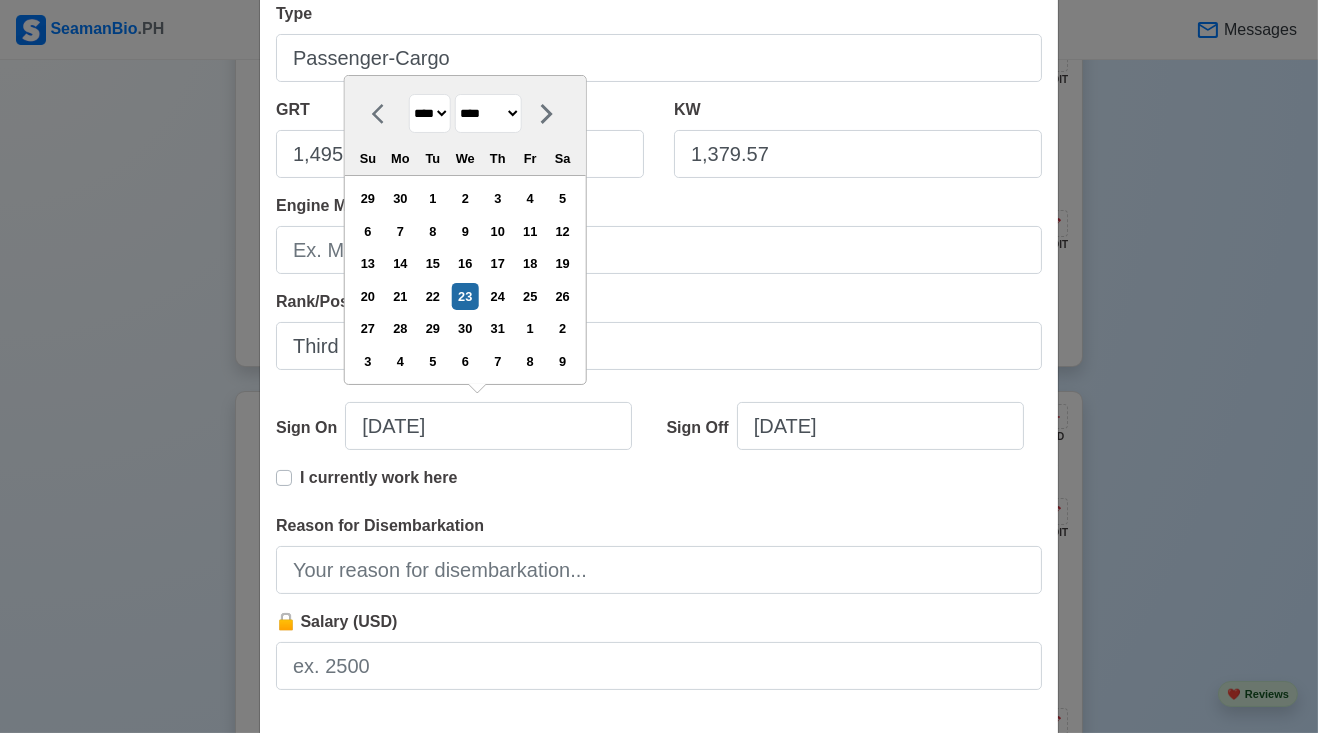 click on "**** **** **** **** **** **** **** **** **** **** **** **** **** **** **** **** **** **** **** **** **** **** **** **** **** **** **** **** **** **** **** **** **** **** **** **** **** **** **** **** **** **** **** **** **** **** **** **** **** **** **** **** **** **** **** **** **** **** **** **** **** **** **** **** **** **** **** **** **** **** **** **** **** **** **** **** **** **** **** **** **** **** **** **** **** **** **** **** **** **** **** **** **** **** **** **** **** **** **** **** **** **** **** **** **** ****" at bounding box center (430, 113) 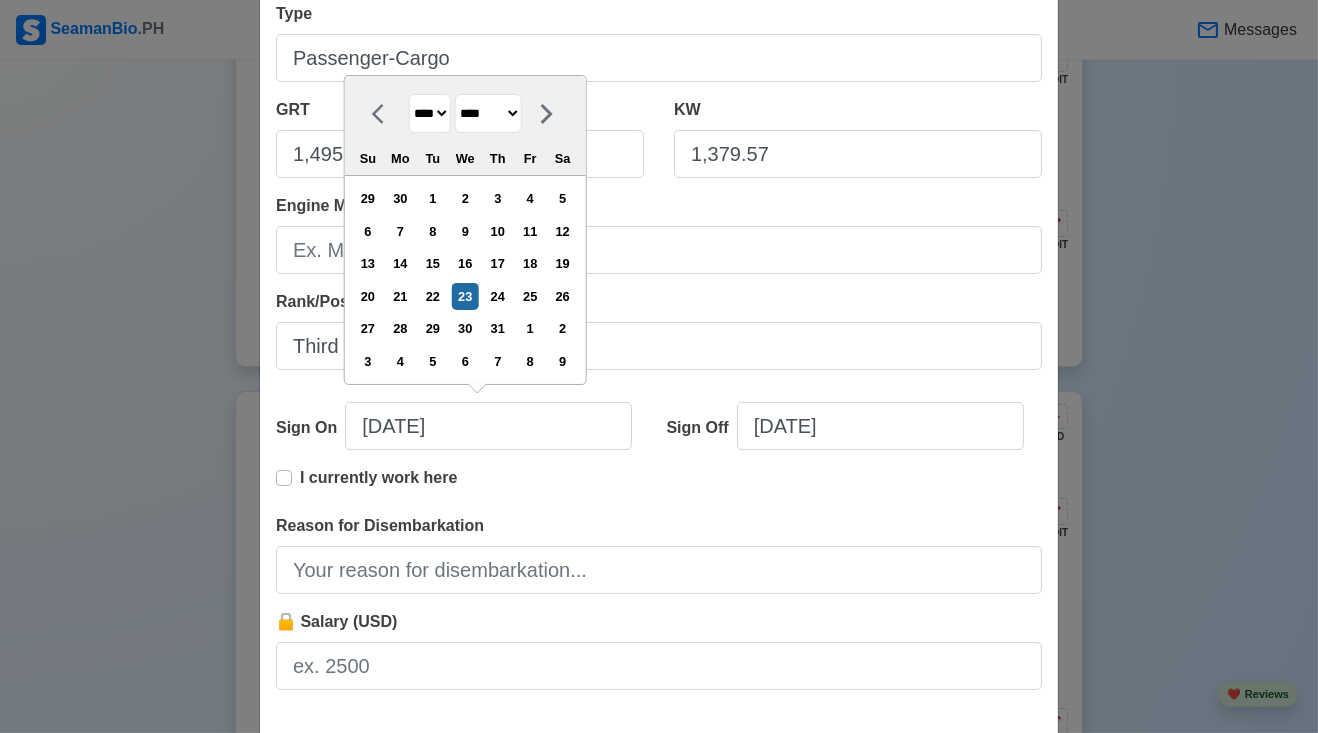 select on "****" 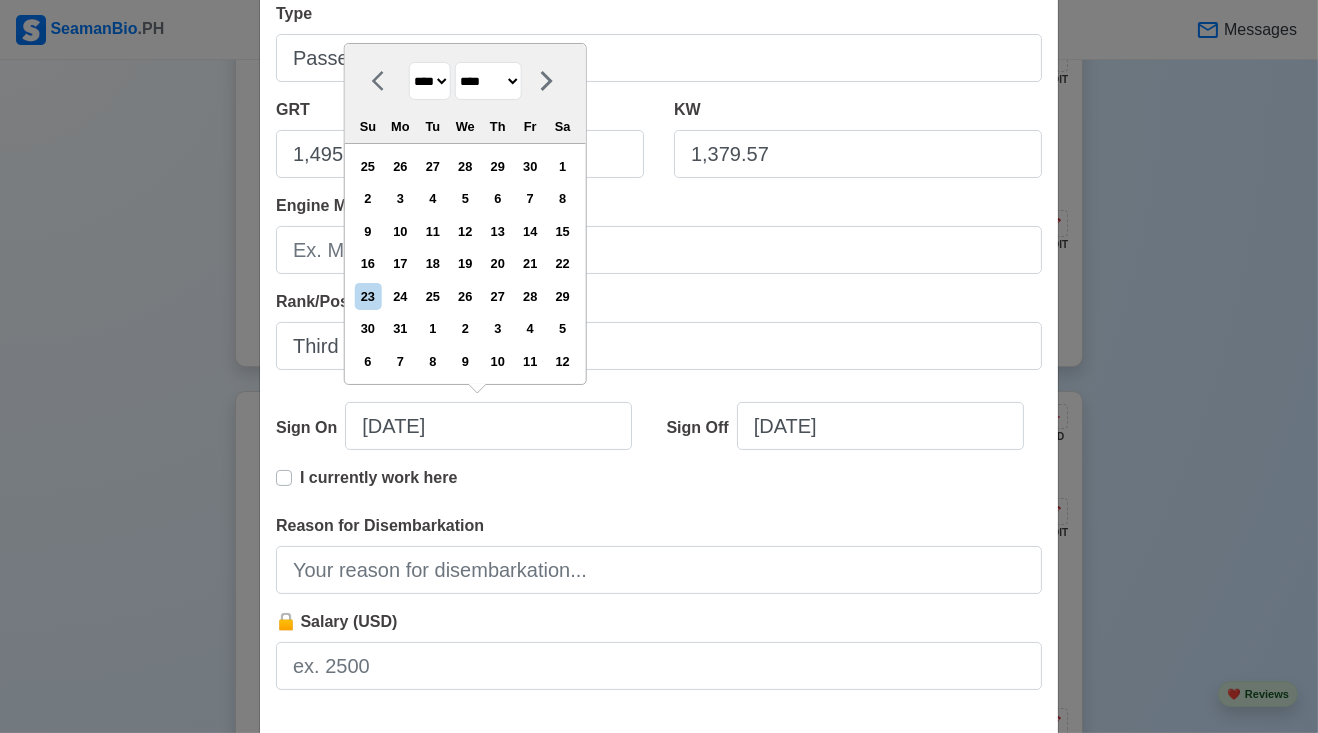 click on "******* ******** ***** ***** *** **** **** ****** ********* ******* ******** ********" at bounding box center [488, 81] 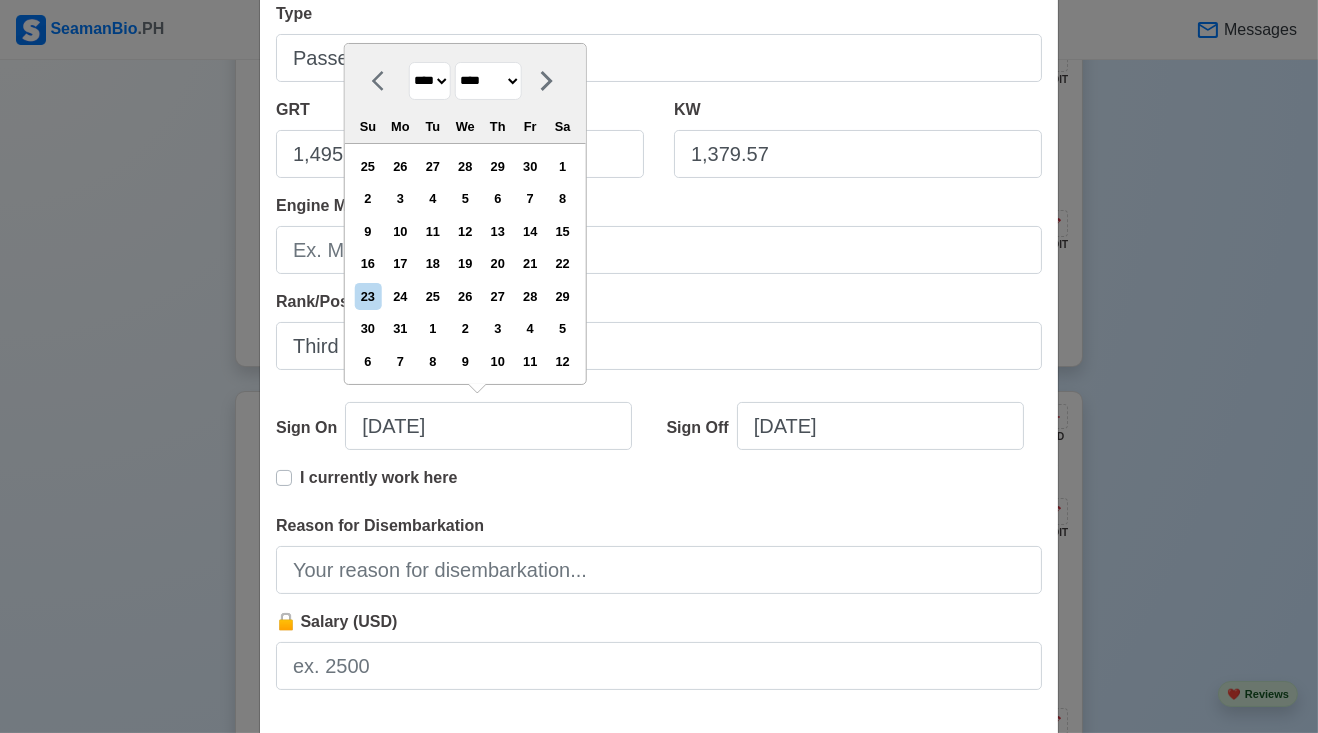select on "********" 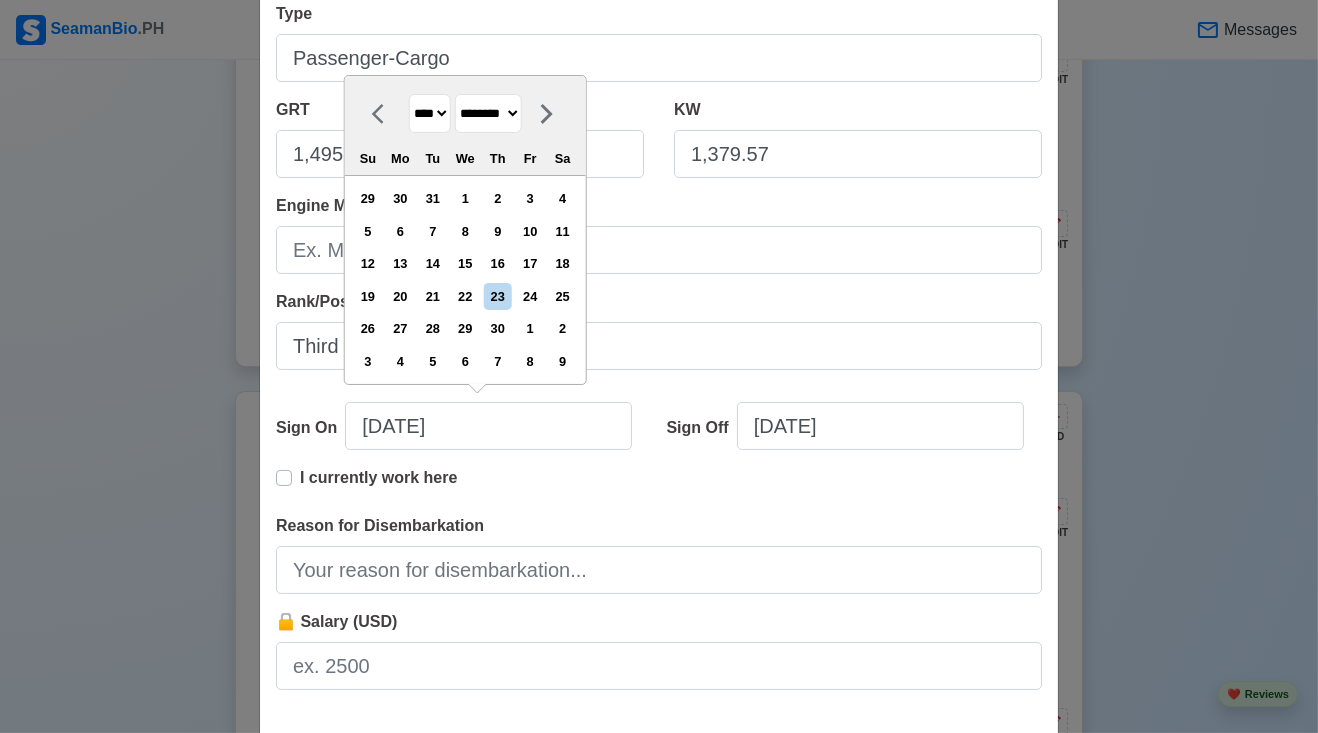 click on "11" at bounding box center (562, 231) 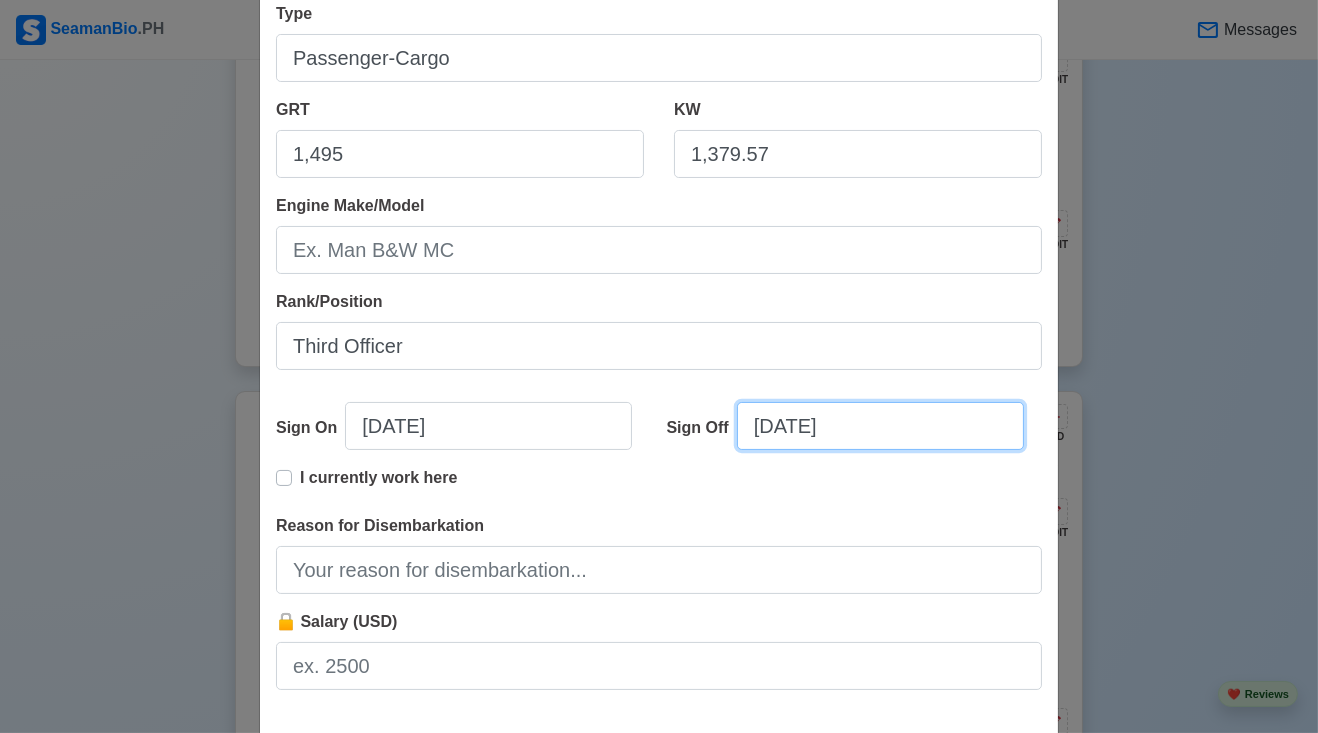click on "[DATE]" at bounding box center (880, 426) 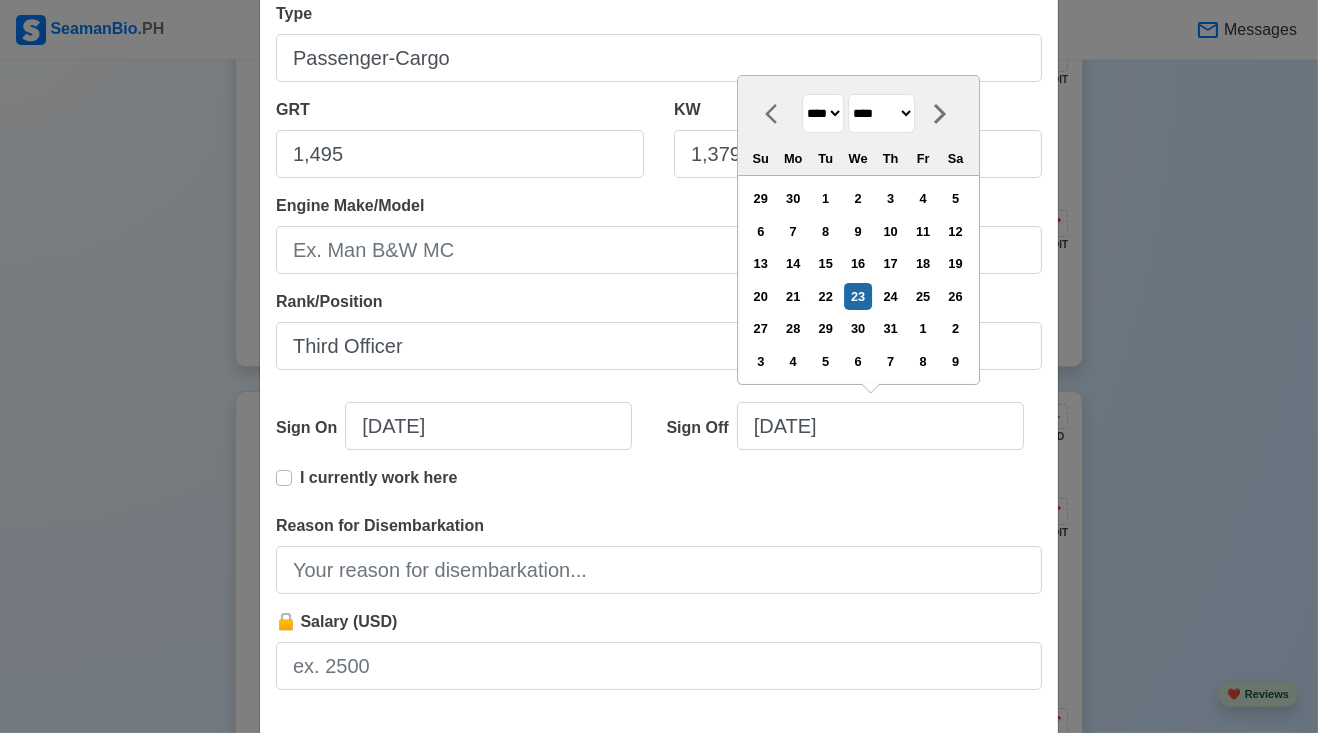 drag, startPoint x: 439, startPoint y: 173, endPoint x: 846, endPoint y: 112, distance: 411.54587 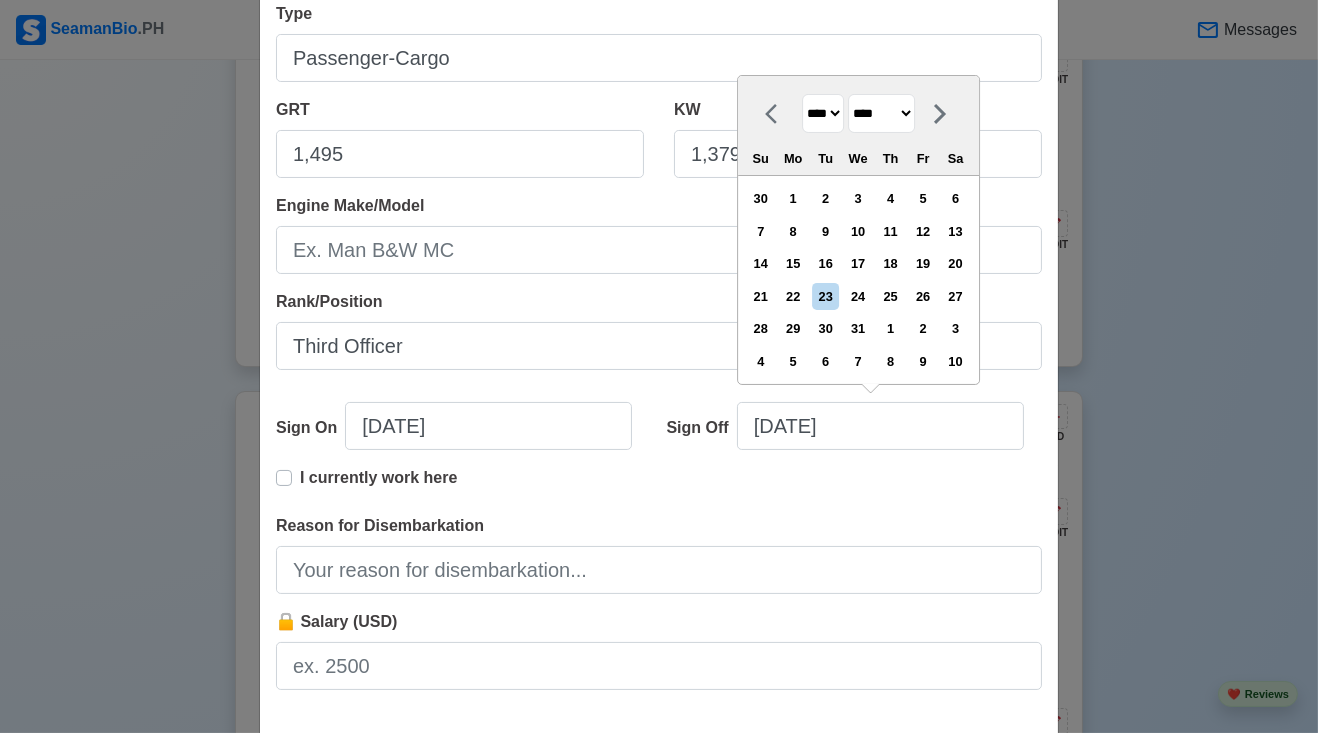 drag, startPoint x: 846, startPoint y: 112, endPoint x: 911, endPoint y: 116, distance: 65.12296 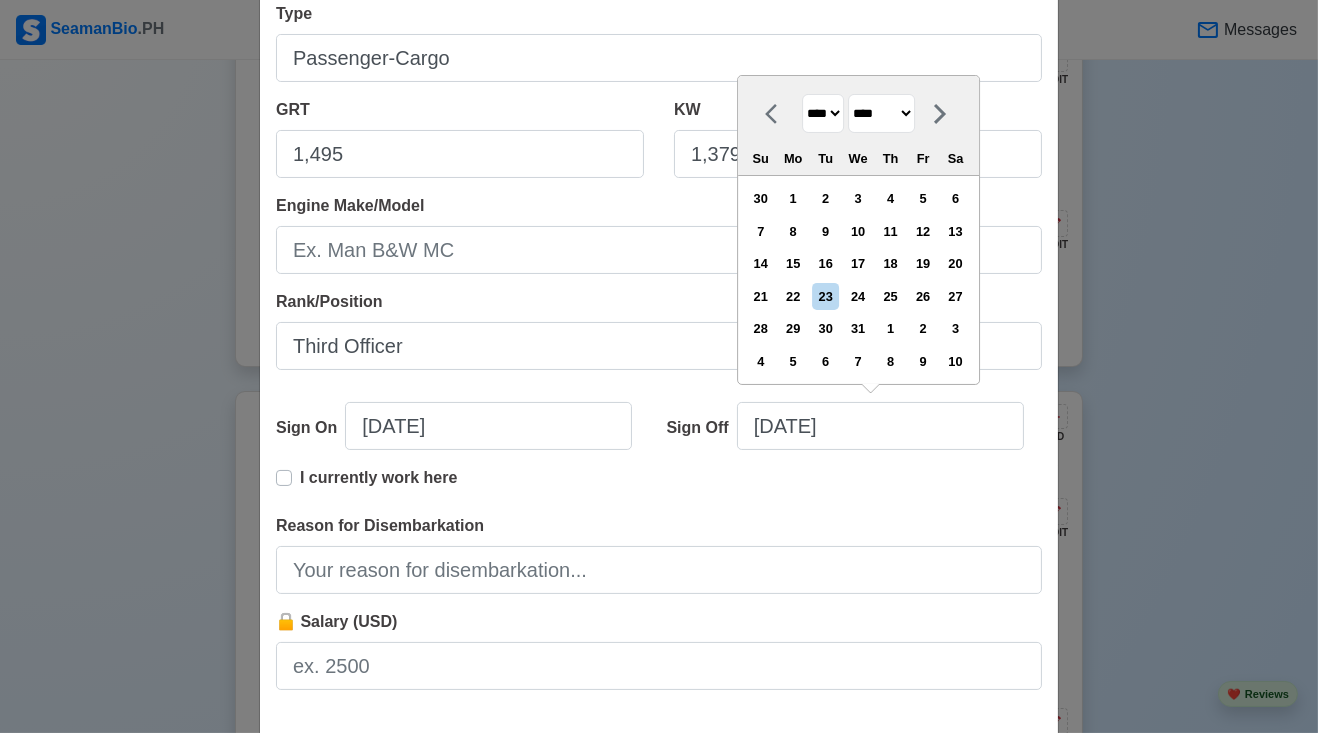 select on "********" 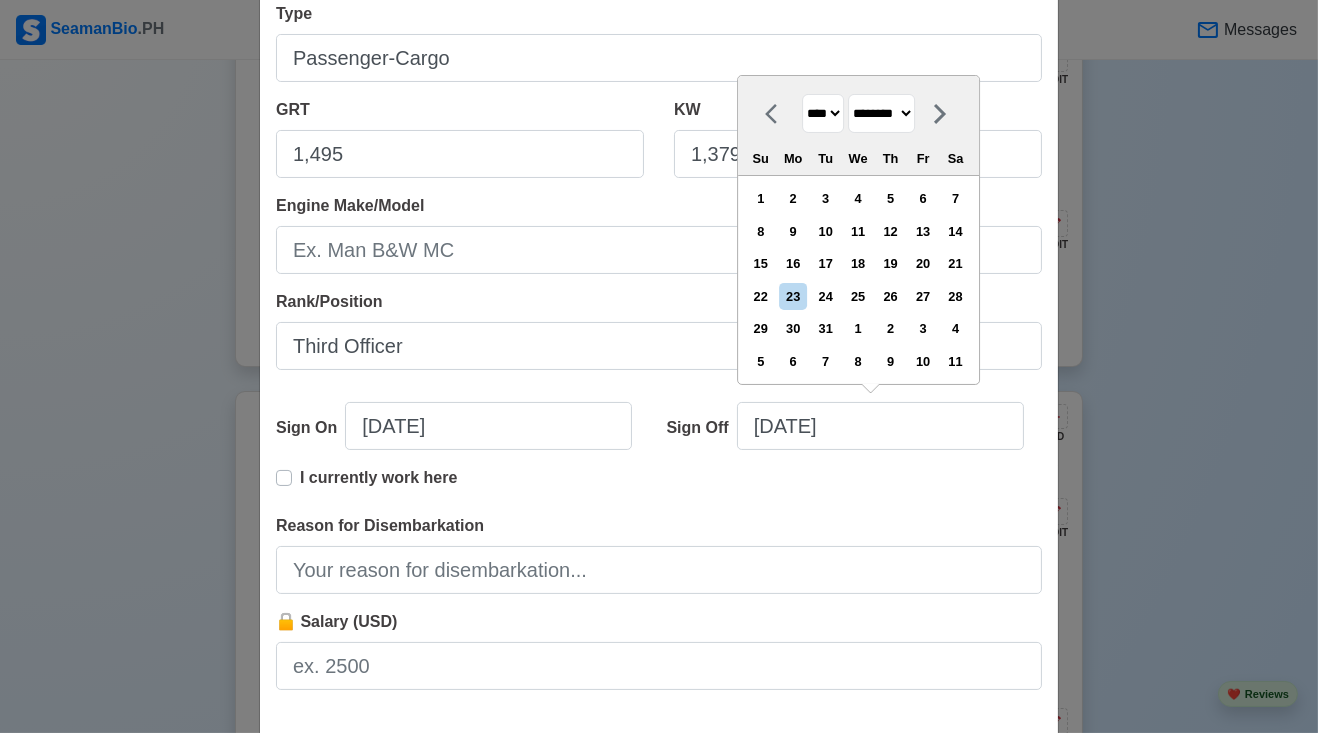click on "6" at bounding box center [923, 198] 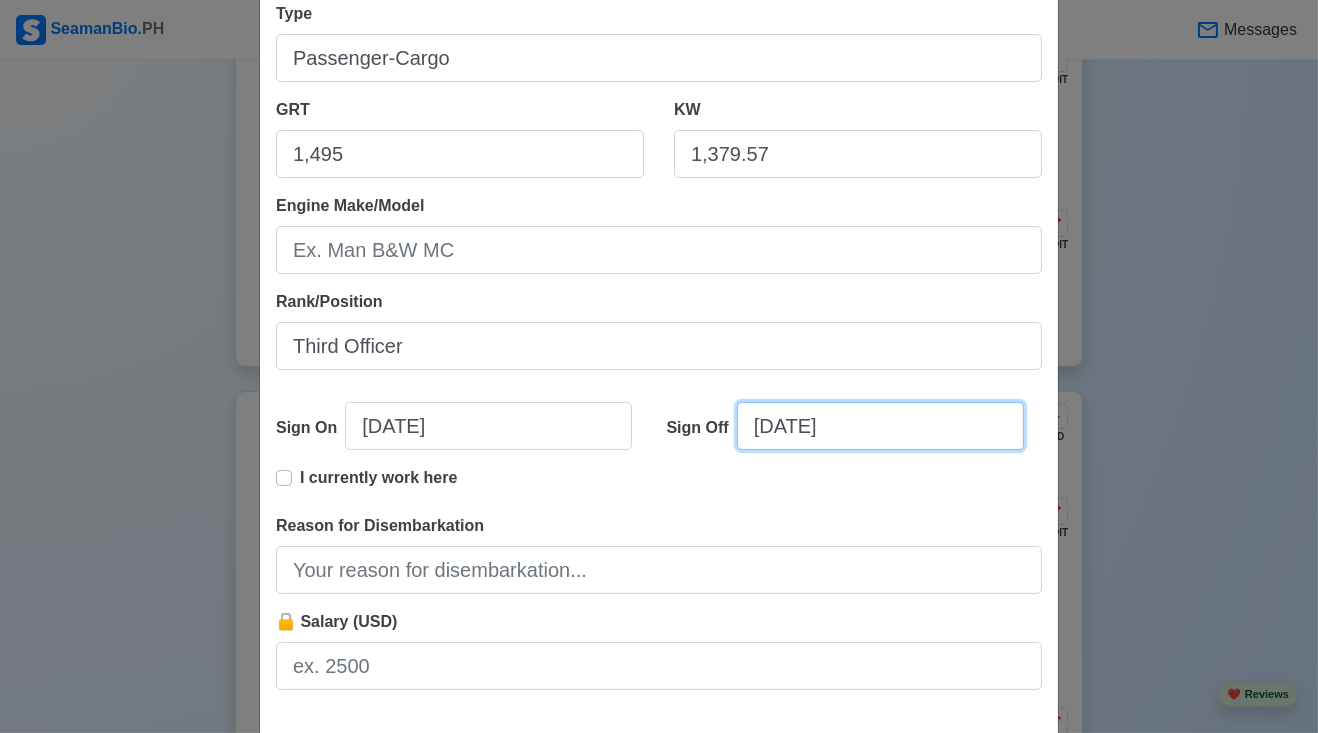 scroll, scrollTop: 3756, scrollLeft: 0, axis: vertical 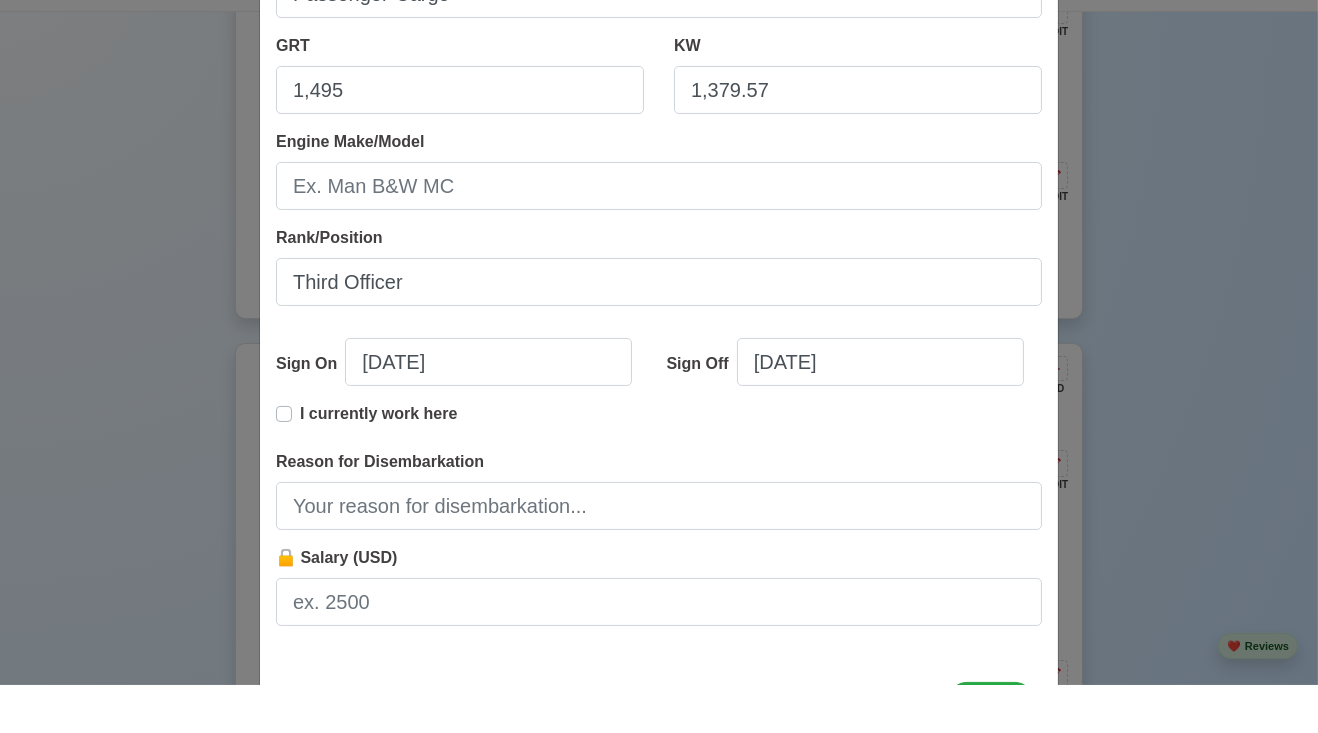 click on "Sign On [DATE] Sign Off [DATE] I currently work here" at bounding box center (659, 434) 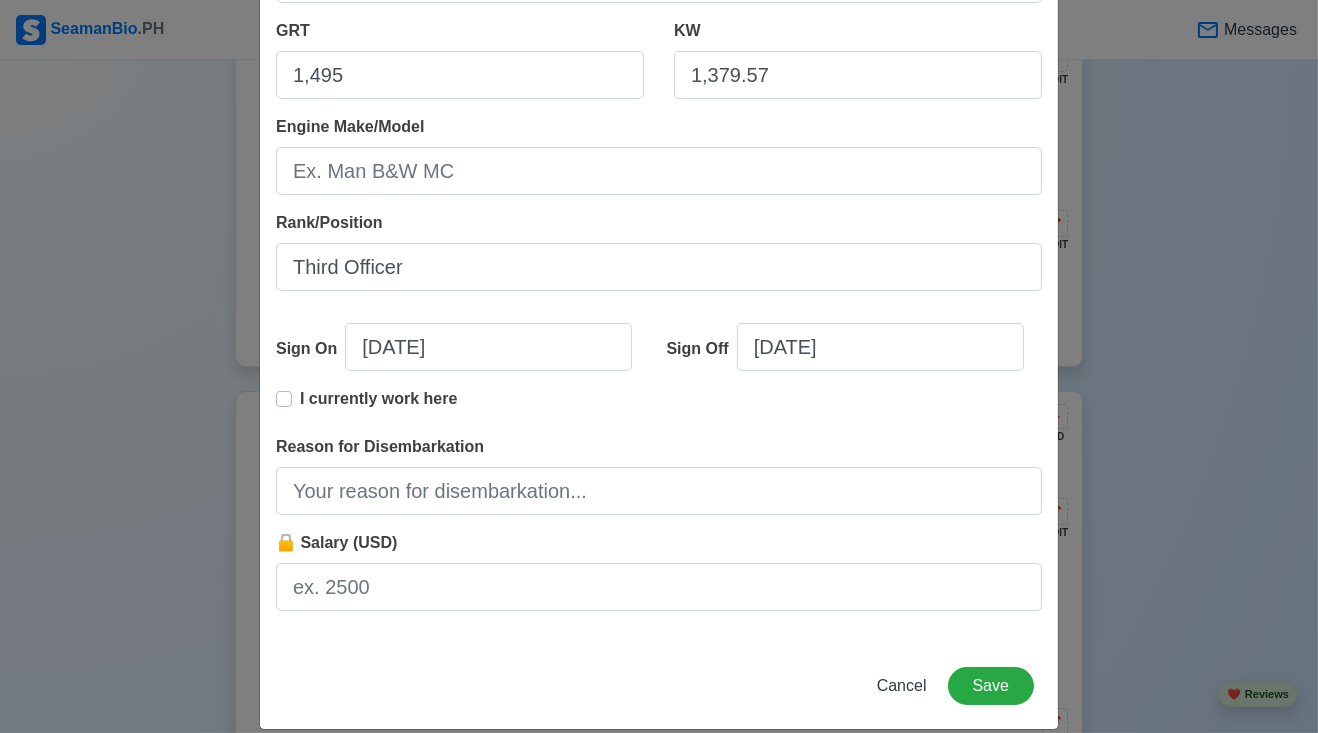 scroll, scrollTop: 383, scrollLeft: 0, axis: vertical 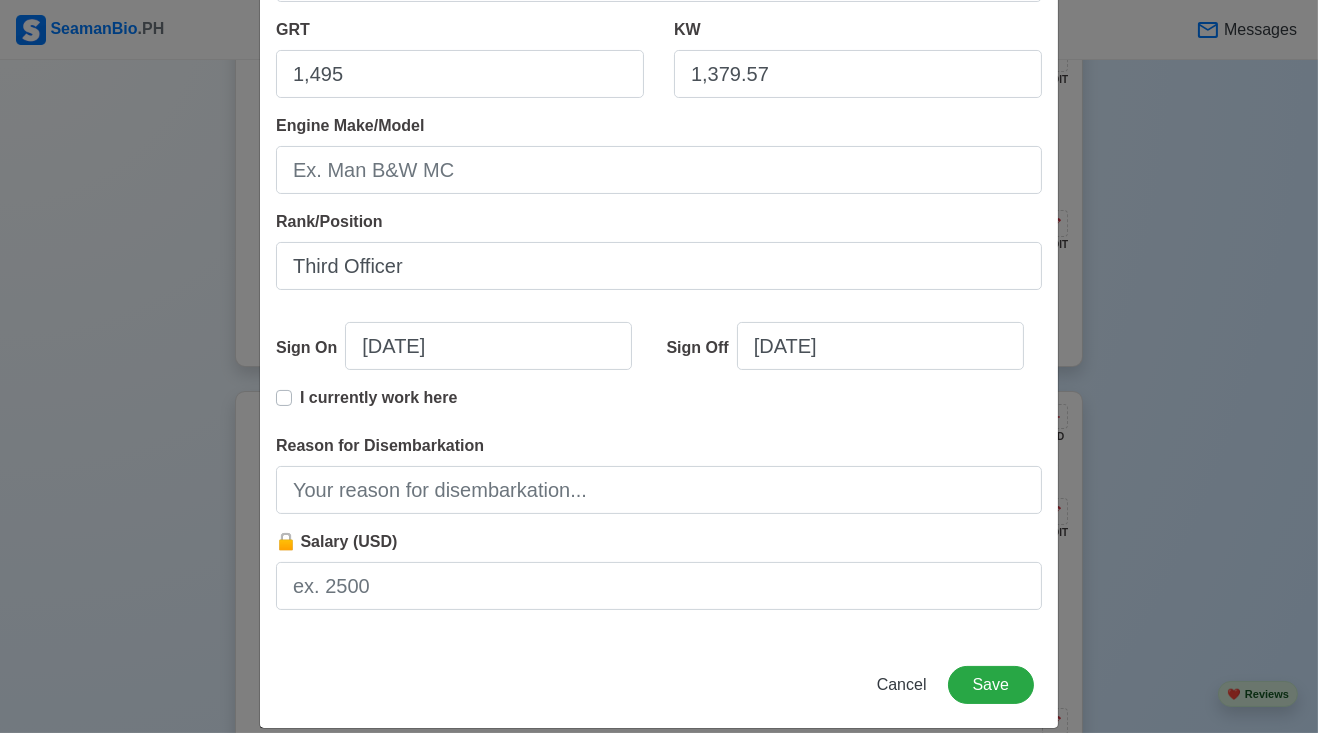 click on "I currently work here" at bounding box center (378, 406) 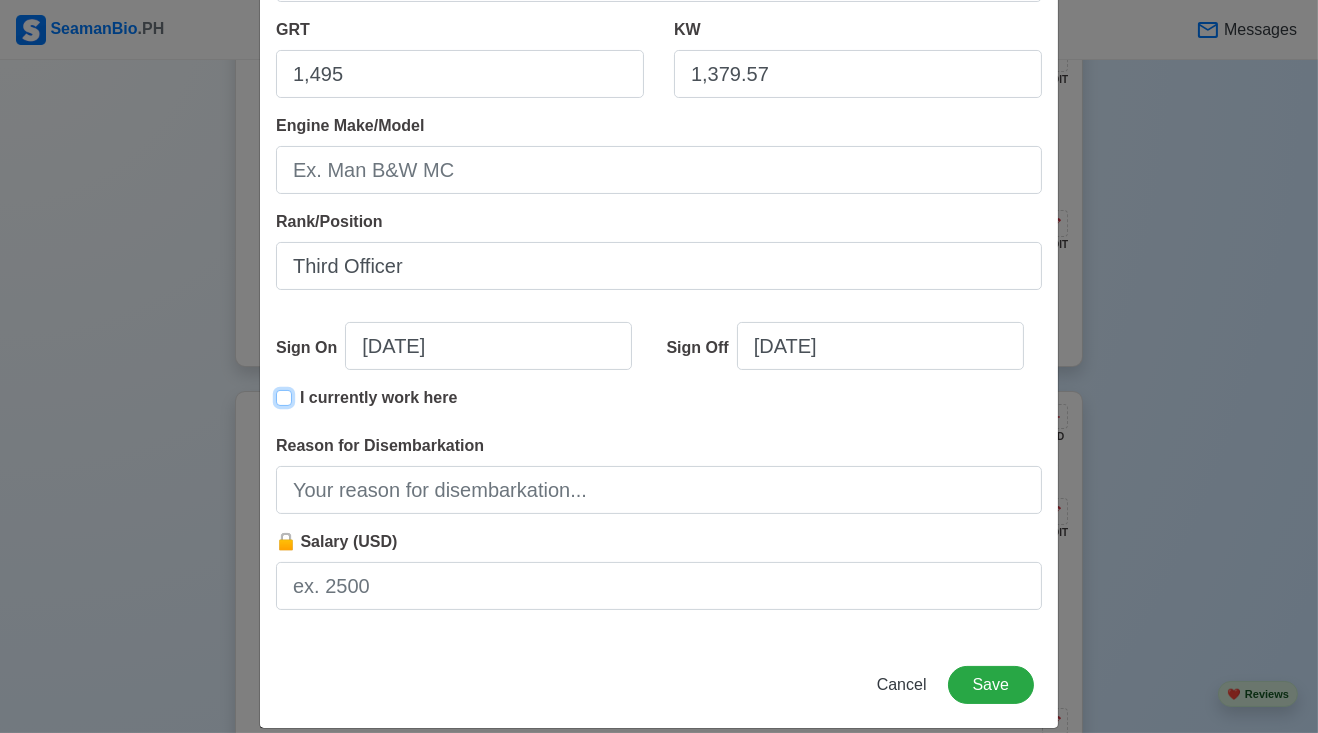 type on "[DATE]" 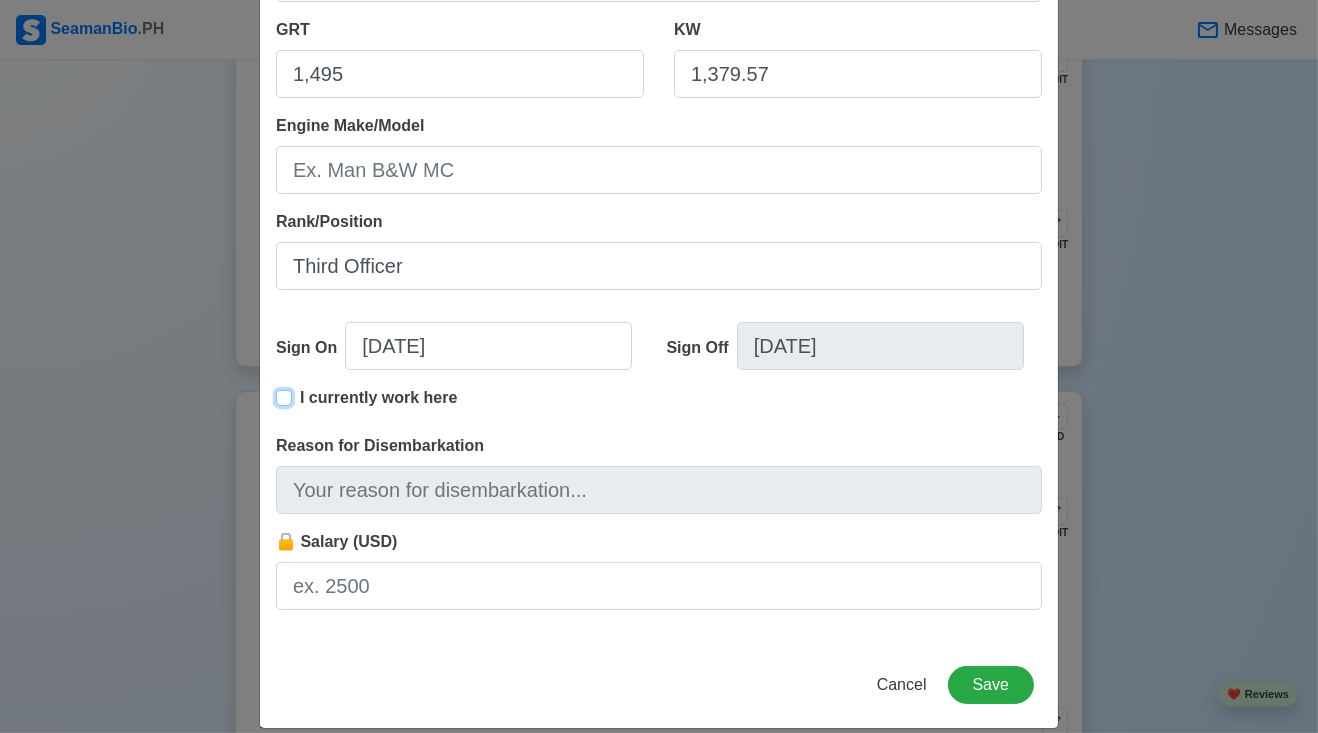 scroll, scrollTop: 406, scrollLeft: 0, axis: vertical 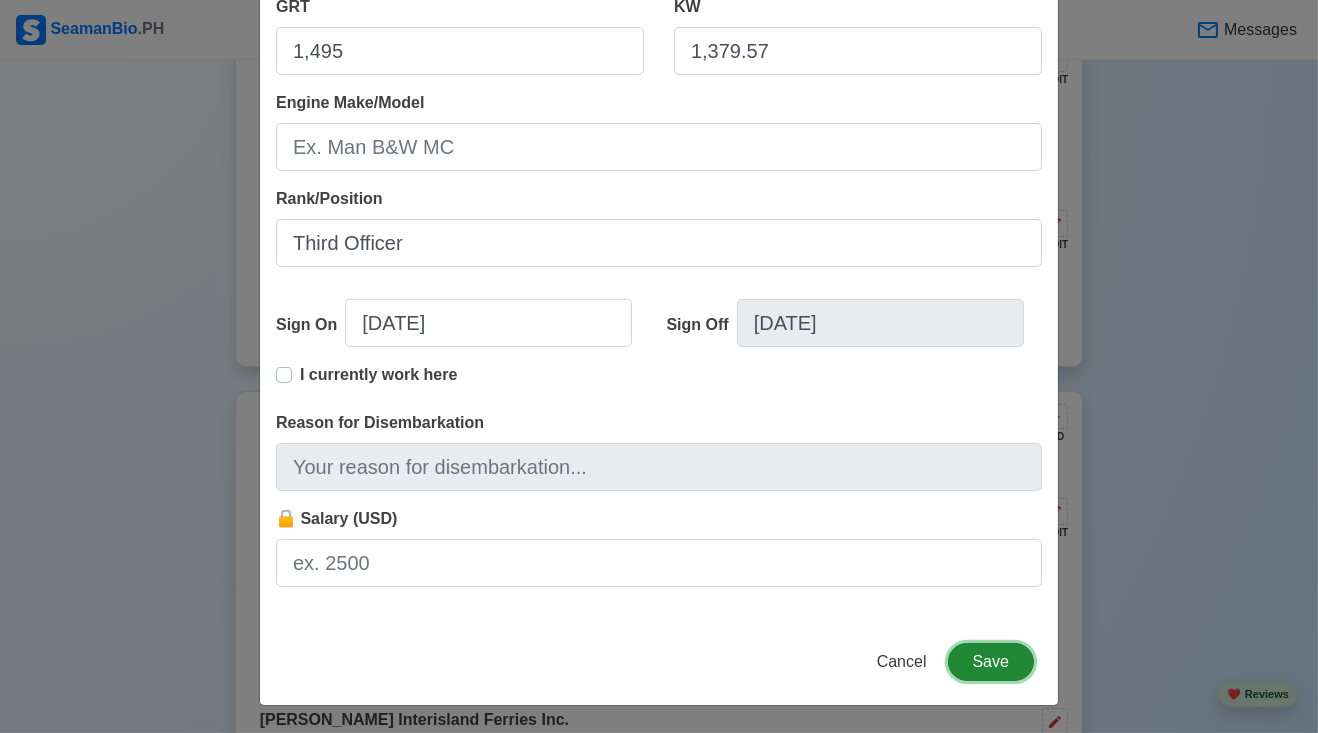 click on "Save" at bounding box center [991, 662] 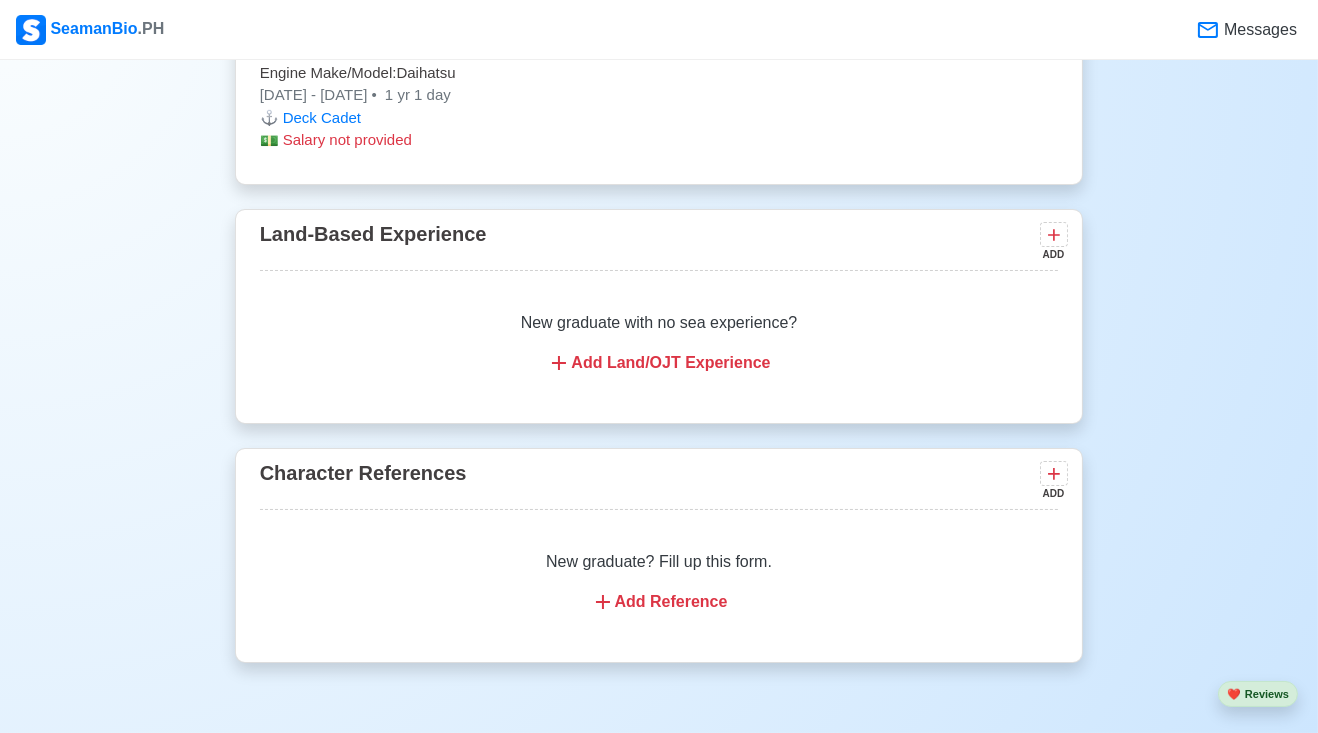 scroll, scrollTop: 5195, scrollLeft: 0, axis: vertical 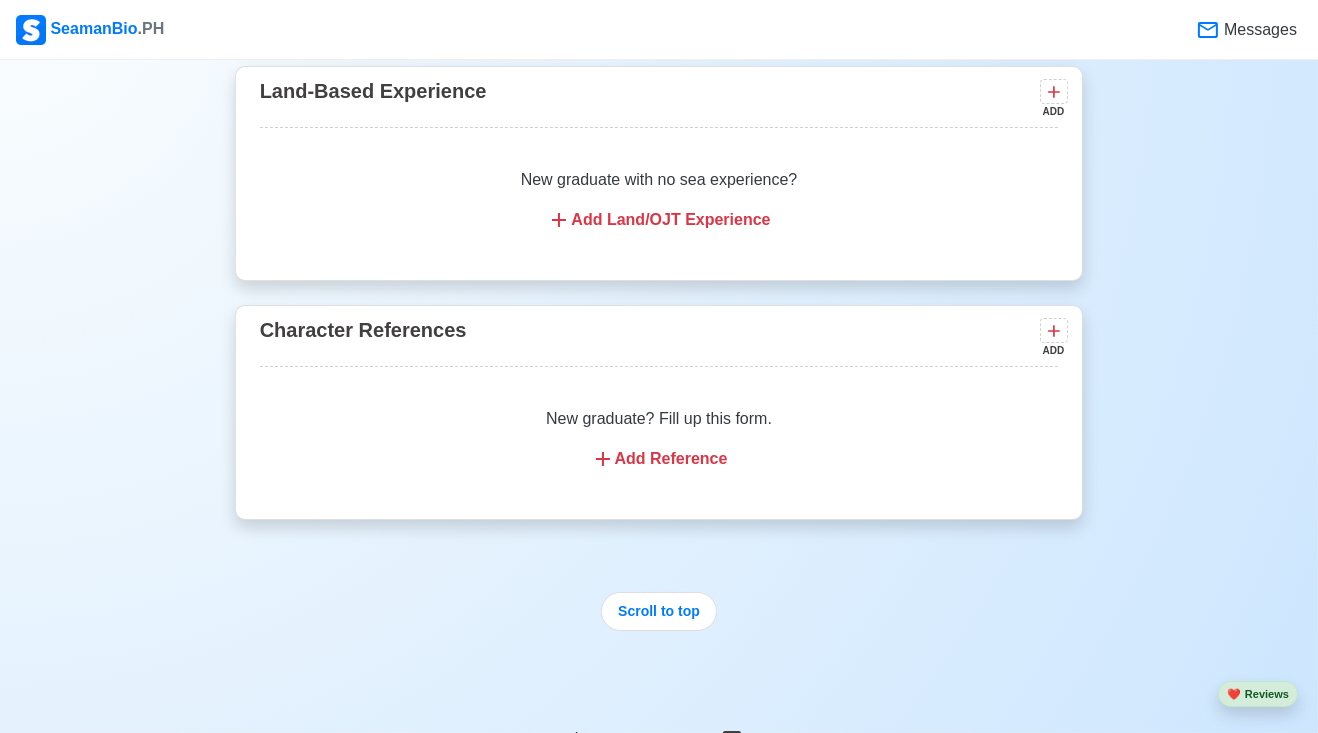 click on "Add Reference" at bounding box center (659, 459) 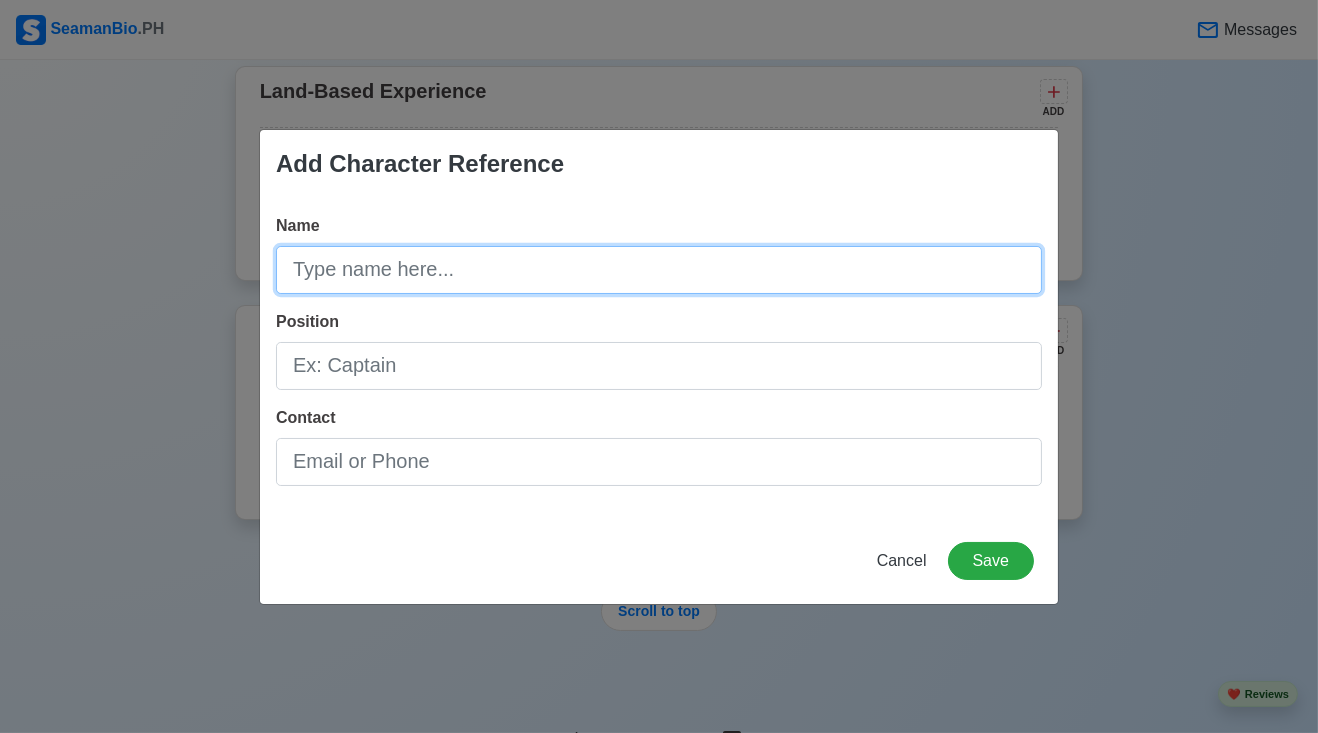 click on "Name" at bounding box center [659, 270] 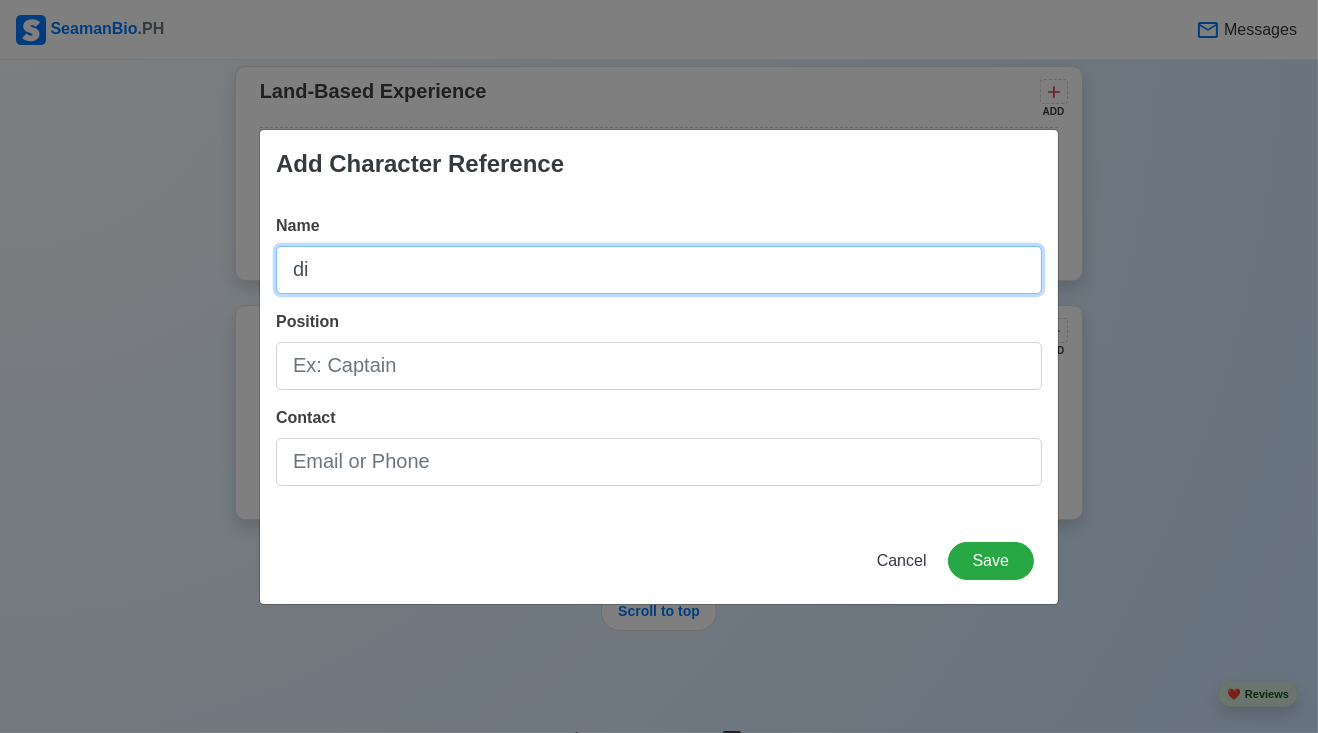 type on "d" 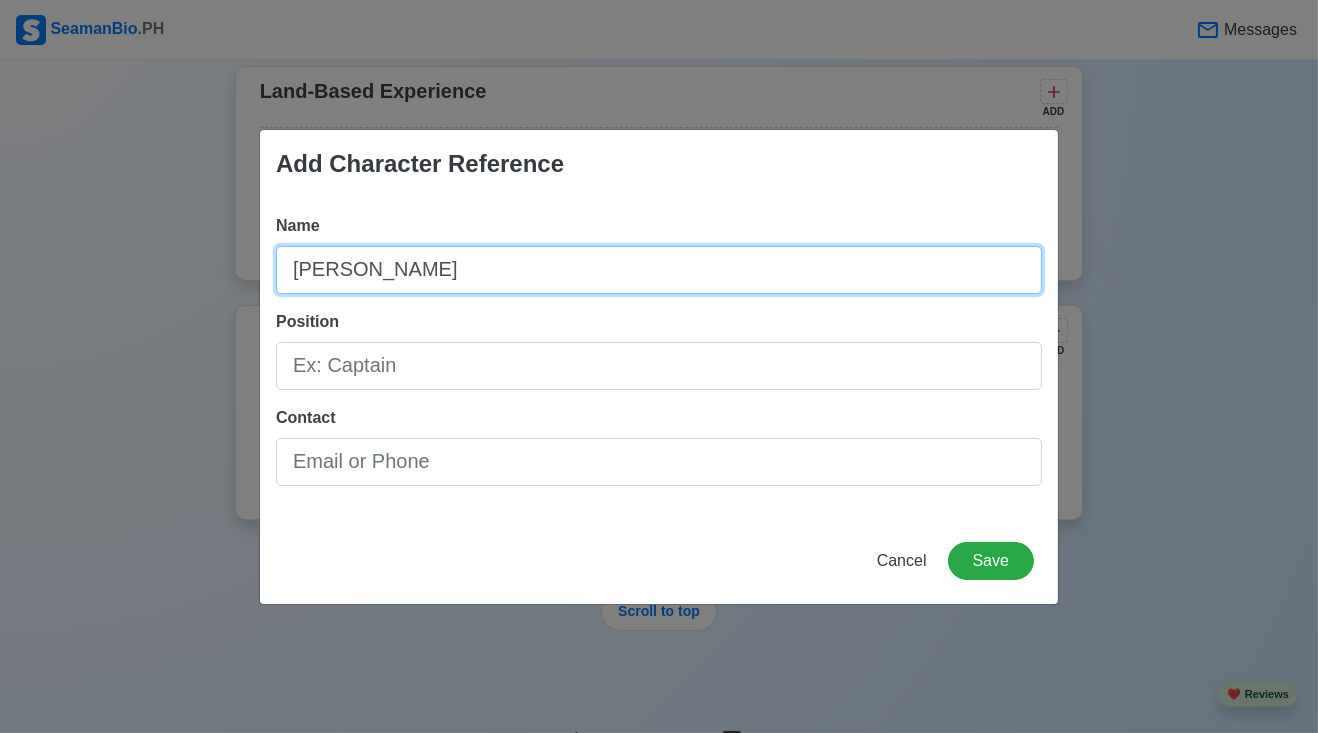 type on "[PERSON_NAME]" 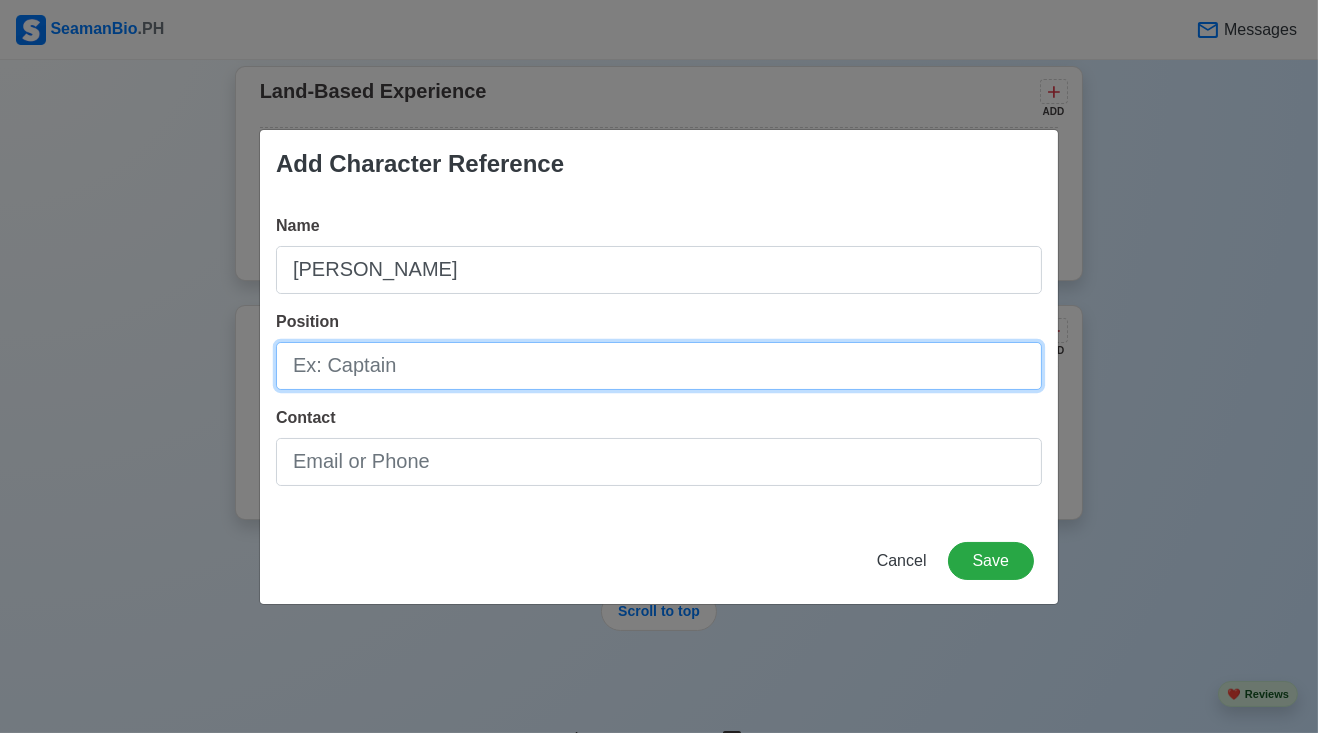 click on "Position" at bounding box center [659, 366] 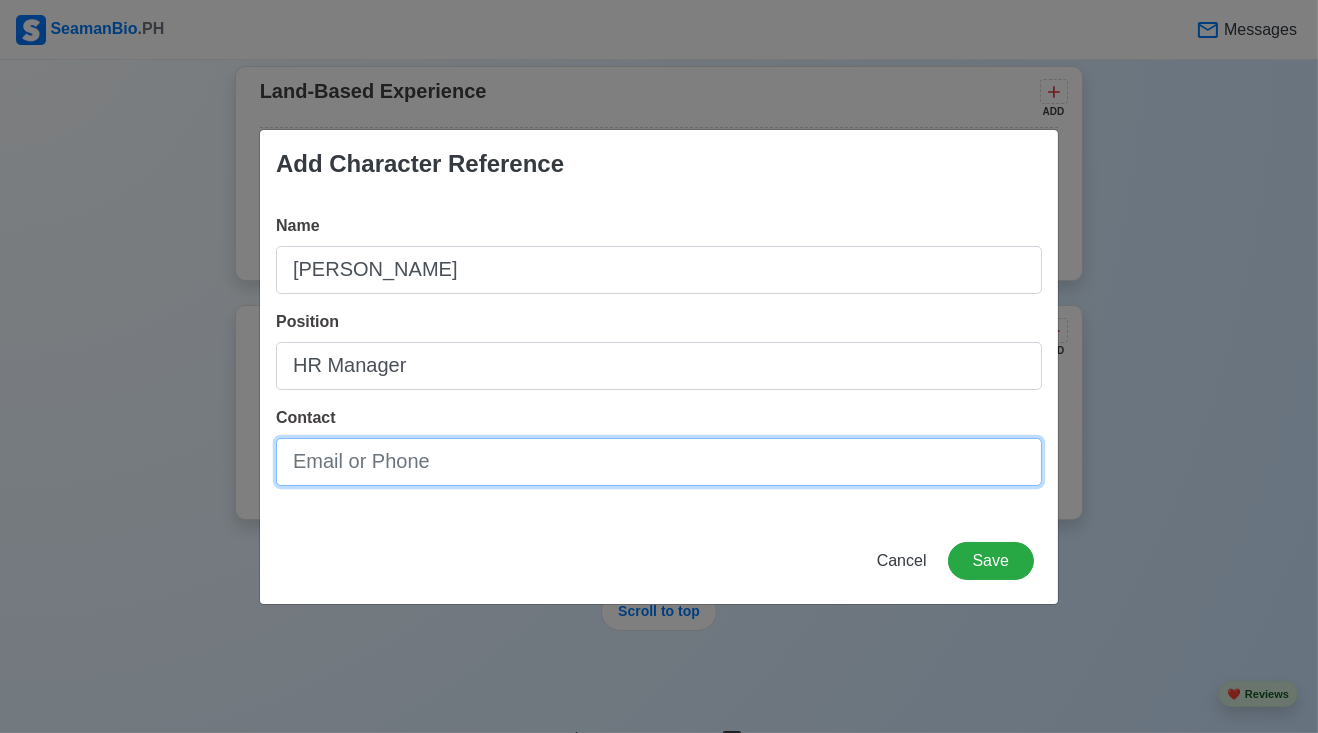 click on "Contact" at bounding box center [659, 462] 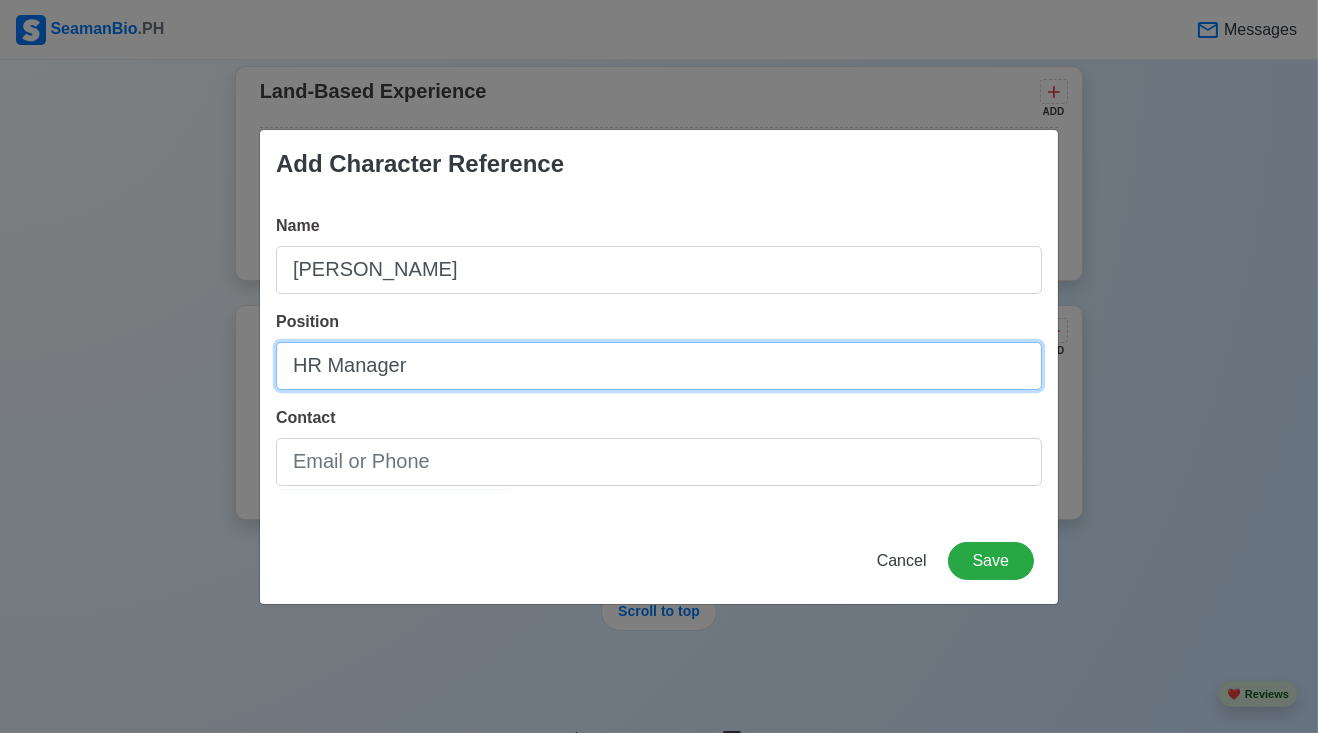 click on "HR Manager" at bounding box center [659, 366] 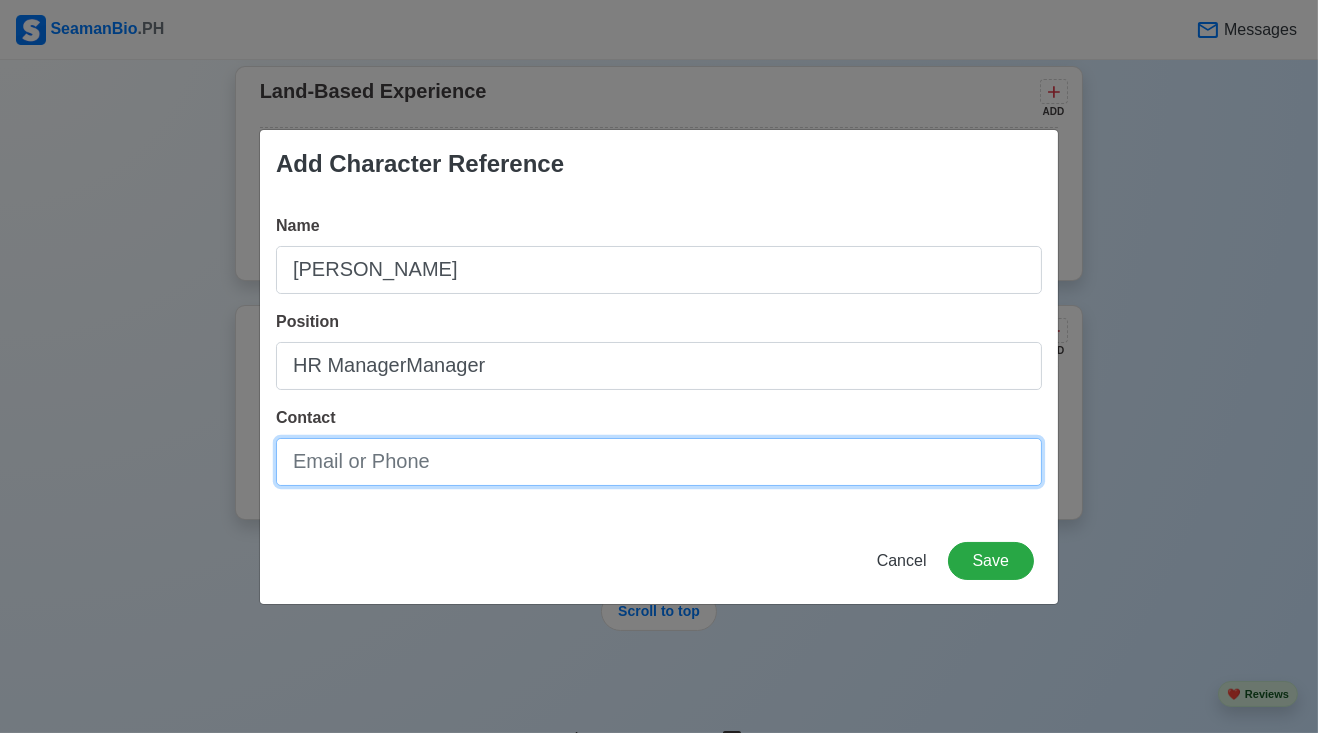 click on "Contact" at bounding box center [659, 462] 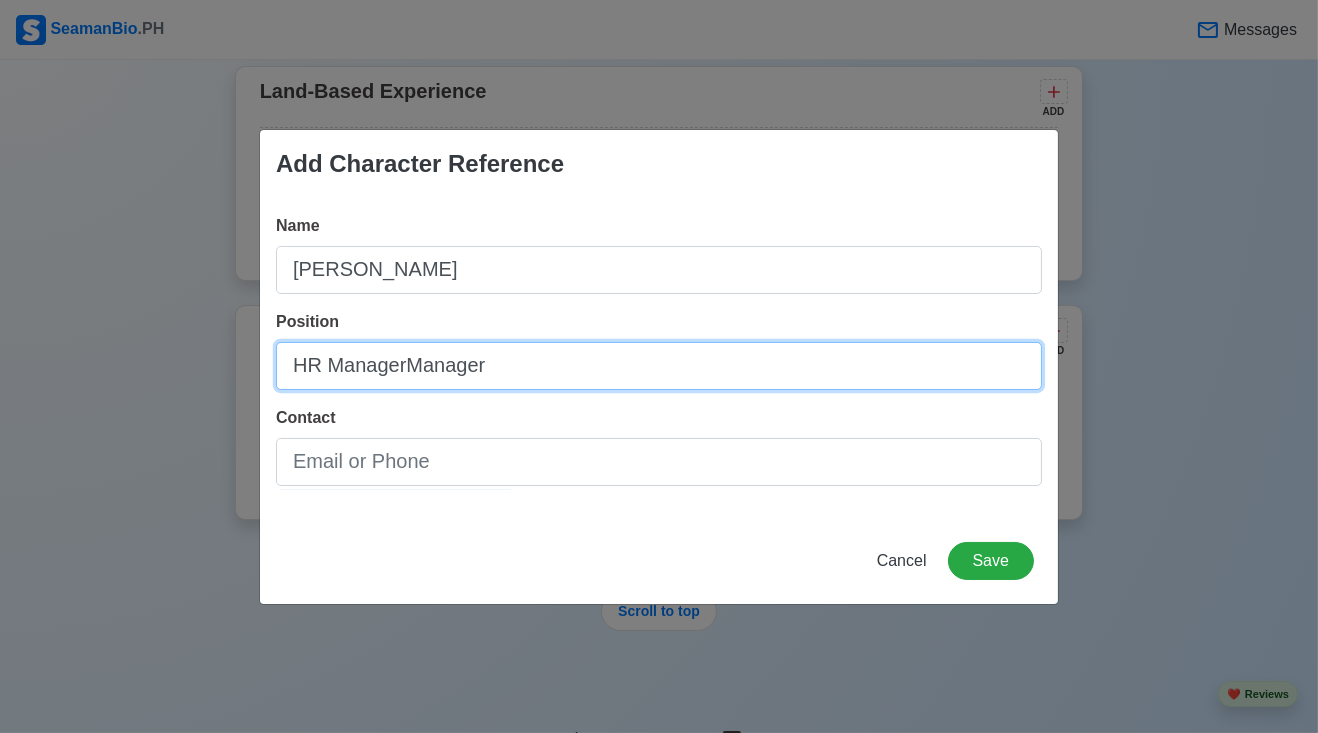 click on "HR ManagerManager" at bounding box center (659, 366) 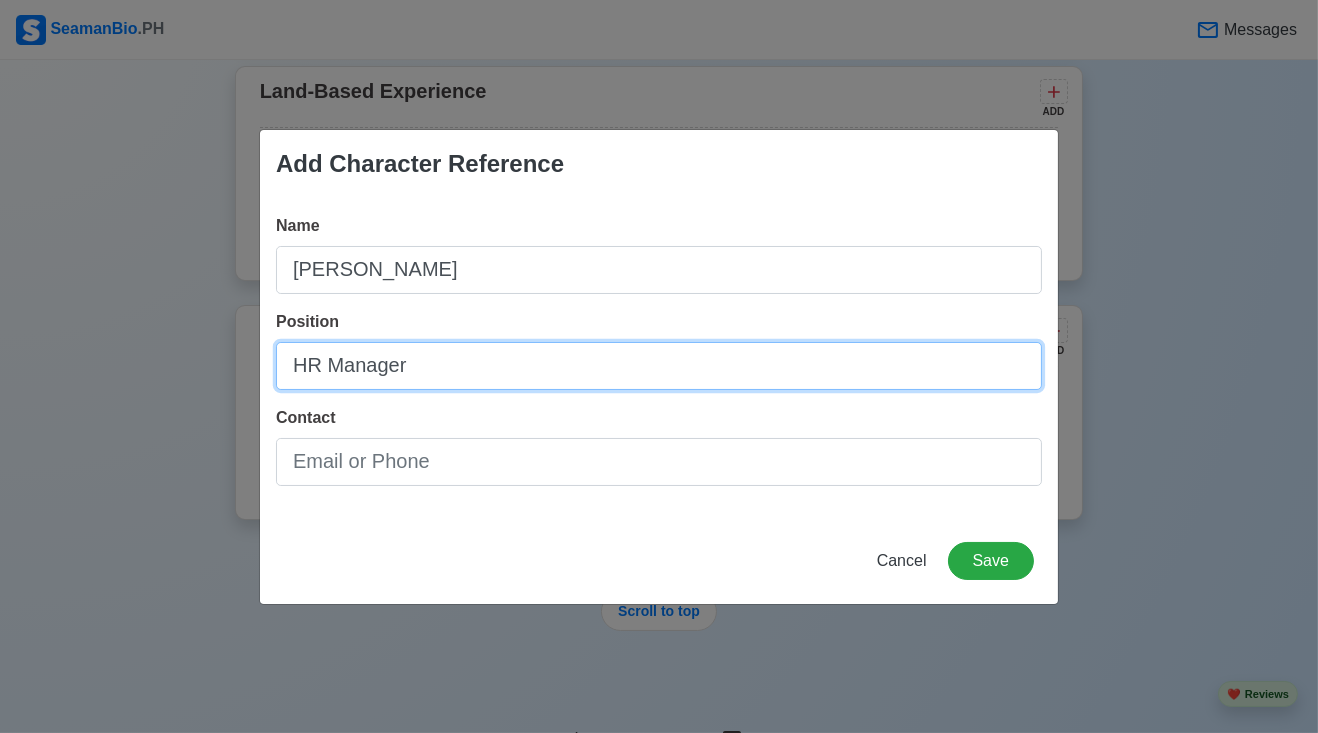 type on "HR Manager" 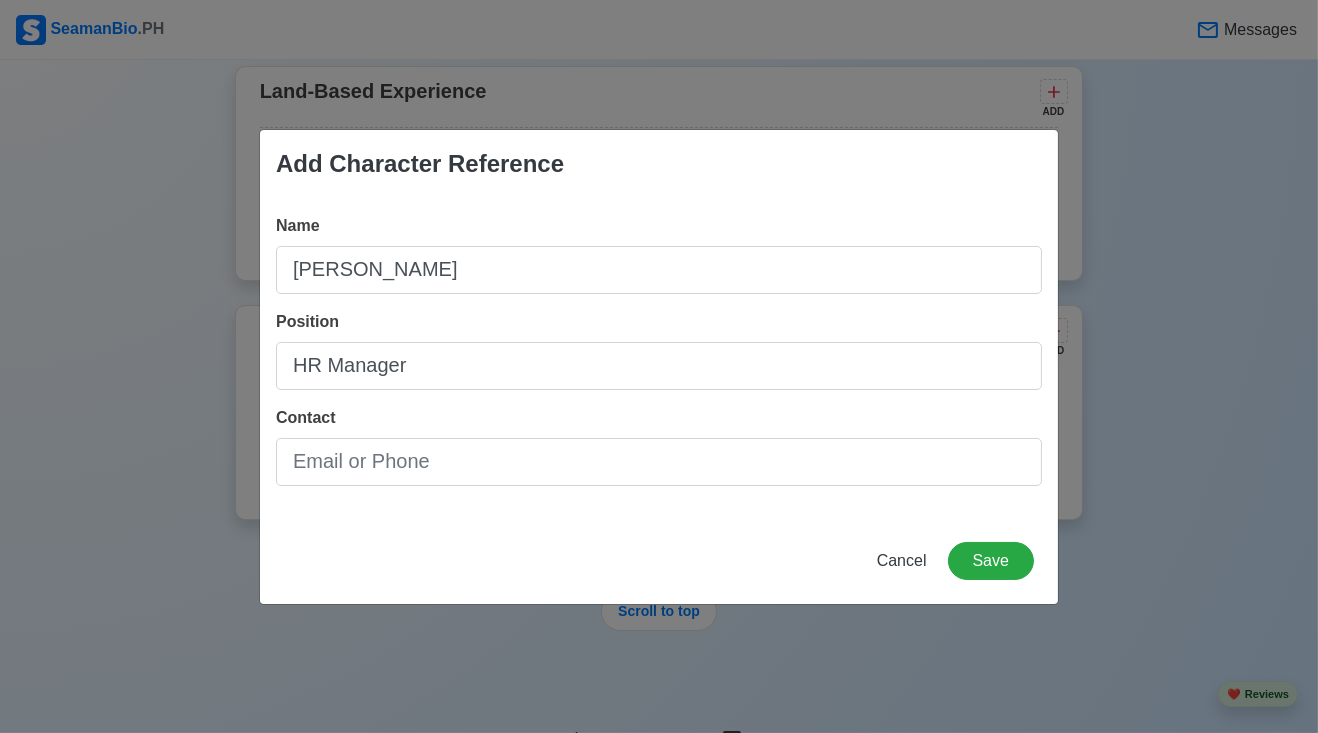 click on "Name [PERSON_NAME] Position HR Manager Contact" at bounding box center [659, 358] 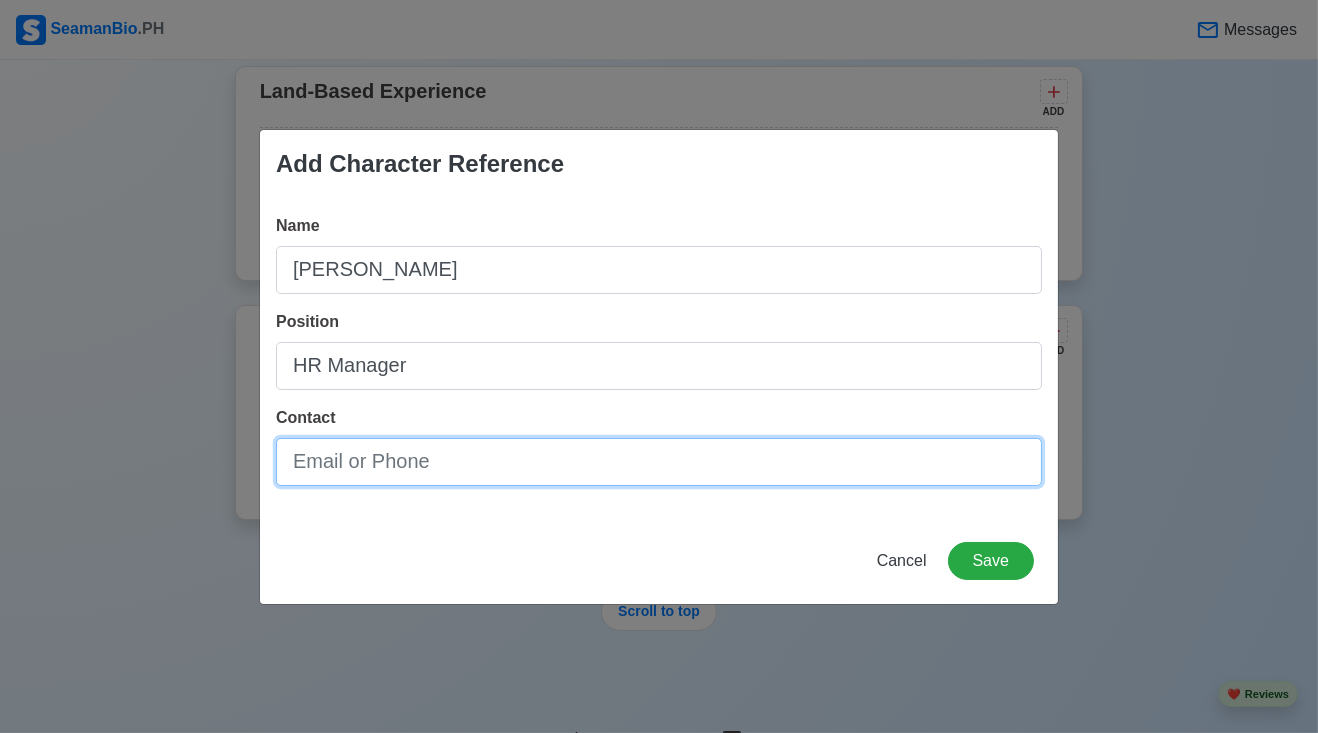 click on "Contact" at bounding box center (659, 462) 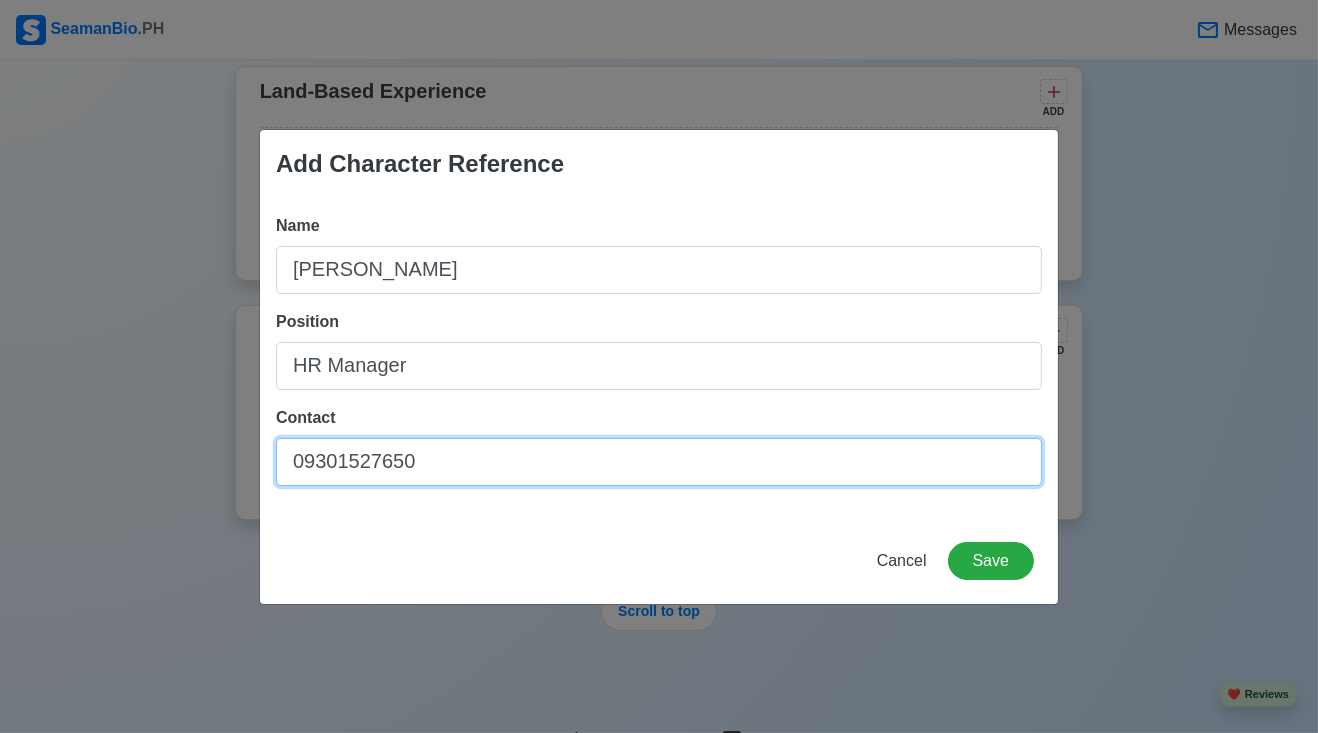 type on "09301527650" 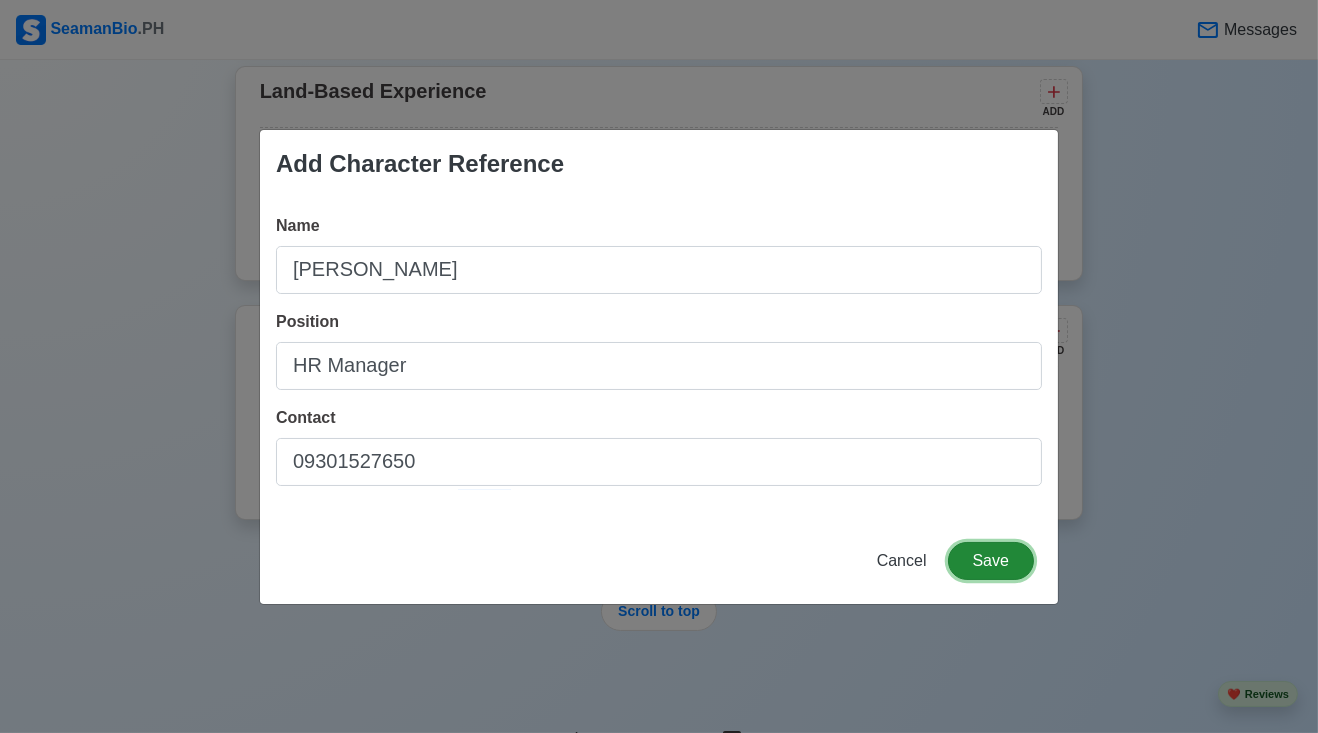 click on "Save" at bounding box center [991, 561] 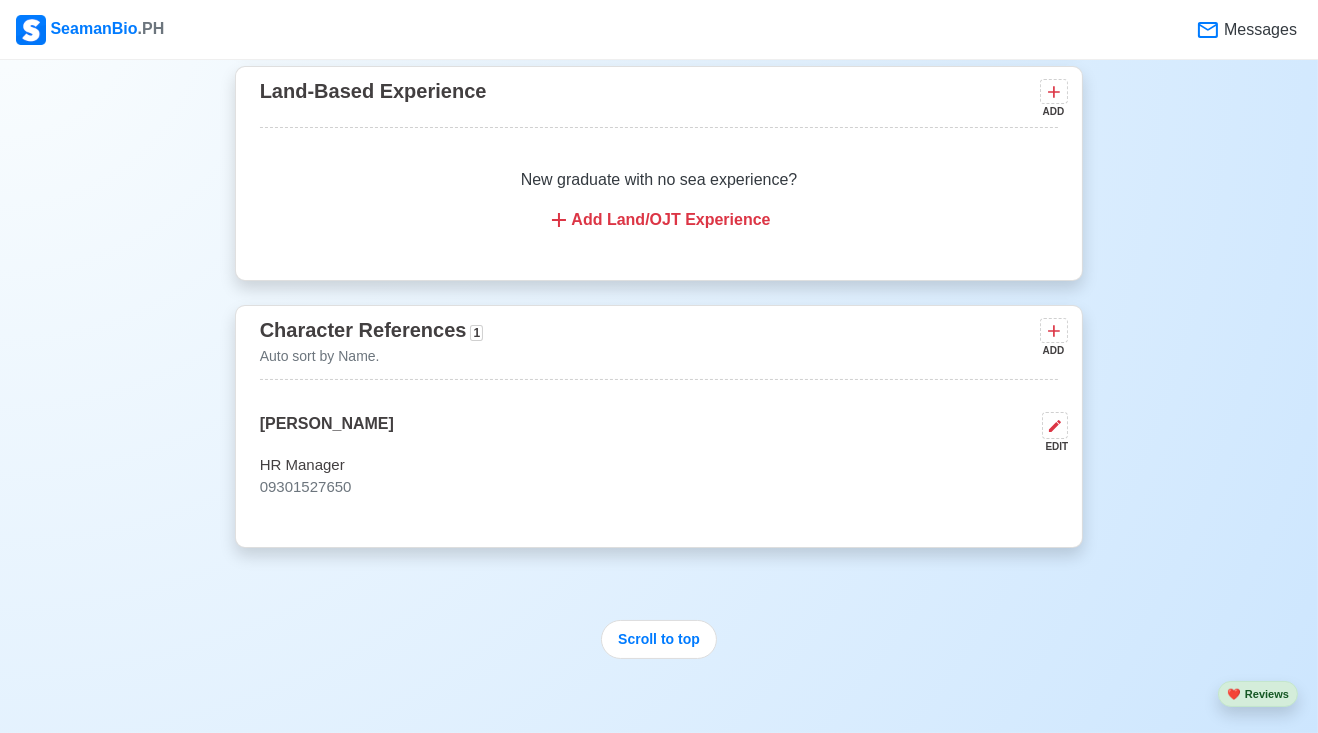 click 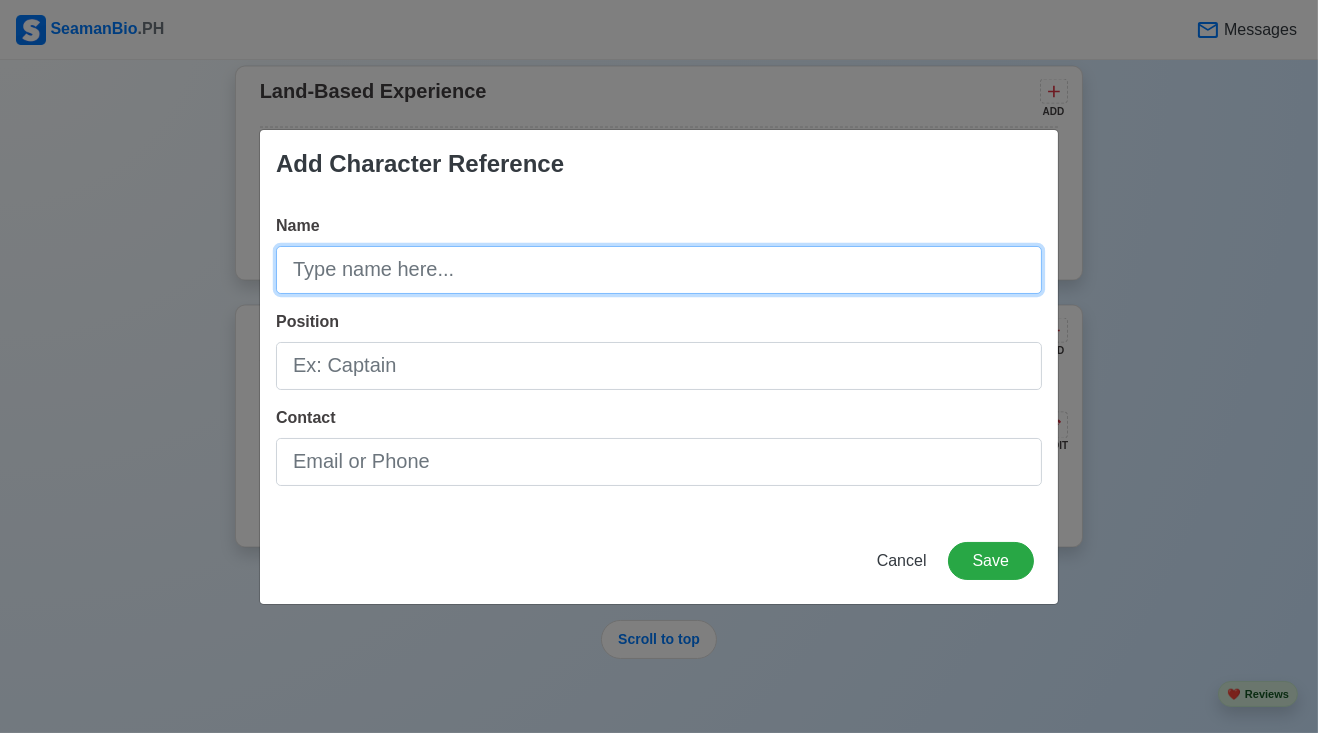 click on "Name" at bounding box center (659, 270) 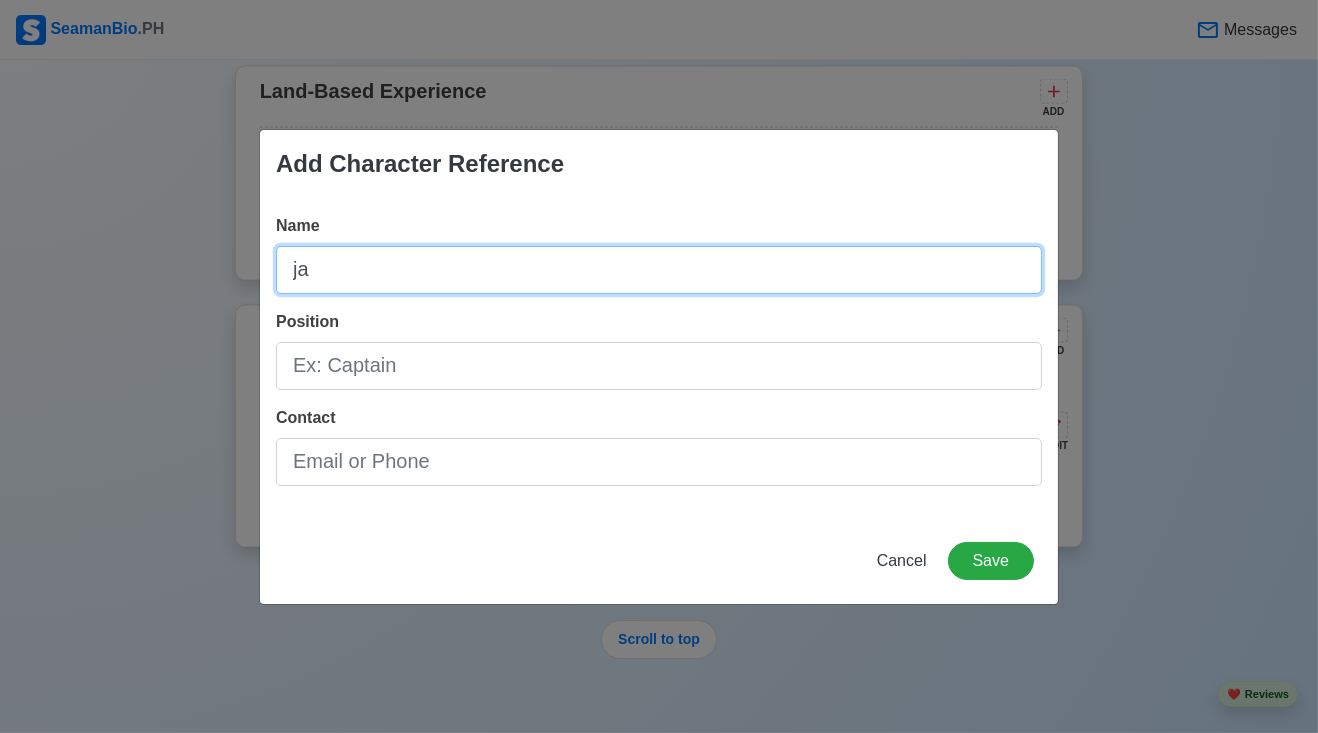 type on "j" 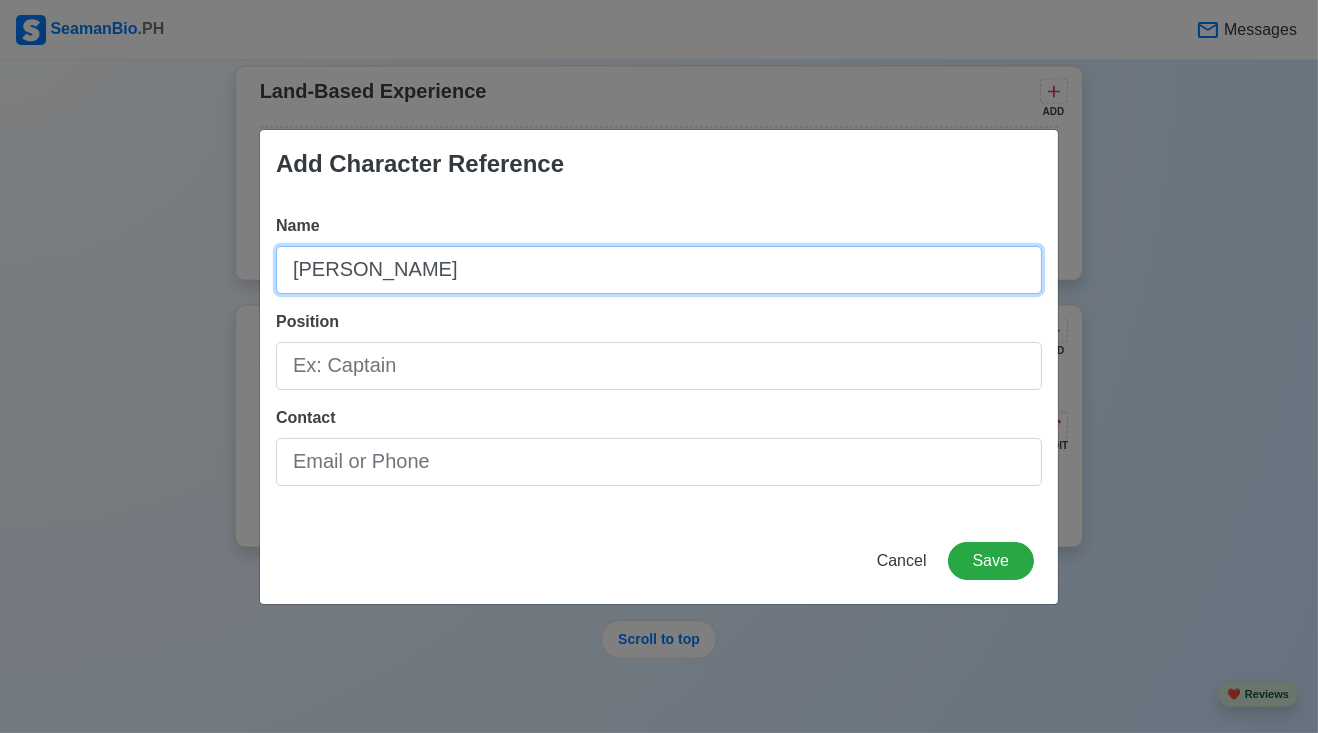 drag, startPoint x: 911, startPoint y: 116, endPoint x: 200, endPoint y: 262, distance: 725.8354 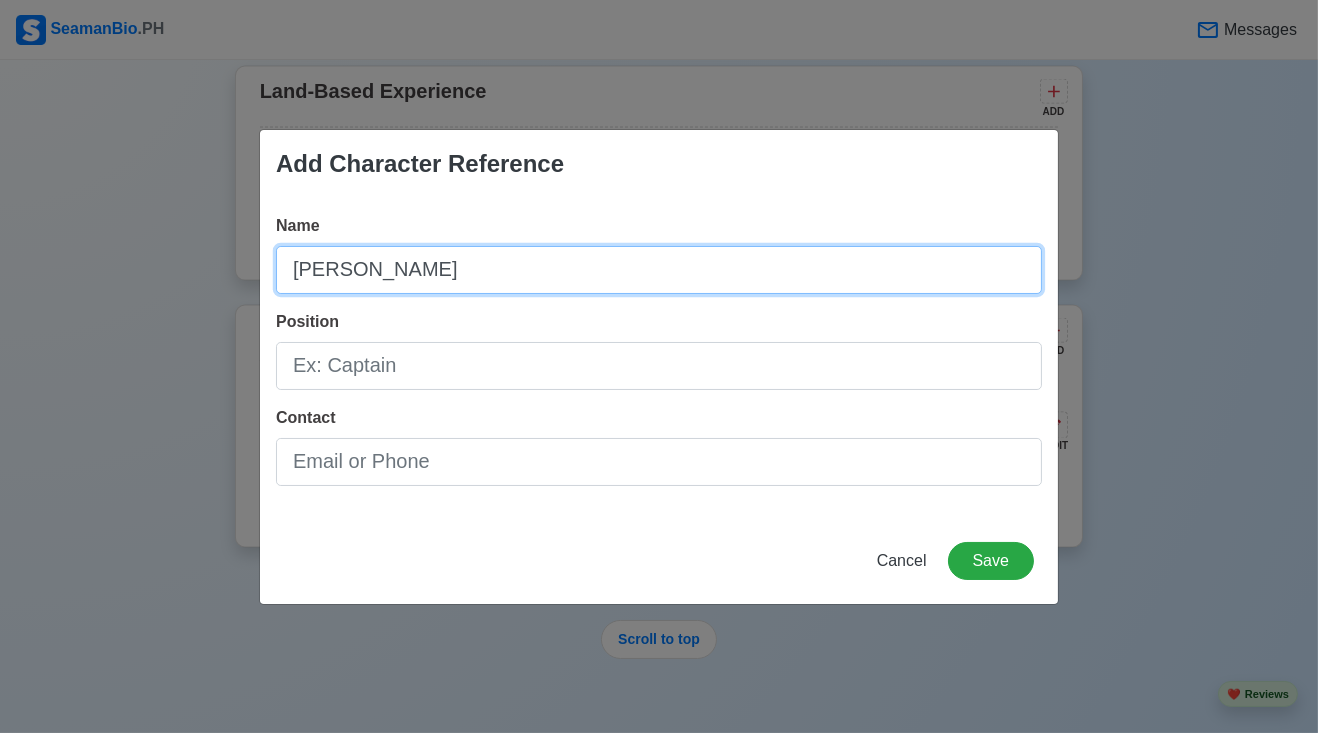 type on "J" 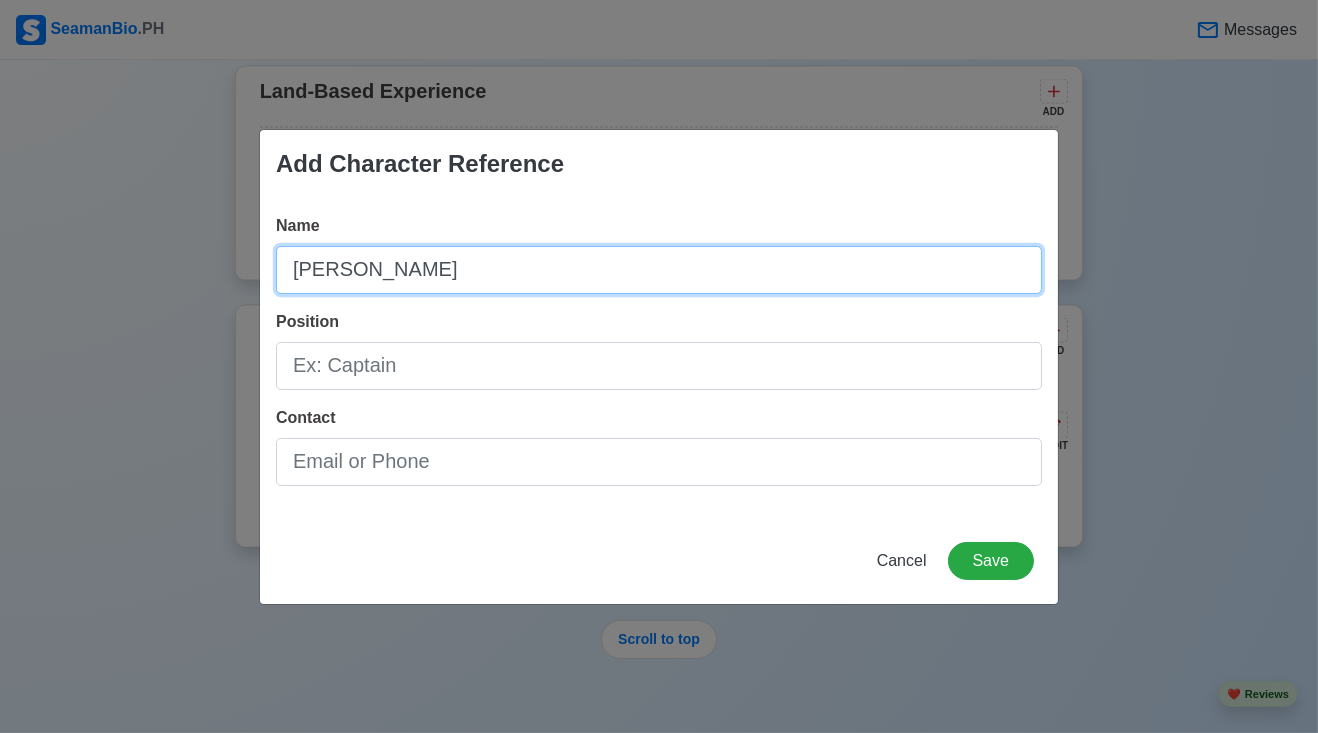type on "[PERSON_NAME]" 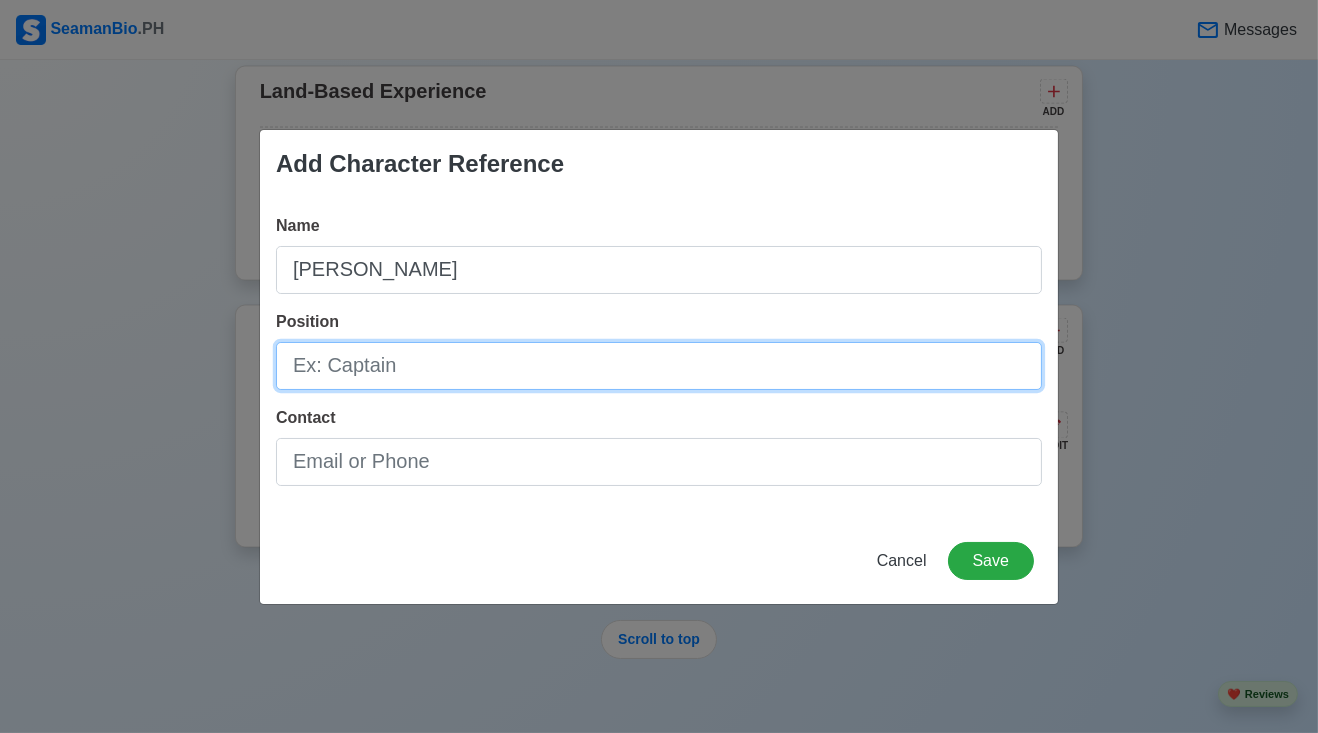 click on "Position" at bounding box center [659, 366] 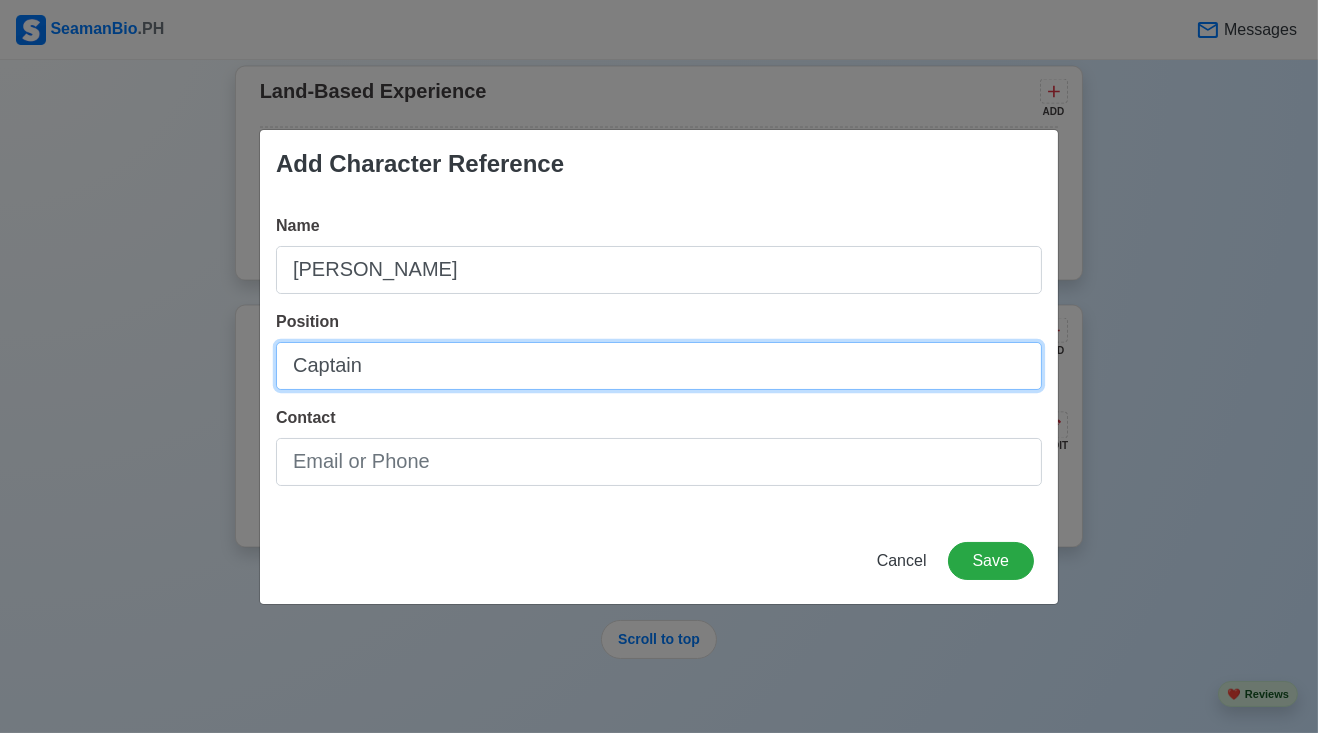 type on "Captain" 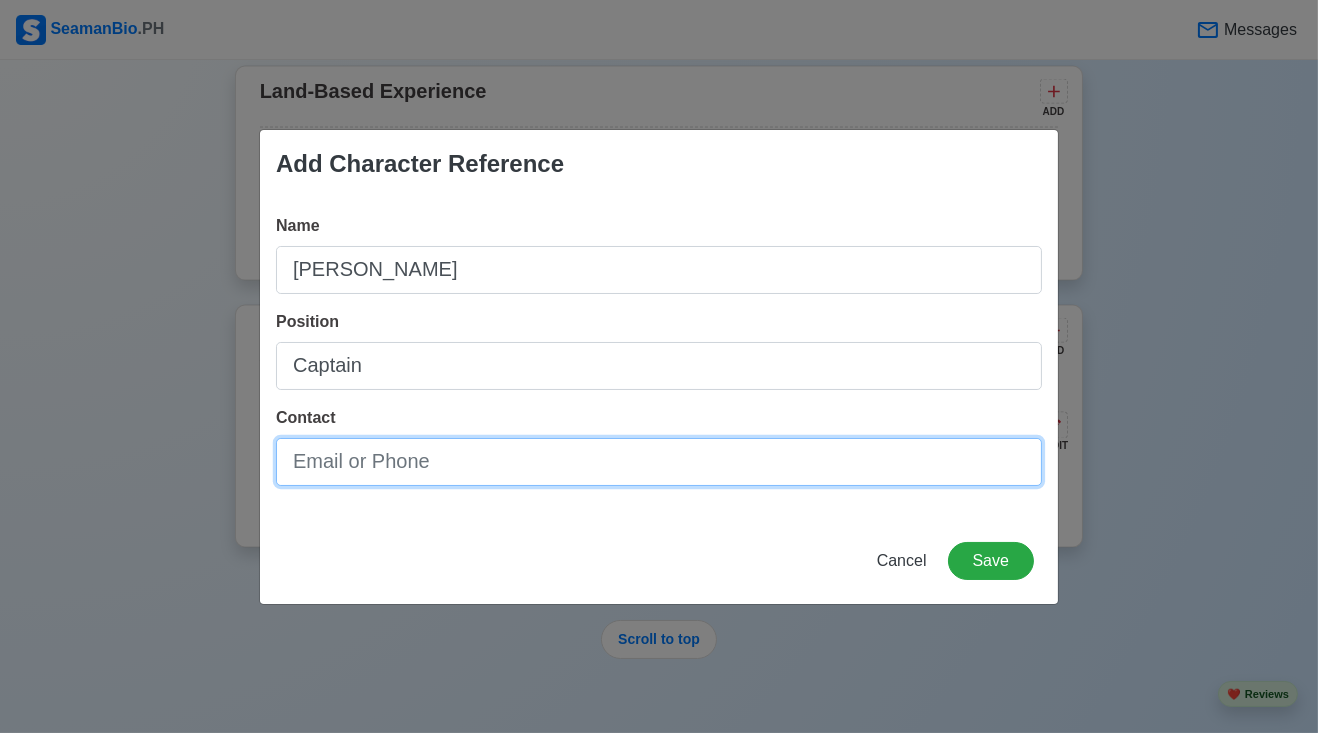 drag, startPoint x: 200, startPoint y: 262, endPoint x: 377, endPoint y: 473, distance: 275.40878 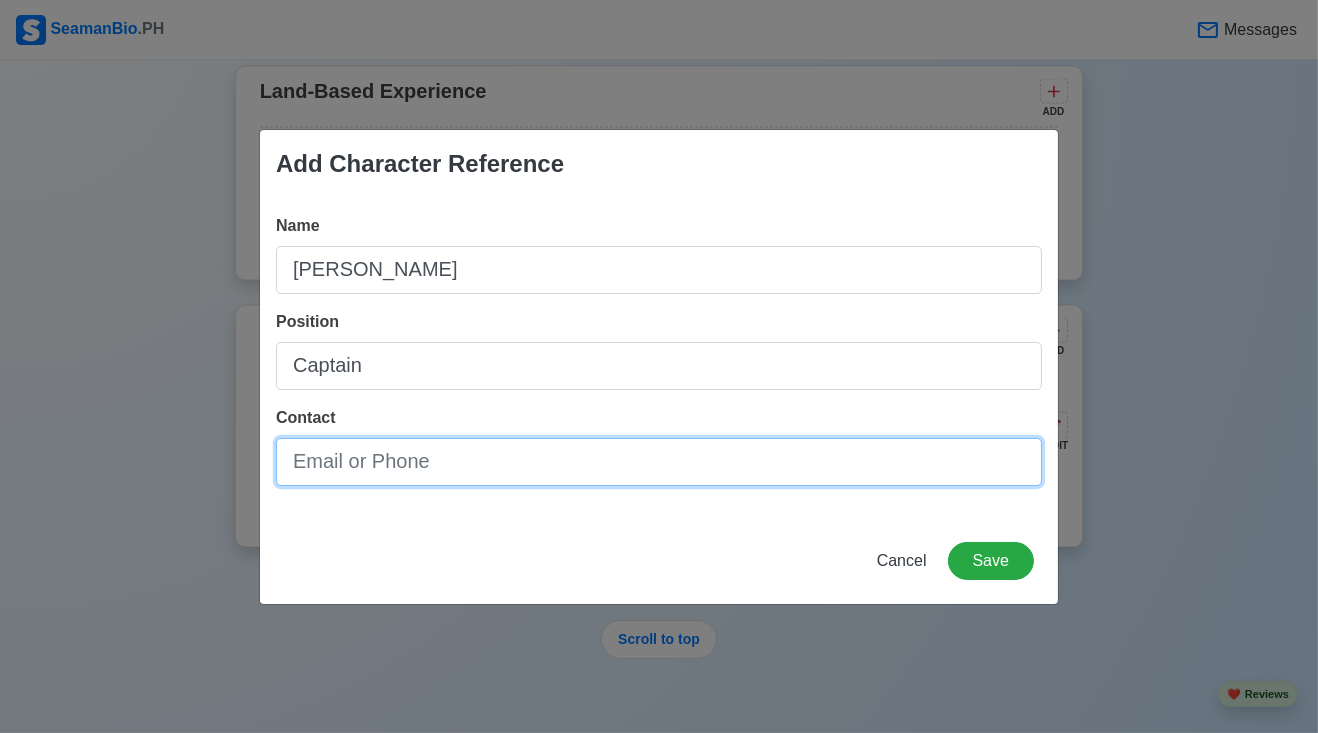 click on "Contact" at bounding box center (659, 462) 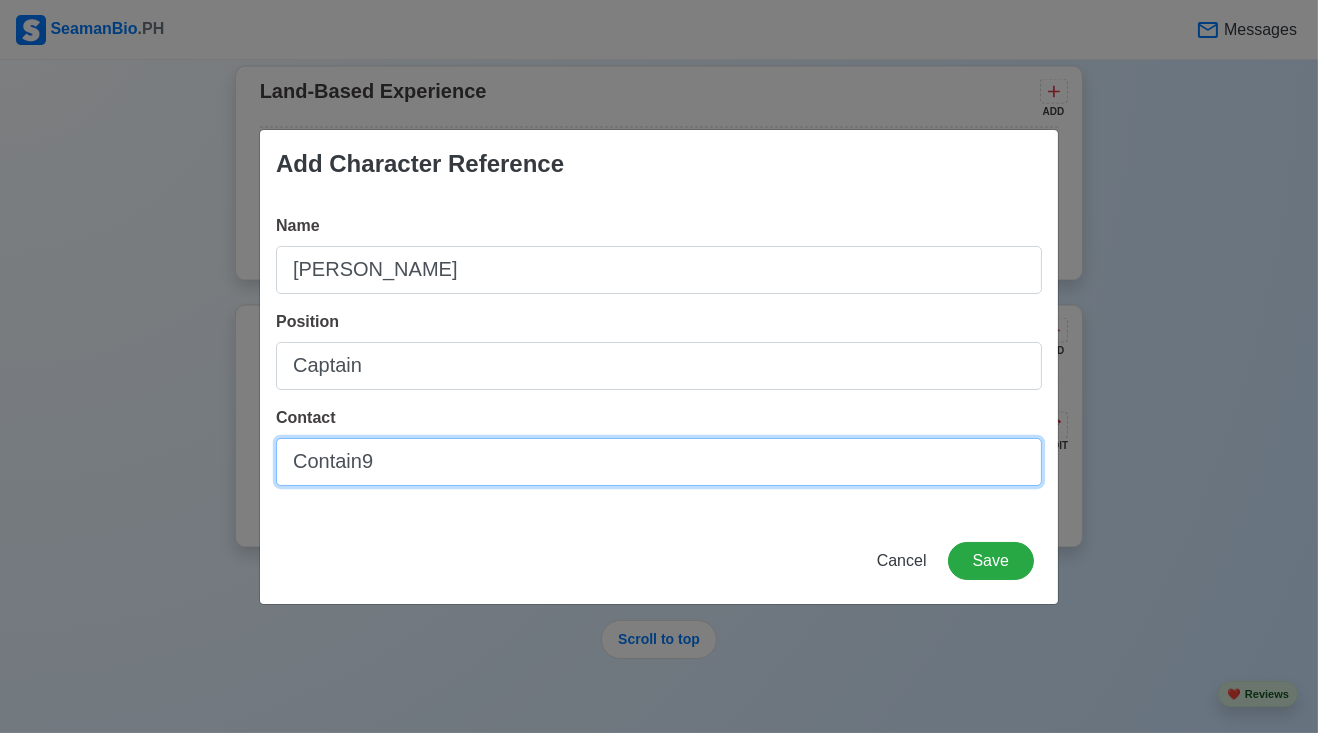 drag, startPoint x: 377, startPoint y: 473, endPoint x: 4, endPoint y: 444, distance: 374.12564 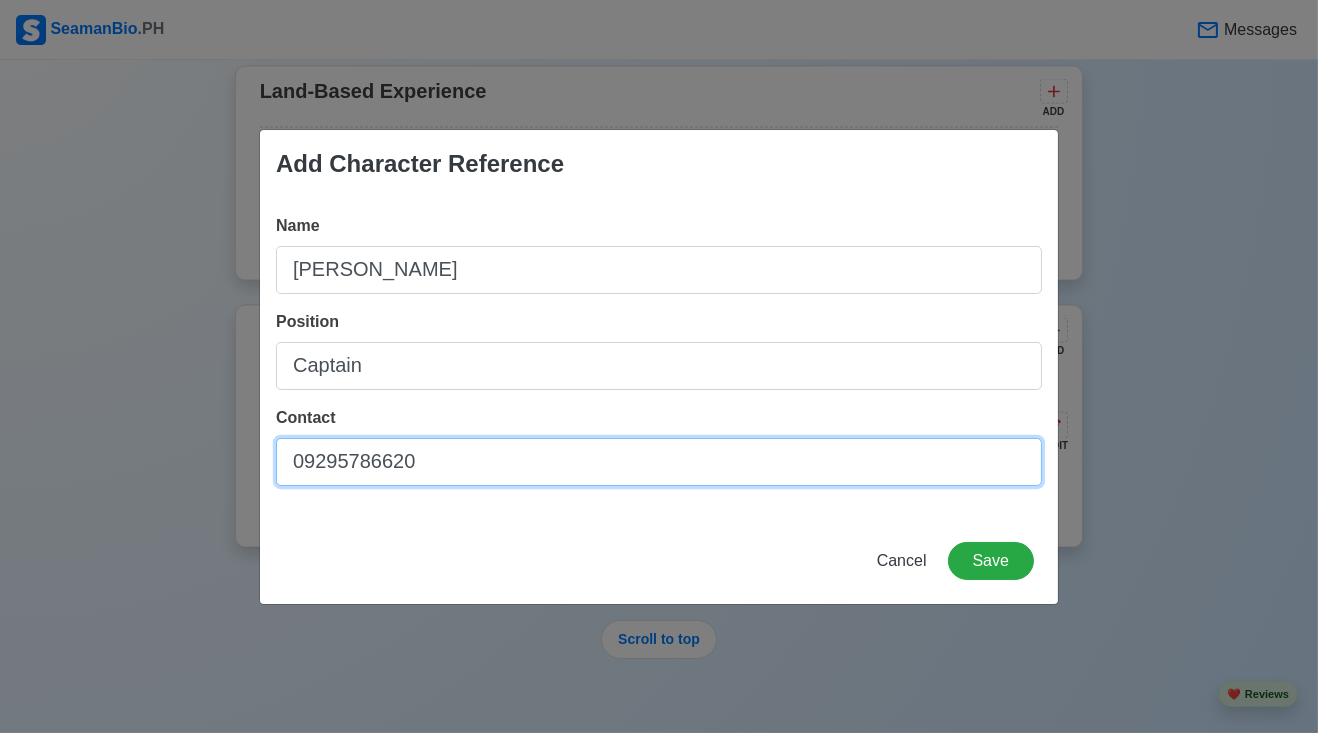 type on "09295786620" 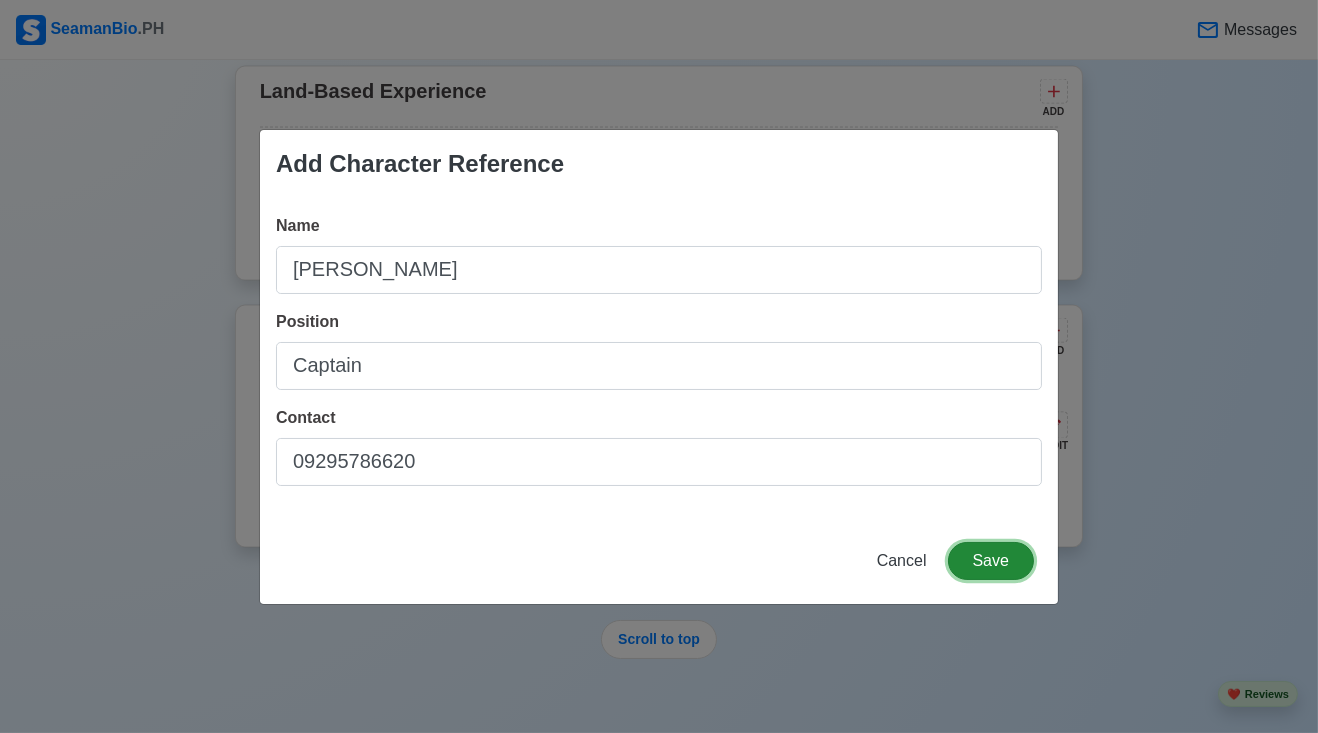 click on "Save" at bounding box center (991, 561) 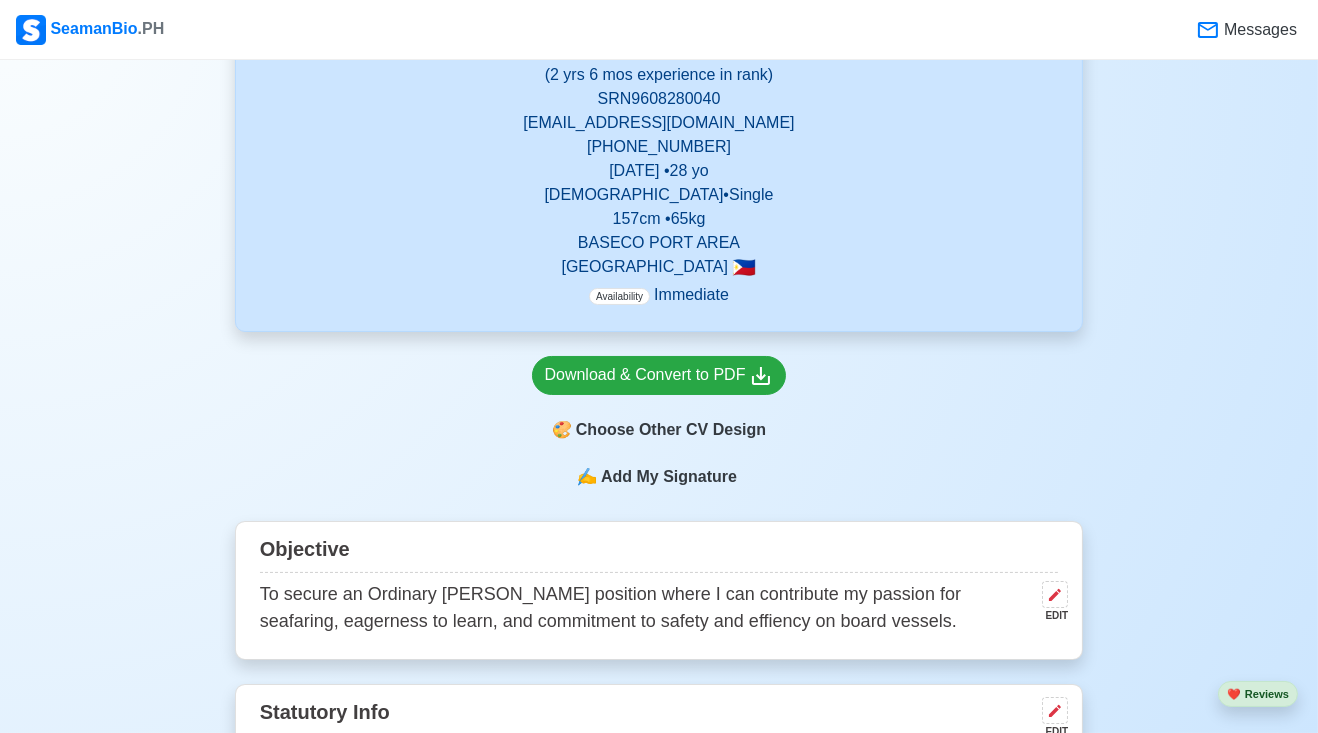 scroll, scrollTop: 375, scrollLeft: 0, axis: vertical 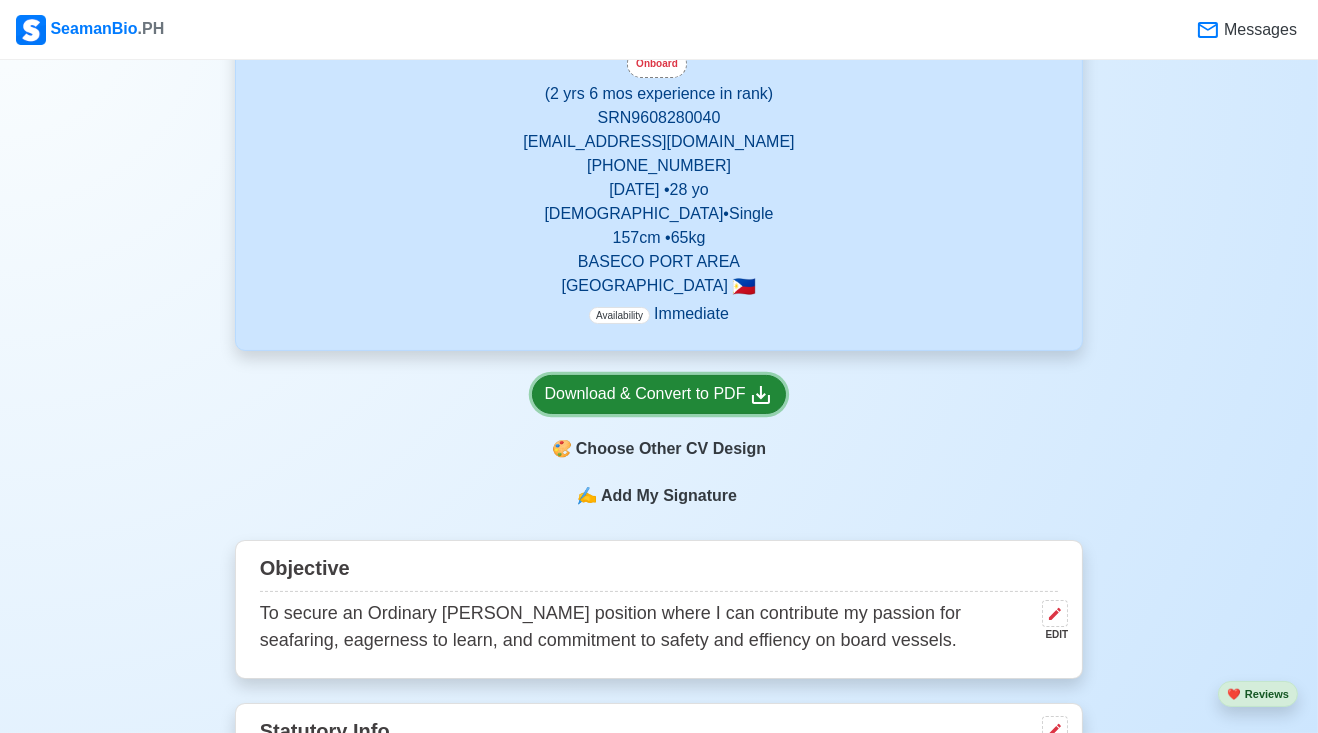 click on "Download & Convert to PDF" at bounding box center [659, 394] 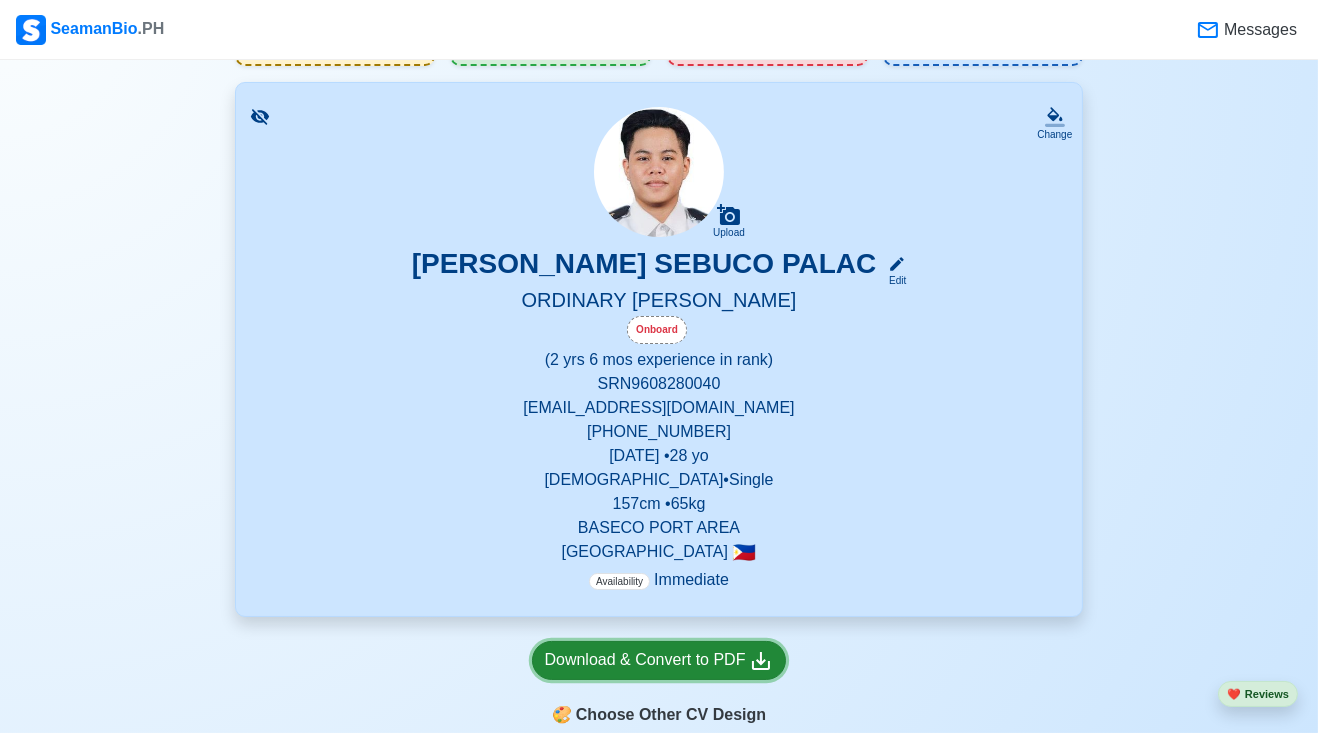 scroll, scrollTop: 104, scrollLeft: 0, axis: vertical 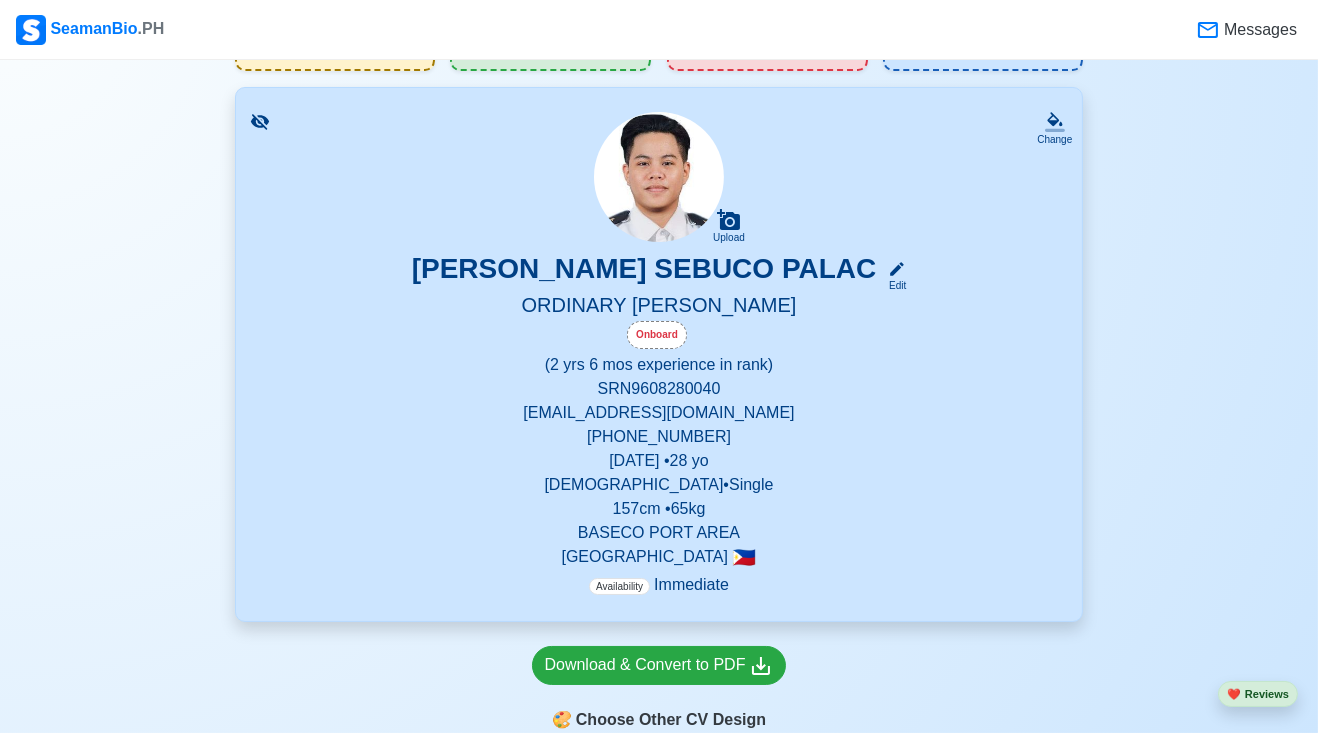click on "Edit" at bounding box center [893, 276] 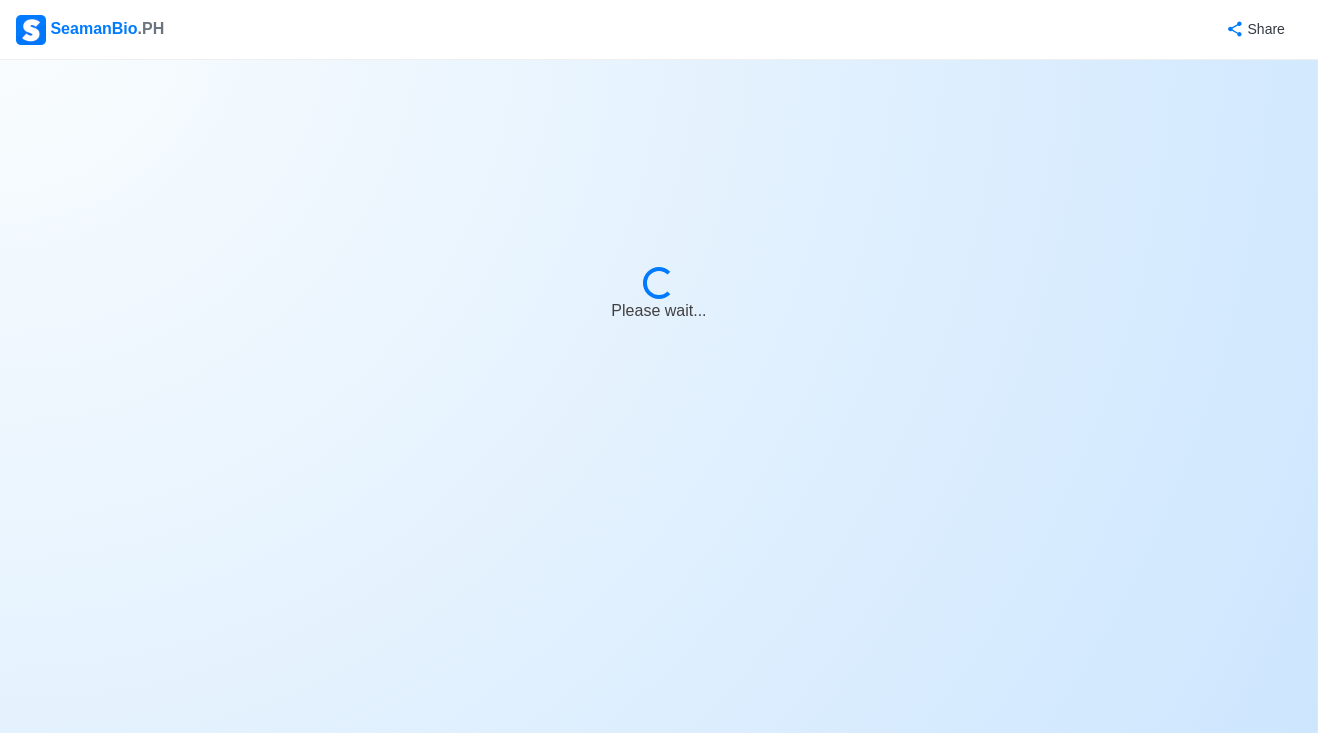 scroll, scrollTop: 0, scrollLeft: 0, axis: both 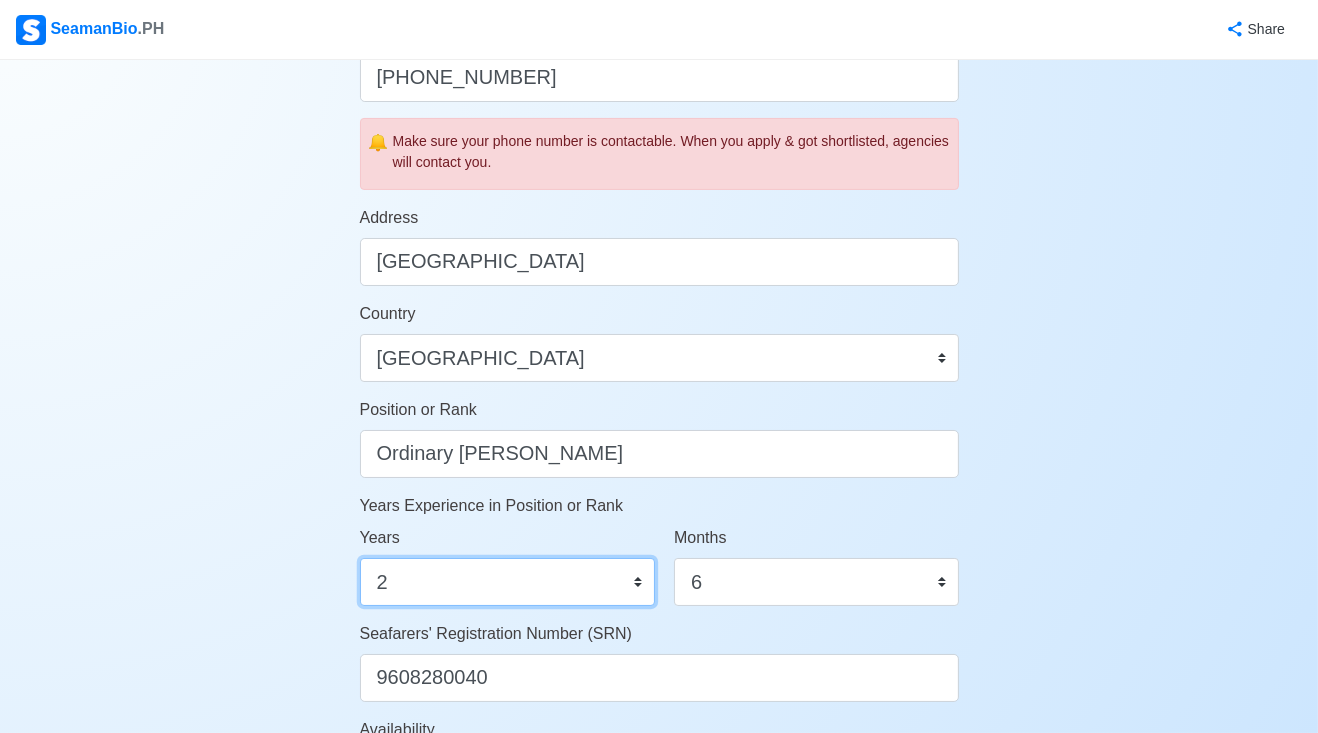 click on "0 1 2 3 4 5 6 7 8 9 10 11 12 13 14 15 16 17 18 19 20 21 22 23 24 25 26 27 28 29 30 31 32 33 34 35 36 37 38 39 40 41 42 43 44 45 46 47 48 49 50" at bounding box center [508, 582] 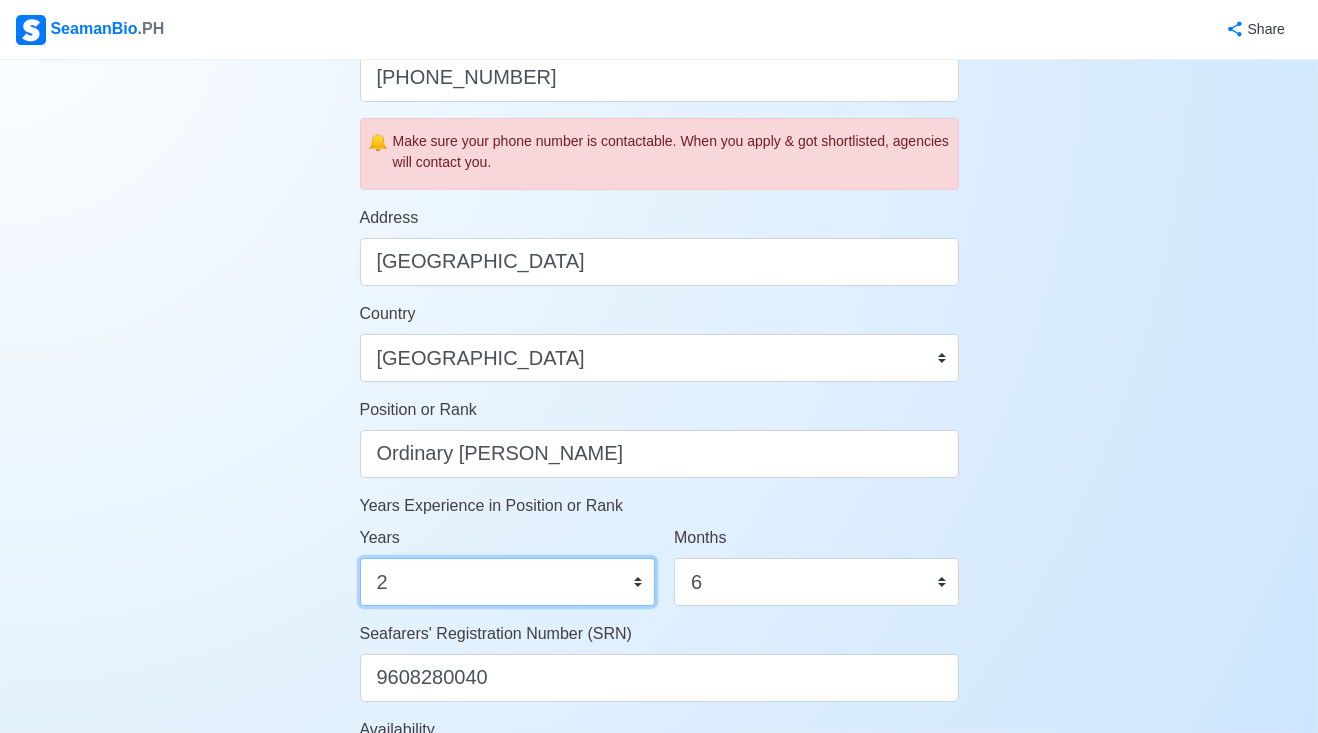 select on "0" 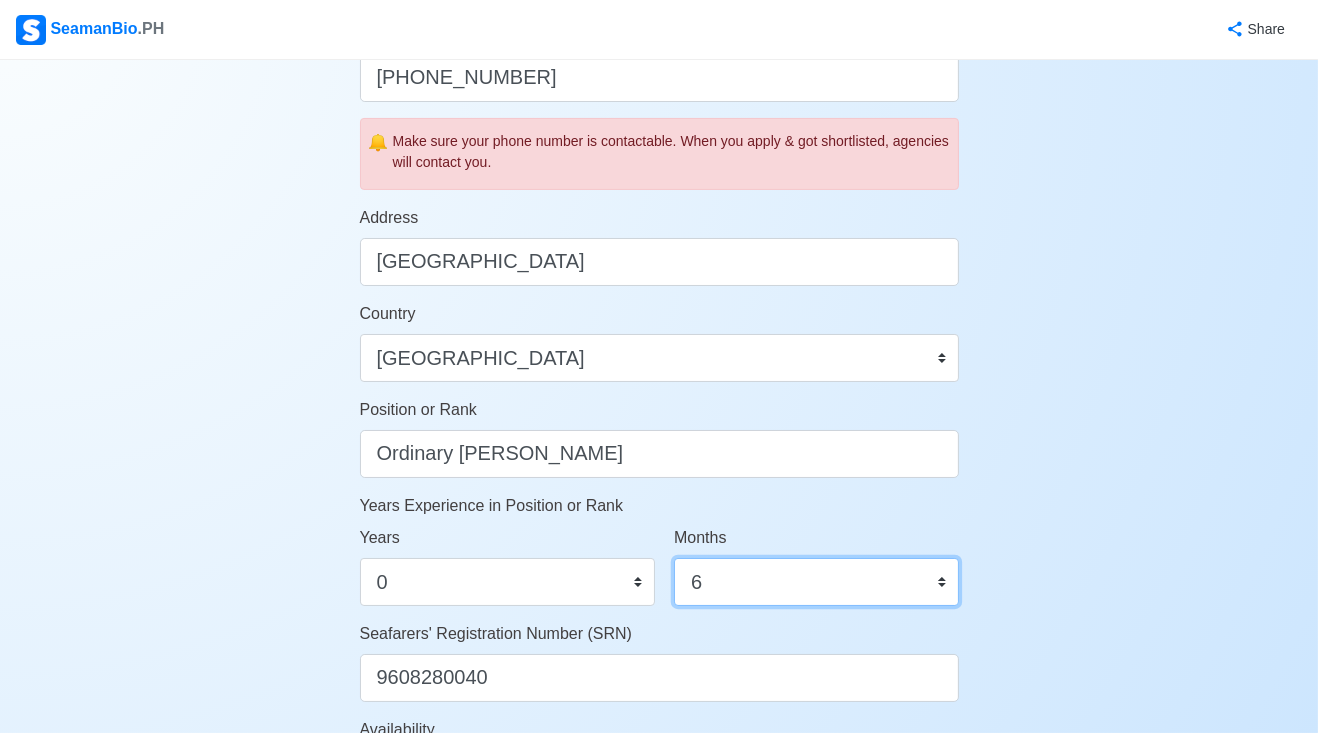 drag, startPoint x: 4, startPoint y: 444, endPoint x: 897, endPoint y: 576, distance: 902.7032 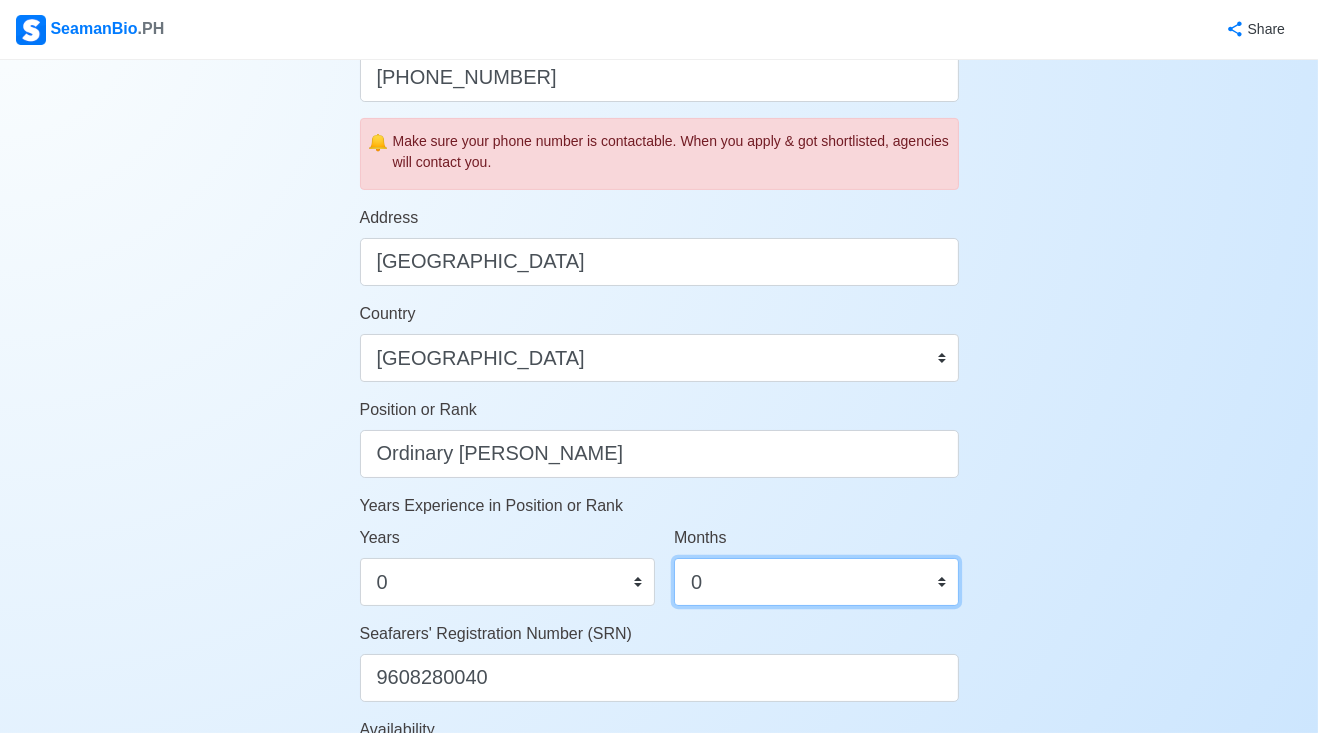 scroll, scrollTop: 1056, scrollLeft: 0, axis: vertical 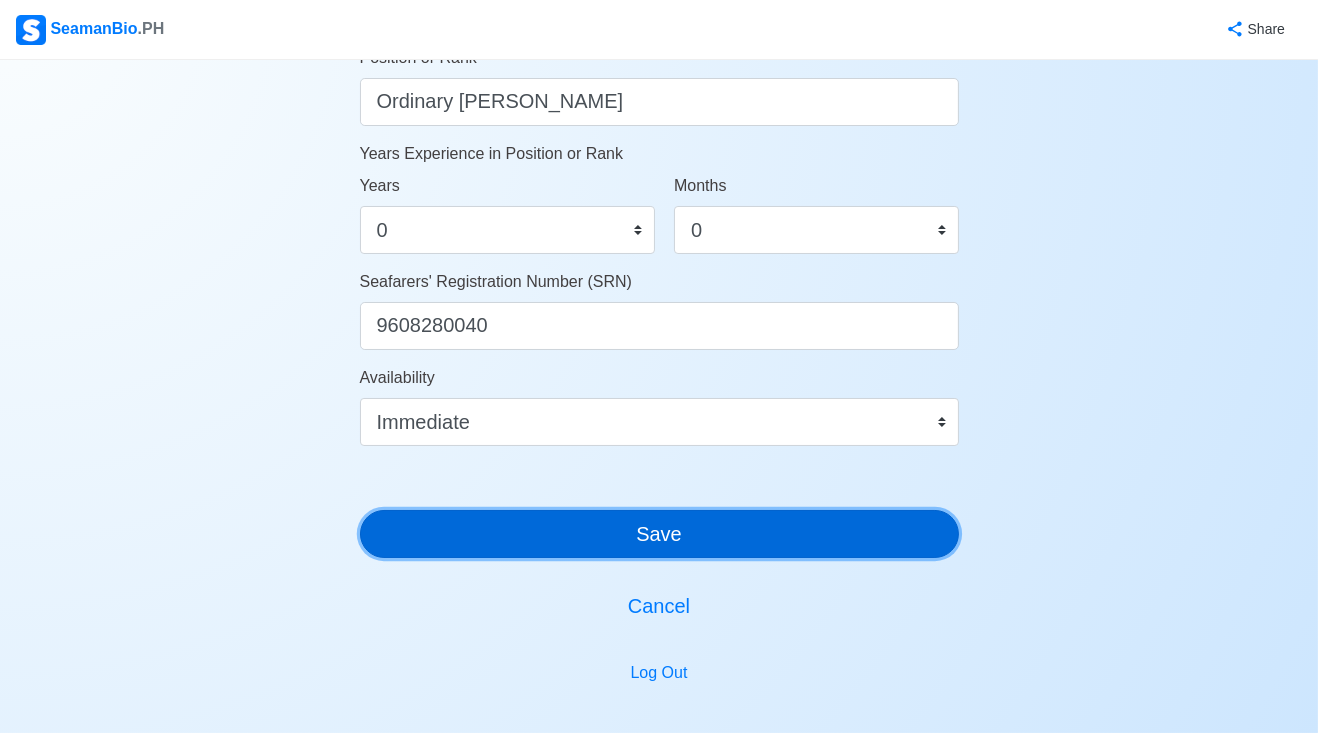 click on "Save" at bounding box center (659, 534) 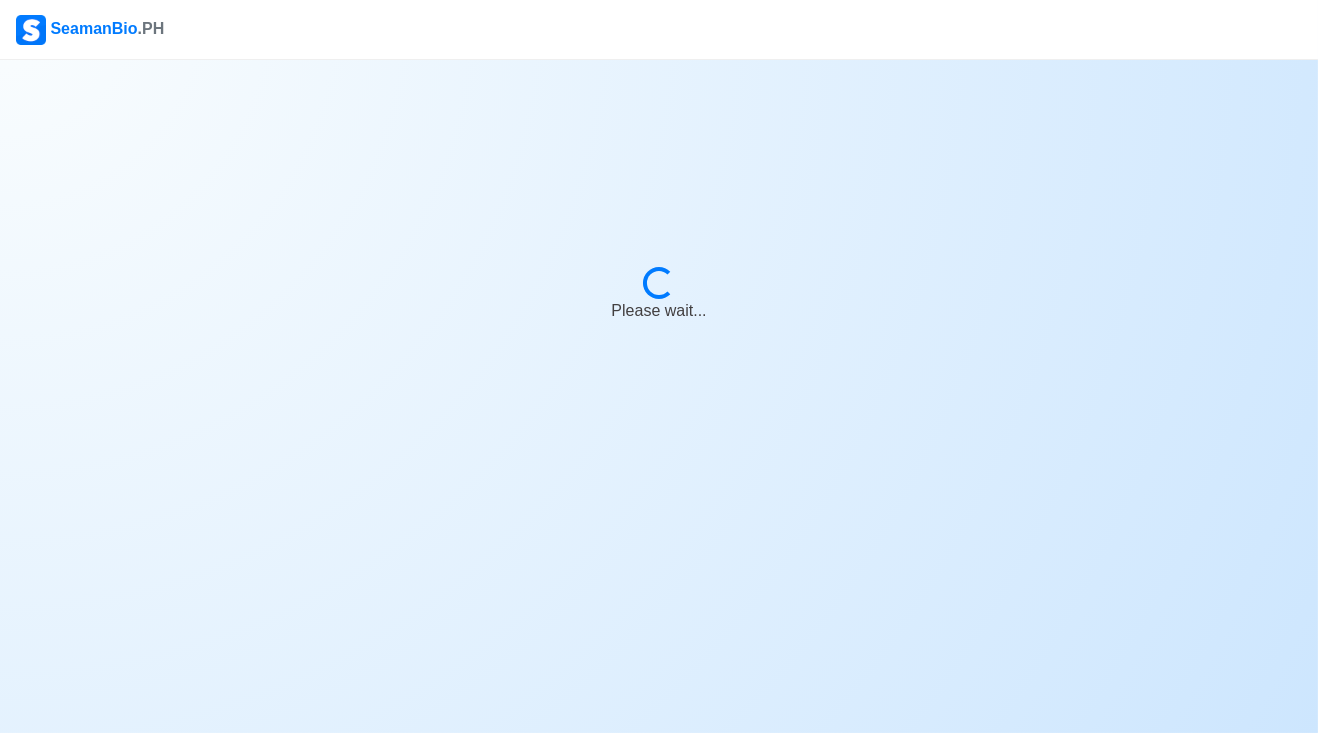 scroll, scrollTop: 0, scrollLeft: 0, axis: both 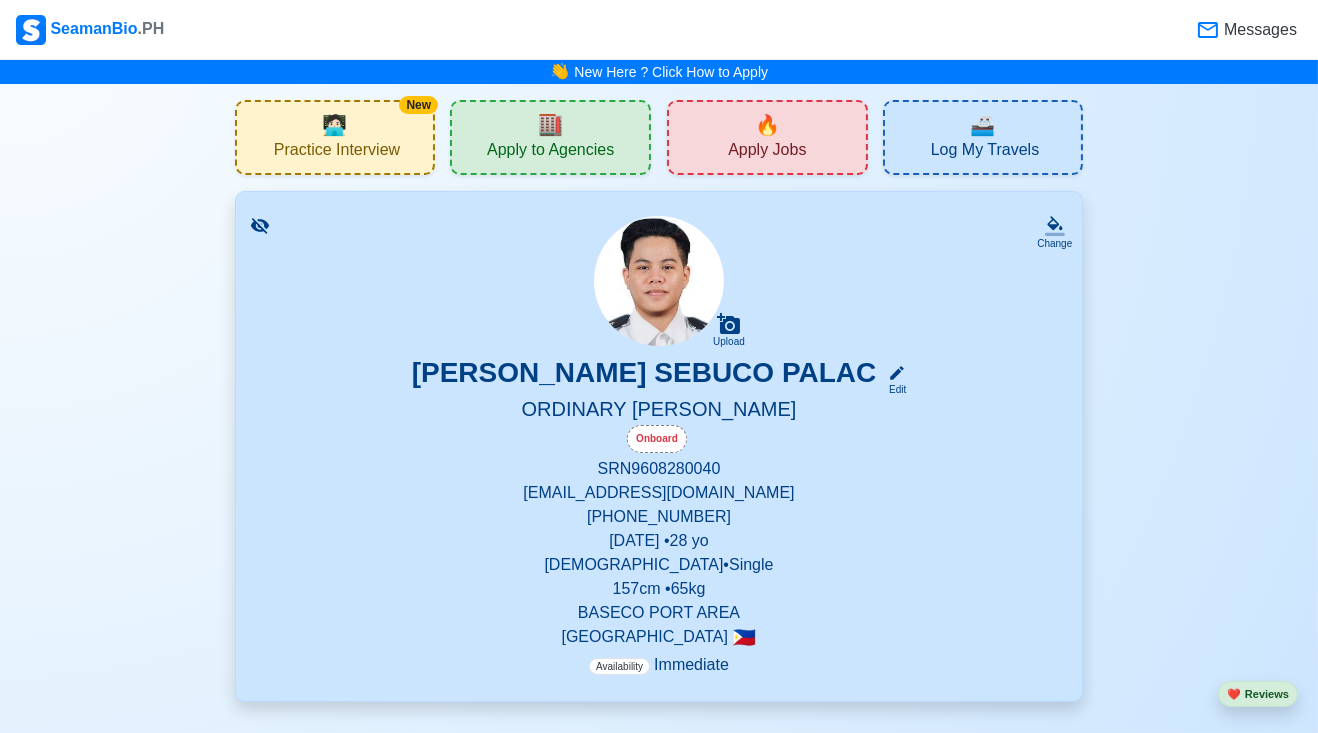 click on "[EMAIL_ADDRESS][DOMAIN_NAME]" at bounding box center [659, 493] 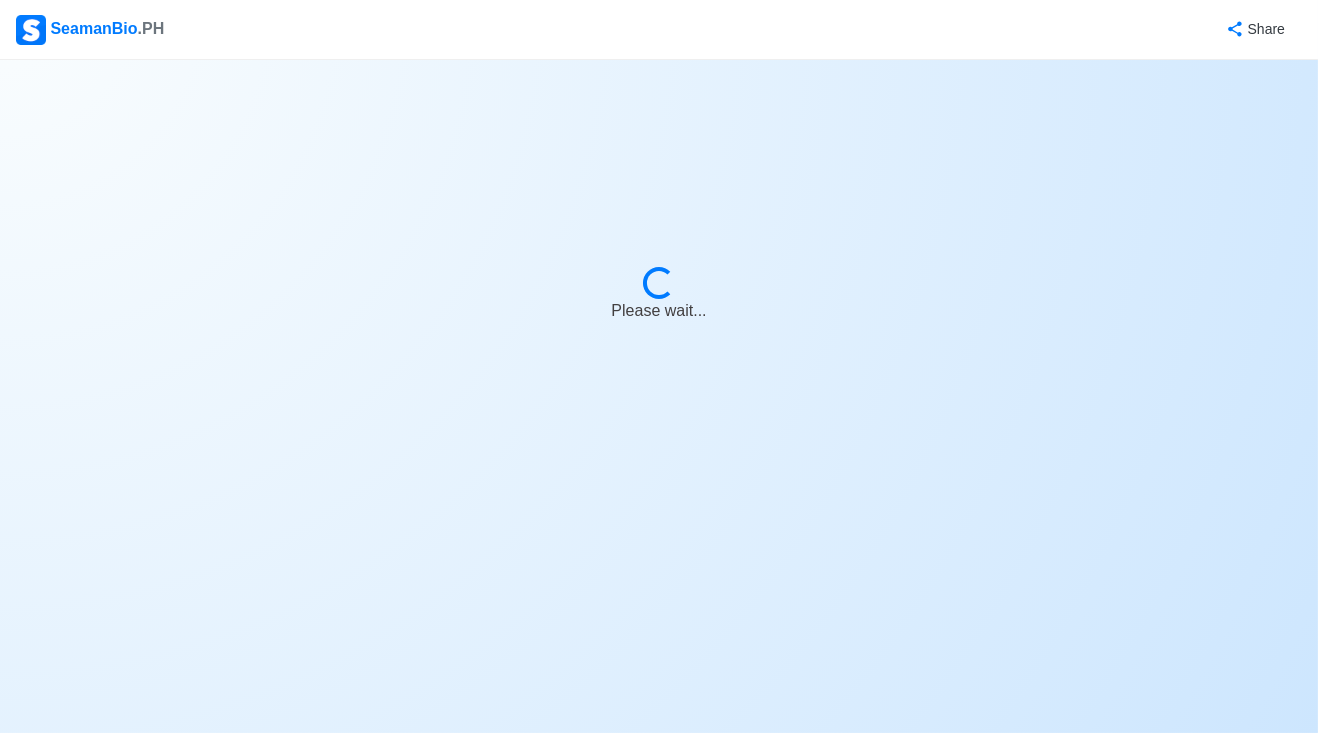 scroll, scrollTop: 64, scrollLeft: 0, axis: vertical 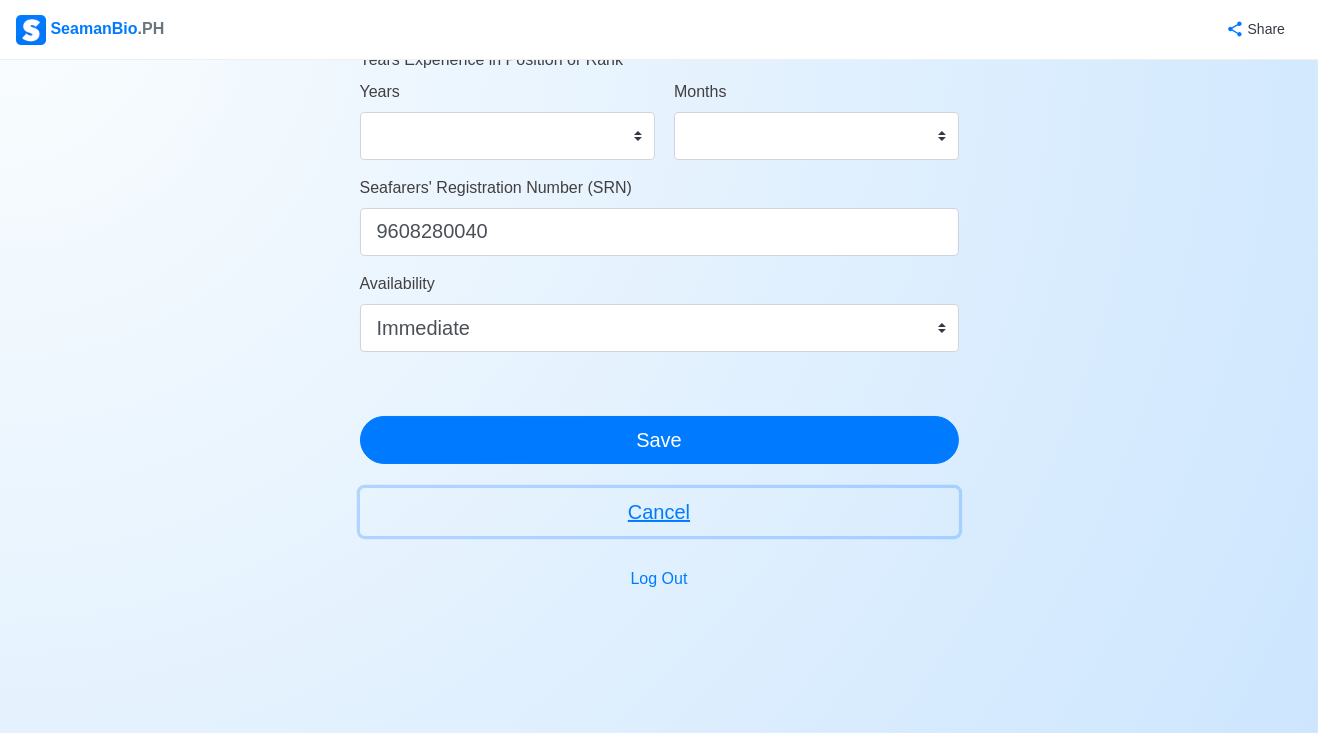 click on "Cancel" at bounding box center [659, 512] 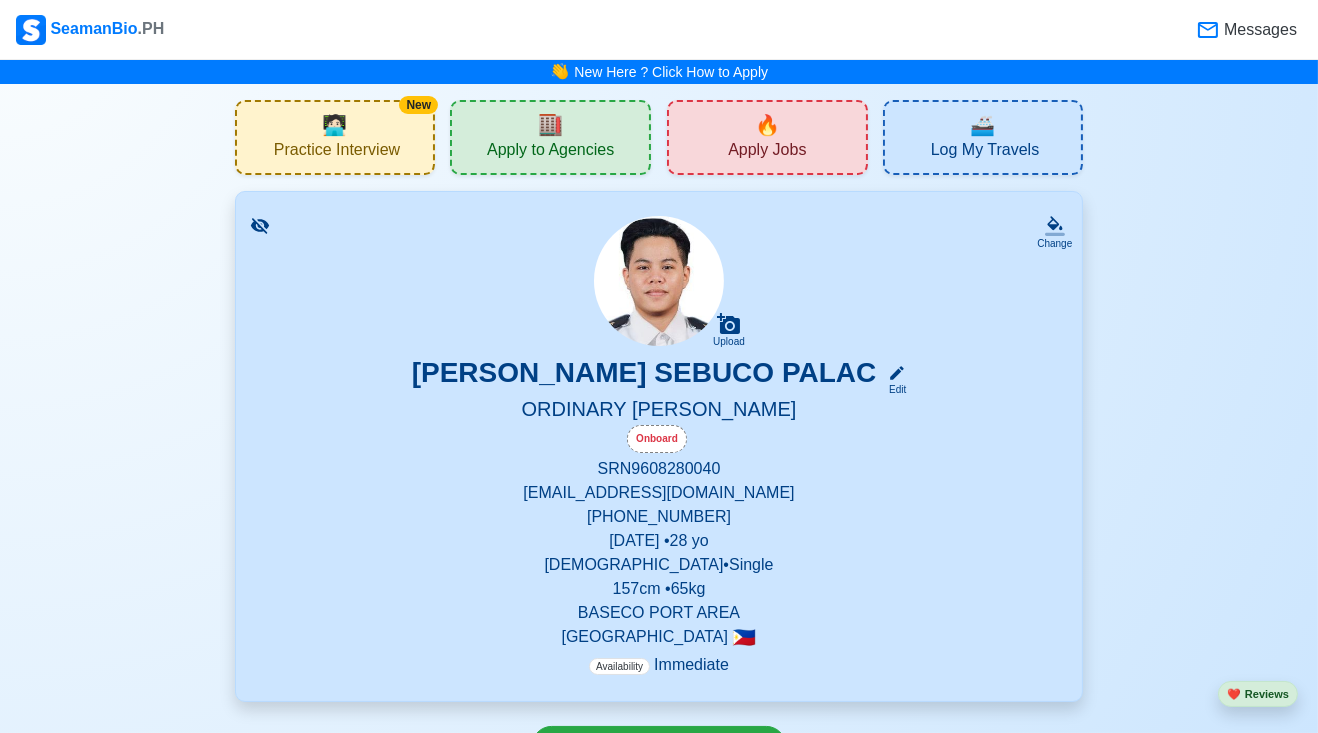 scroll, scrollTop: 384, scrollLeft: 0, axis: vertical 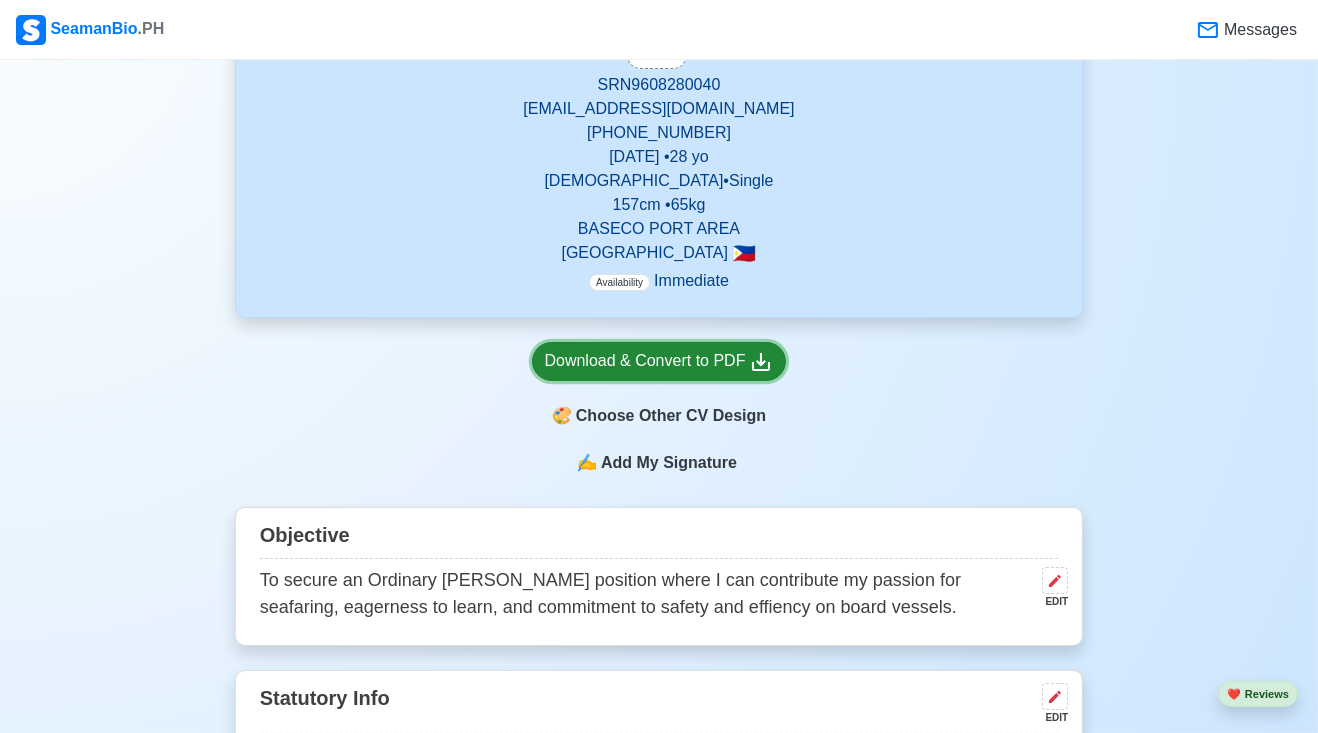 click on "Download & Convert to PDF" at bounding box center (659, 361) 